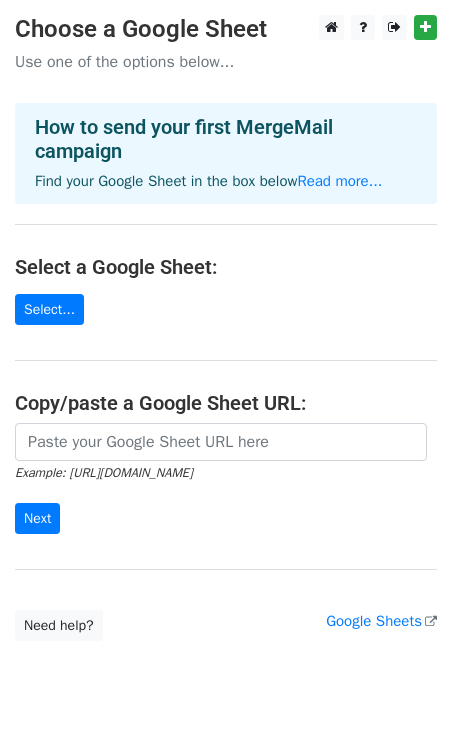 scroll, scrollTop: 0, scrollLeft: 0, axis: both 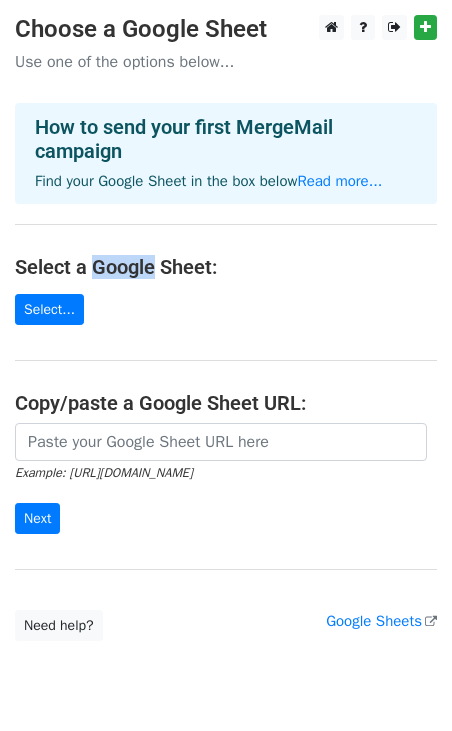 click on "Select a Google Sheet:" at bounding box center [226, 267] 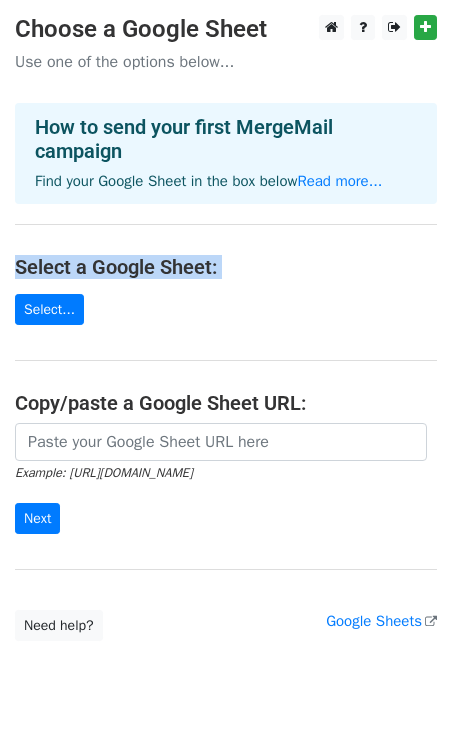 click on "Select a Google Sheet:" at bounding box center (226, 267) 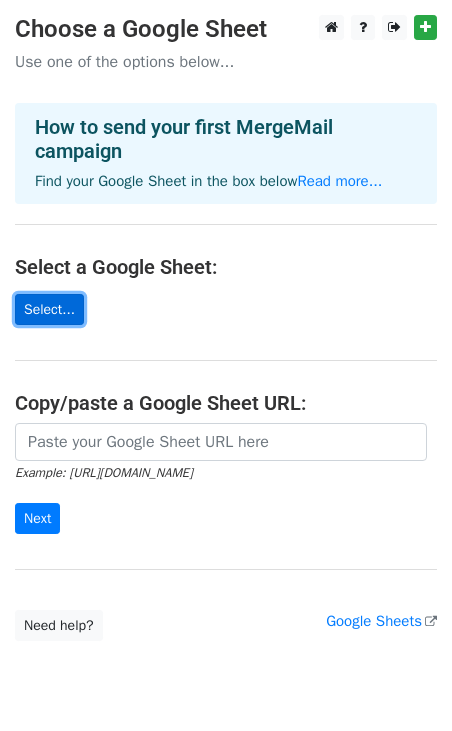 click on "Select..." at bounding box center (49, 309) 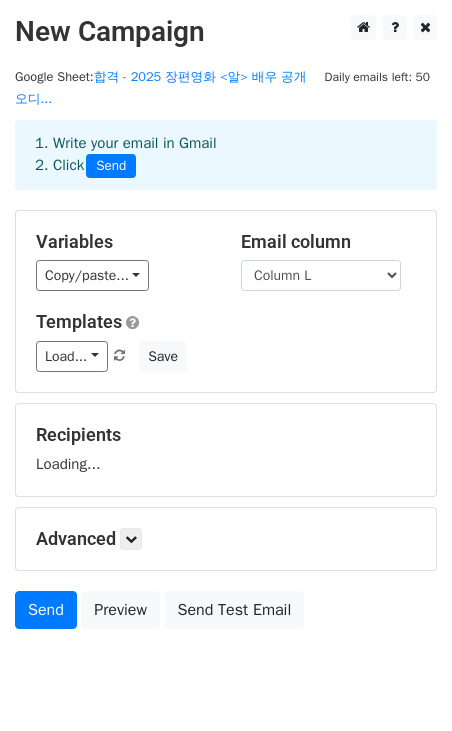 scroll, scrollTop: 0, scrollLeft: 0, axis: both 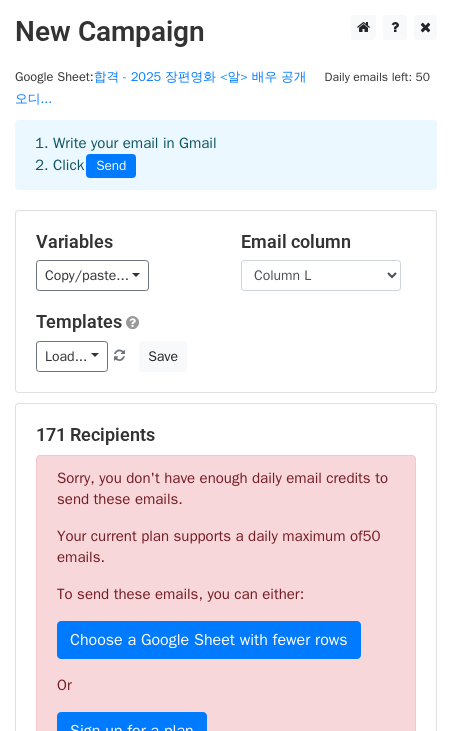 click on "1. Write your email in Gmail
2. Click
Send" at bounding box center [226, 170] 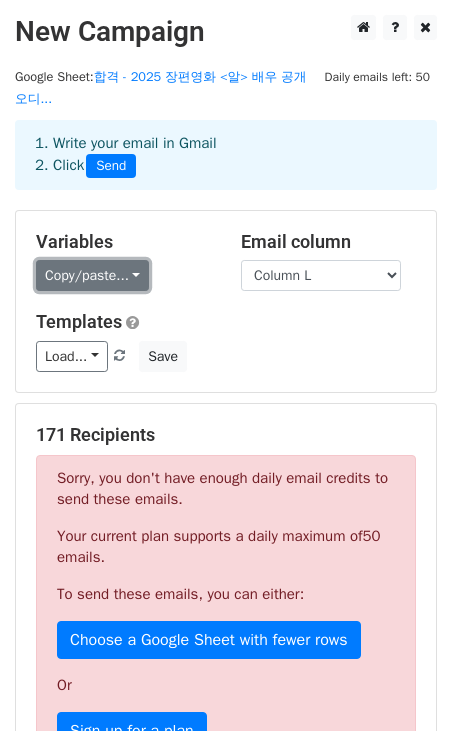 click on "Copy/paste..." at bounding box center [92, 275] 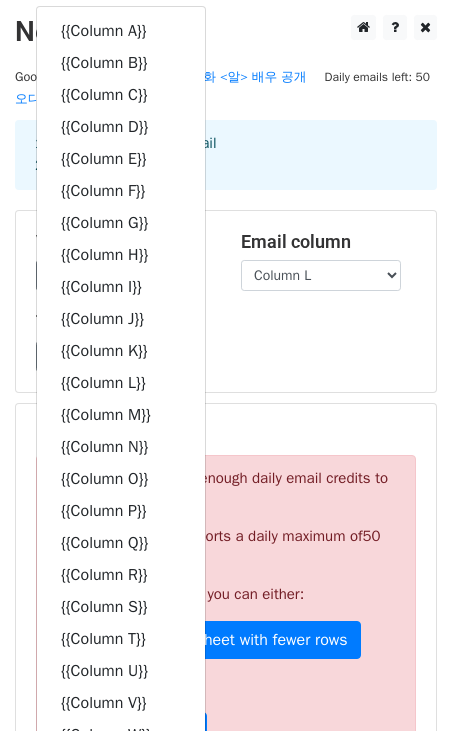 click on "Variables
Copy/paste...
{{Column A}}
{{Column B}}
{{Column C}}
{{Column D}}
{{Column E}}
{{Column F}}
{{Column G}}
{{Column H}}
{{Column I}}
{{Column J}}
{{Column K}}
{{Column L}}
{{Column M}}
{{Column N}}
{{Column O}}
{{Column P}}
{{Column Q}}
{{Column R}}
{{Column S}}
{{Column T}}
{{Column U}}
{{Column V}}
{{Column W}}
{{Column X}}
{{Column Y}}
{{Column Z}}
{{Column AA}}
{{Column AB}}
{{Column AC}}
{{Column AD}}
{{Column AE}}
{{Column AF}}
{{Column AG}}
{{Column AH}}
{{Column AI}}
{{Column AJ}}
{{Column AK}}
{{Column AL}}
{{Column AM}}
Email column
Column A
Column B
Column C
Column D
Column E
Column F
Column G
Column H
Column I
Column J
Column K
Column L
Column M
Column N
Column O" at bounding box center (226, 301) 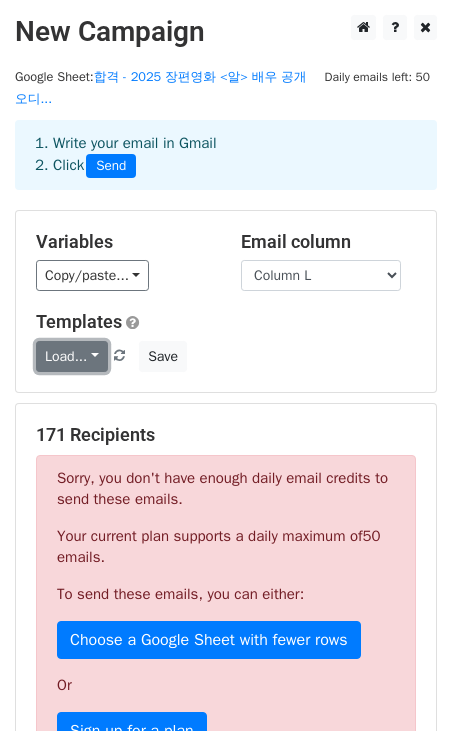 click on "Load..." at bounding box center (72, 356) 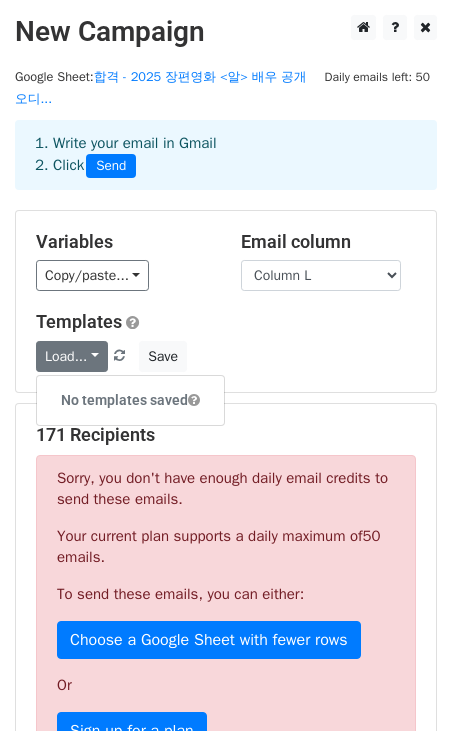 click on "Templates" at bounding box center (226, 322) 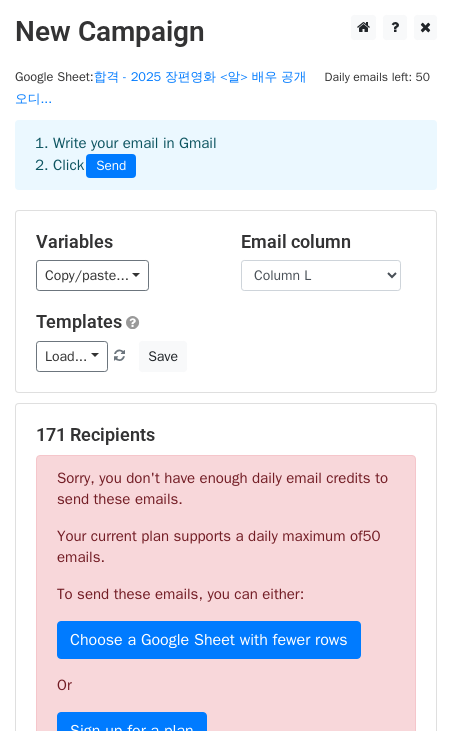 click on "171 Recipients
Sorry, you don't have enough daily email credits to send these emails.
Your current plan supports a daily maximum of  50 emails .
To send these emails, you can either:
Choose a Google Sheet with fewer rows
Or
Sign up for a plan
Or you can use a filter (see "Advanced" below) to reduce the number of rows
이메일 주소 (ex. phenm@phenm.com)
juliejooheejeon@gmail.com
kim91go@gmail.com
+168 more
171 Recipients
×
이메일 주소 (ex. phenm@phenm.com)
juliejooheejeon@gmail.com
kim91go@gmail.com
ceo@phenm.com
sanda21@naver.com
Ohboy2000@naver.com
6834053
soyunho86@gmail.com
coolguykong@gmail.com
option1357@naver.com
jjejj0702@naver.com
flynplay@nate.com
jaewon9362@daum.net
kkmsk80@naver.com
kj2blue@naver.com
ojsojsojs88@naver.com
bini0224@hanmail.net
ssunajung@kakao.com
hamggehae@naver.com" at bounding box center (226, 685) 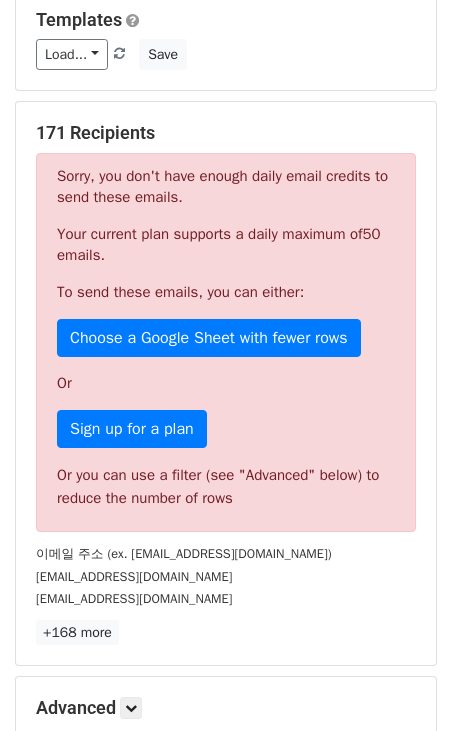 scroll, scrollTop: 338, scrollLeft: 0, axis: vertical 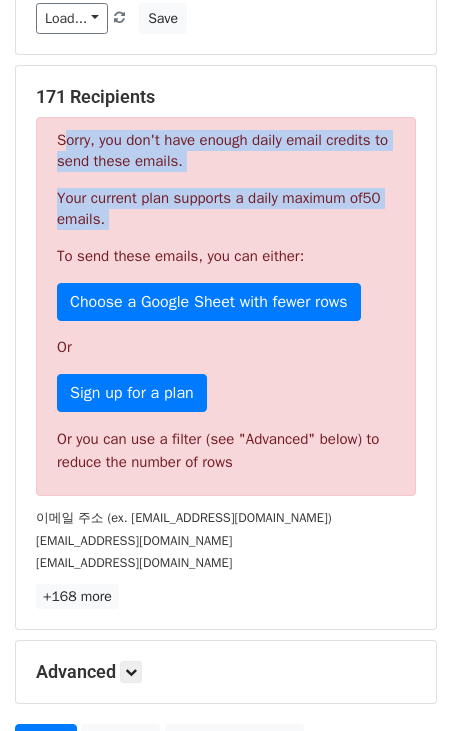 drag, startPoint x: 45, startPoint y: 146, endPoint x: 205, endPoint y: 242, distance: 186.59045 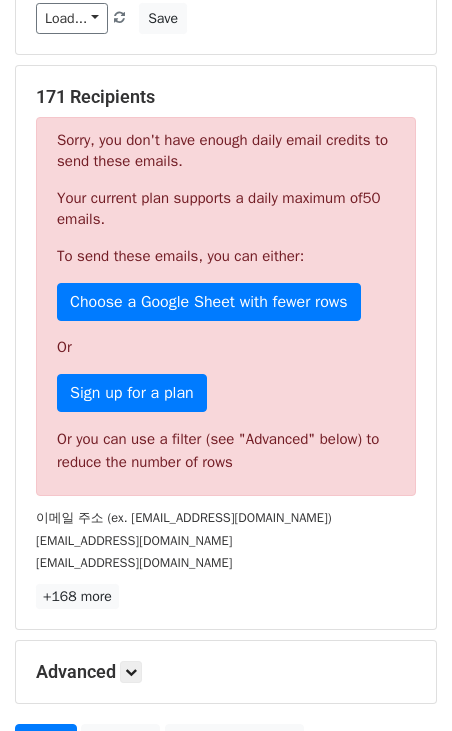click on "Sorry, you don't have enough daily email credits to send these emails.
Your current plan supports a daily maximum of  50 emails .
To send these emails, you can either:
Choose a Google Sheet with fewer rows
Or
Sign up for a plan
Or you can use a filter (see "Advanced" below) to reduce the number of rows" at bounding box center (226, 306) 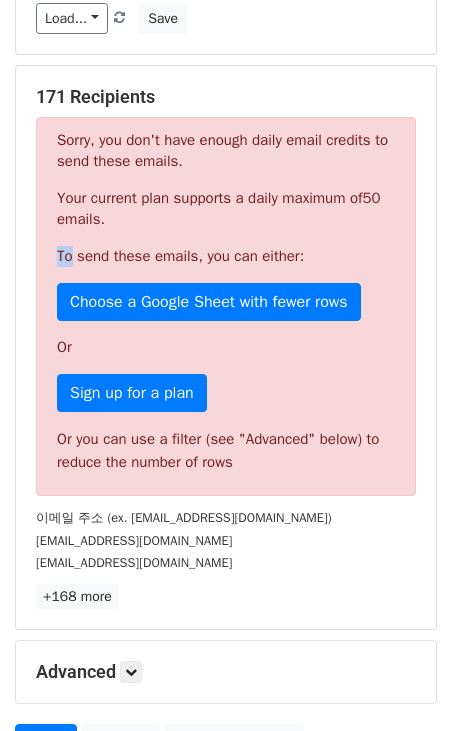 click on "Sorry, you don't have enough daily email credits to send these emails.
Your current plan supports a daily maximum of  50 emails .
To send these emails, you can either:
Choose a Google Sheet with fewer rows
Or
Sign up for a plan
Or you can use a filter (see "Advanced" below) to reduce the number of rows" at bounding box center [226, 306] 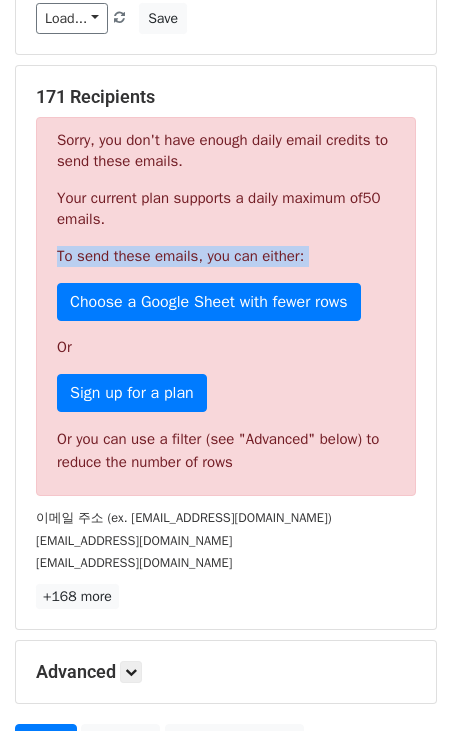 click on "To send these emails, you can either:" at bounding box center [226, 256] 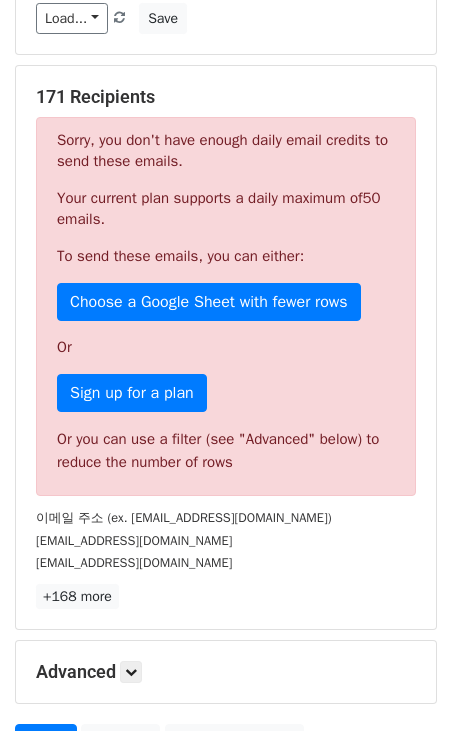 click on "To send these emails, you can either:" at bounding box center [226, 256] 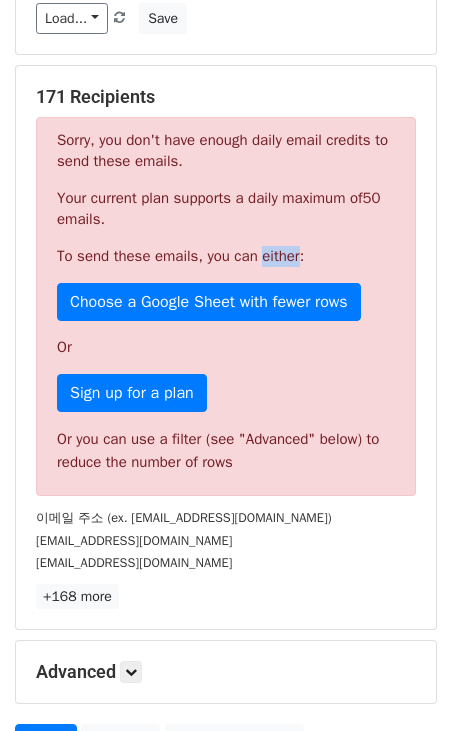 click on "To send these emails, you can either:" at bounding box center [226, 256] 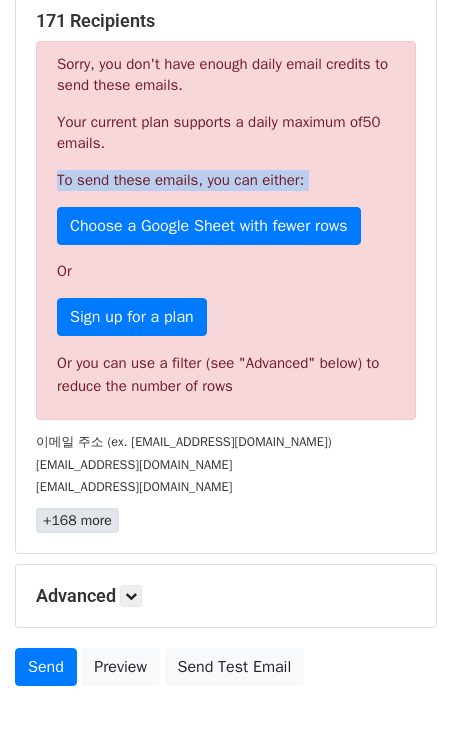 scroll, scrollTop: 540, scrollLeft: 0, axis: vertical 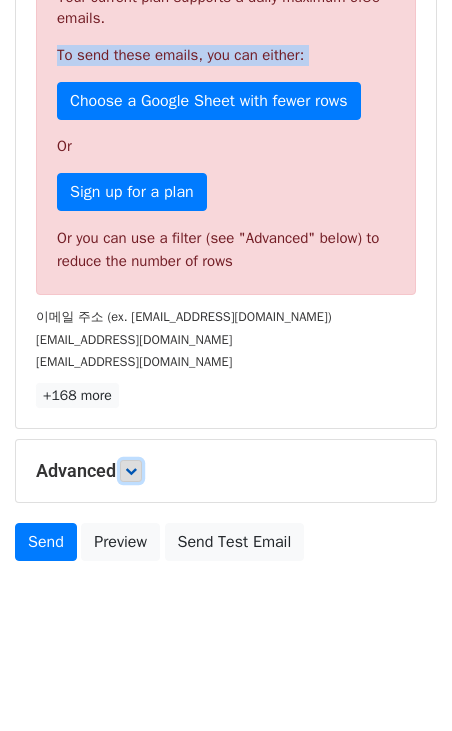 click at bounding box center (131, 471) 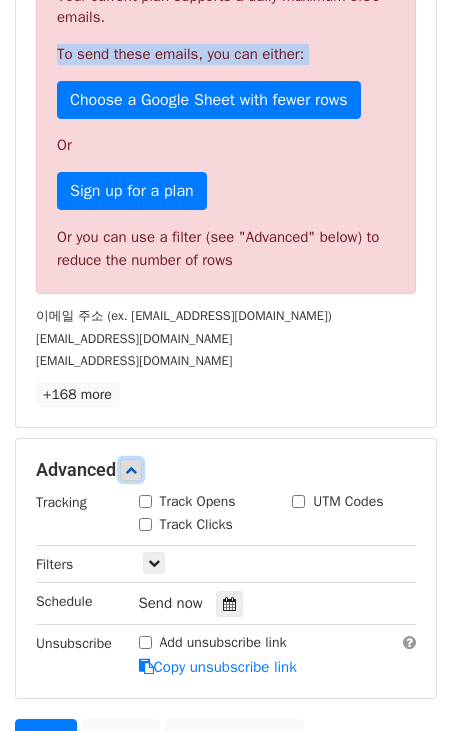 click at bounding box center [131, 470] 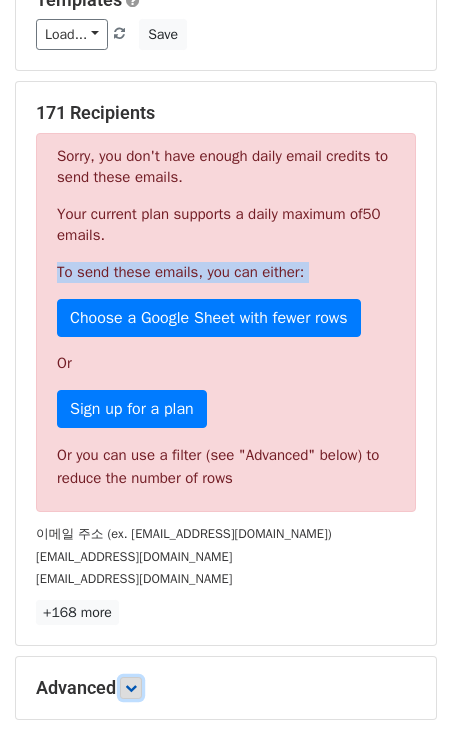 scroll, scrollTop: 0, scrollLeft: 0, axis: both 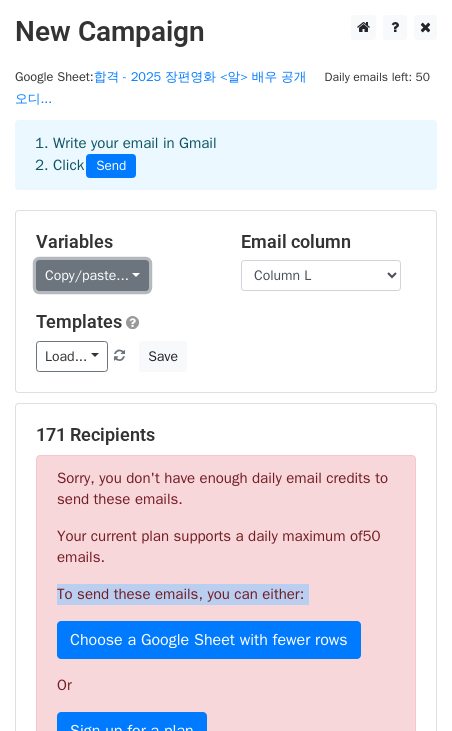 click on "Copy/paste..." at bounding box center (92, 275) 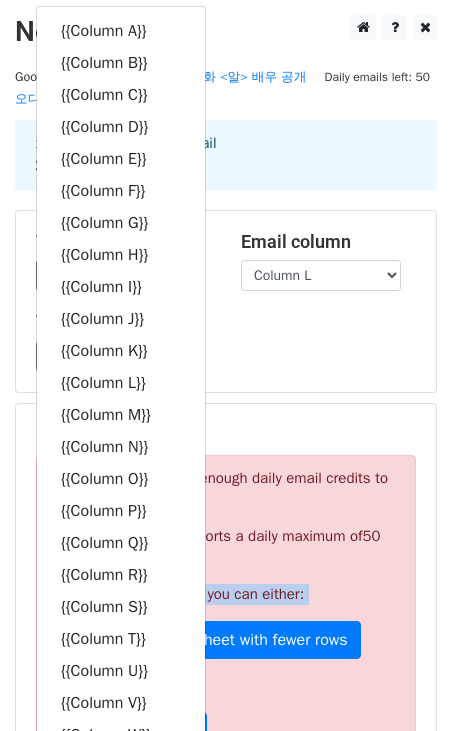 click on "1. Write your email in Gmail
2. Click
Send" at bounding box center (226, 155) 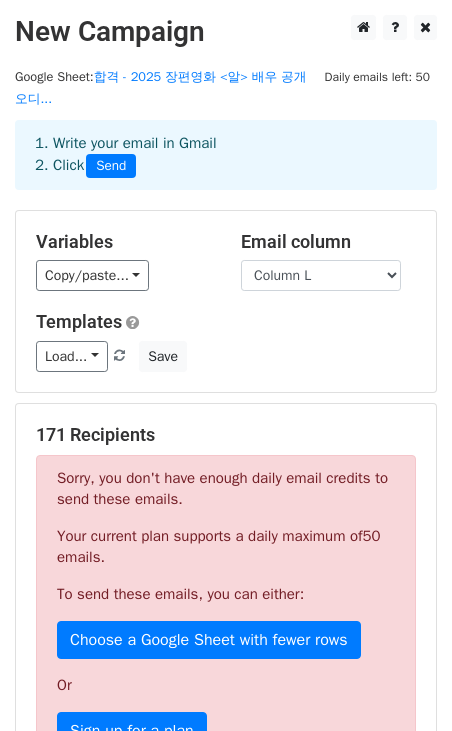 click on "1. Write your email in Gmail
2. Click
Send" at bounding box center (226, 155) 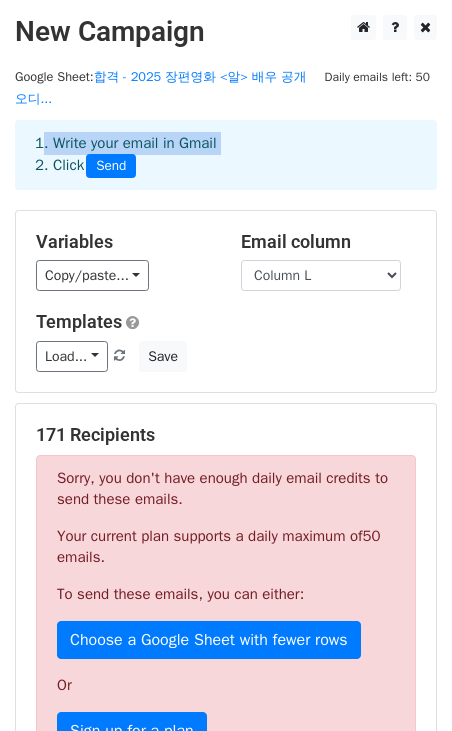 click on "1. Write your email in Gmail
2. Click
Send" at bounding box center (226, 155) 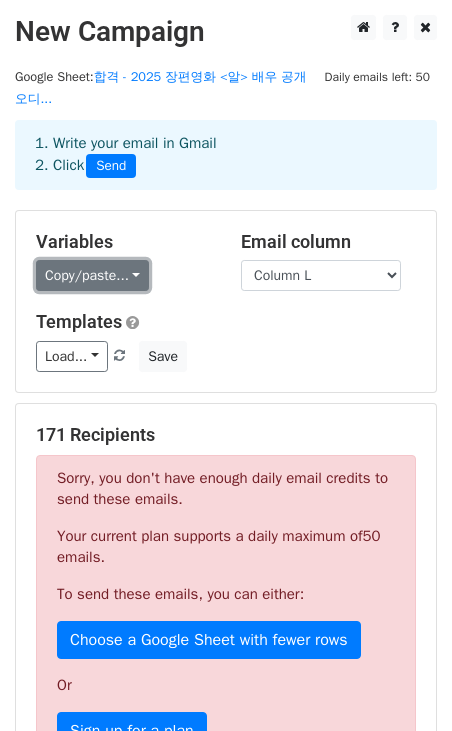 click on "Copy/paste..." at bounding box center (92, 275) 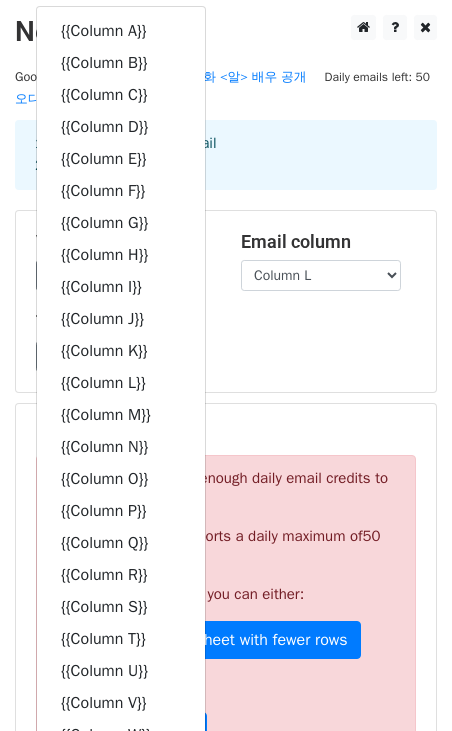 click on "Load...
No templates saved
Save" at bounding box center (226, 356) 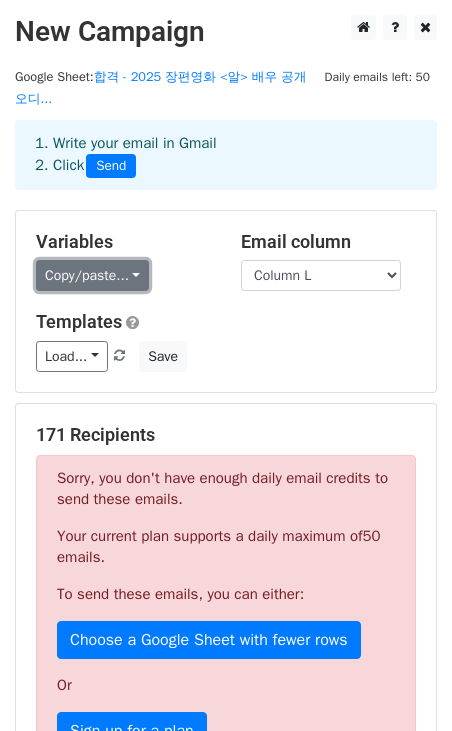 click on "Copy/paste..." at bounding box center [92, 275] 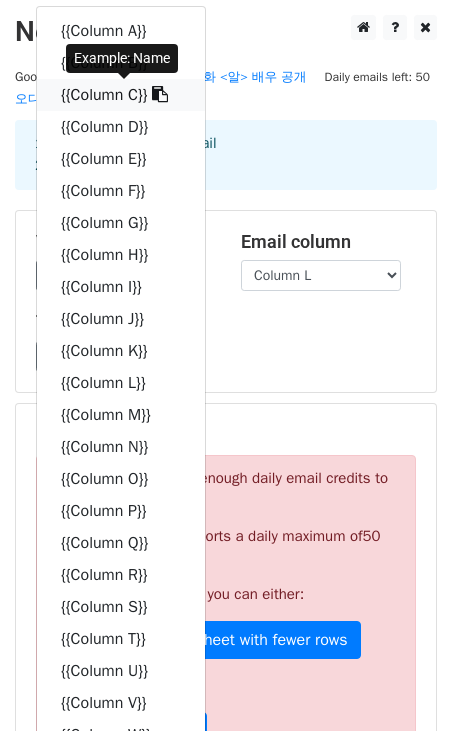 click on "{{Column C}}" at bounding box center (121, 95) 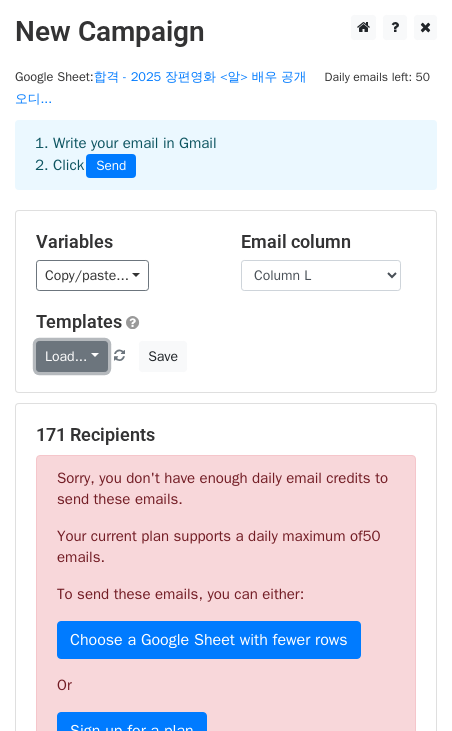 click on "Load..." at bounding box center (72, 356) 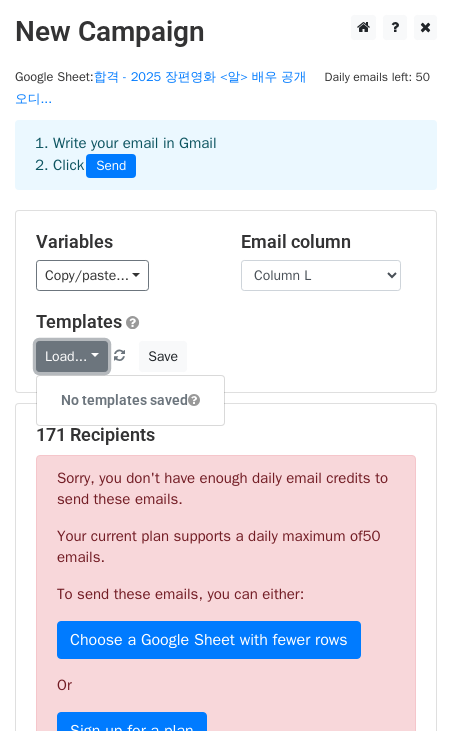 click on "Load..." at bounding box center [72, 356] 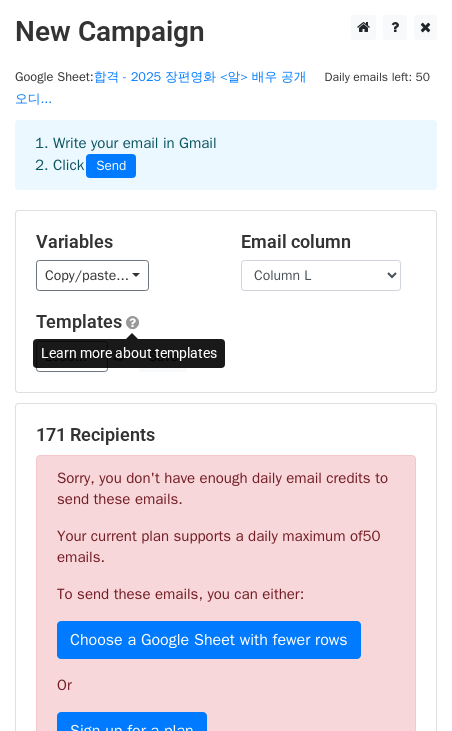 click at bounding box center [132, 322] 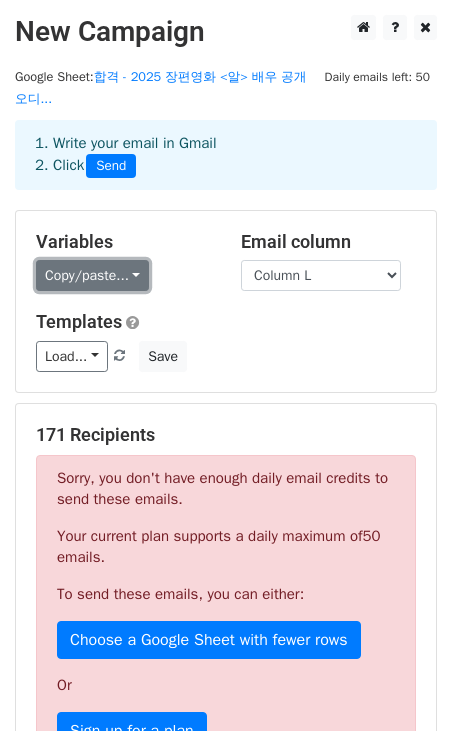 click on "Copy/paste..." at bounding box center [92, 275] 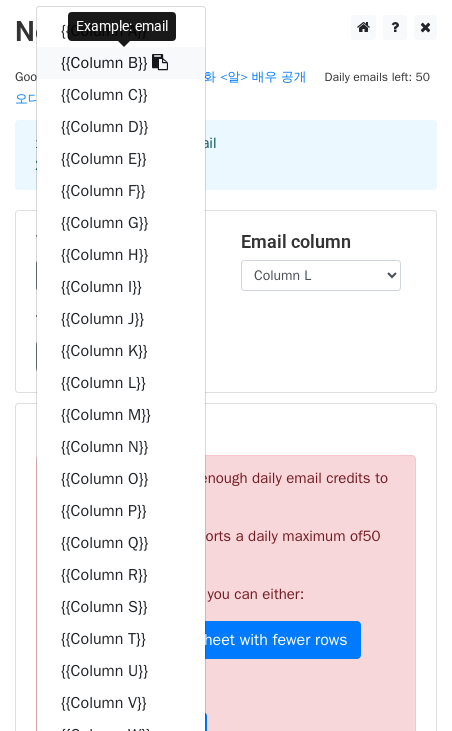 click on "{{Column B}}" at bounding box center [121, 63] 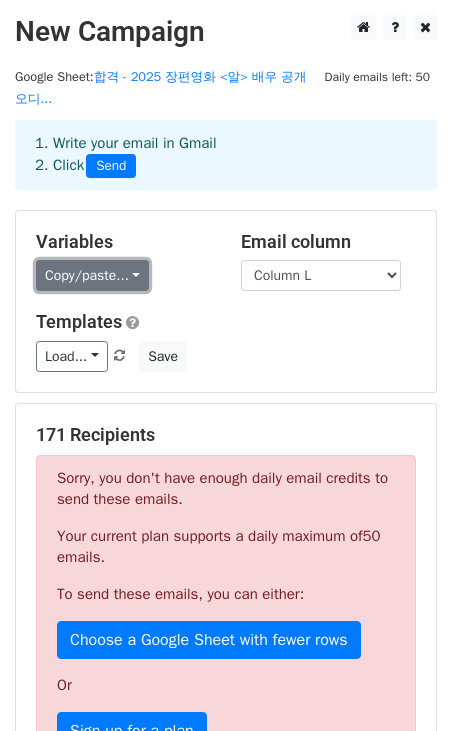 click on "Copy/paste..." at bounding box center [92, 275] 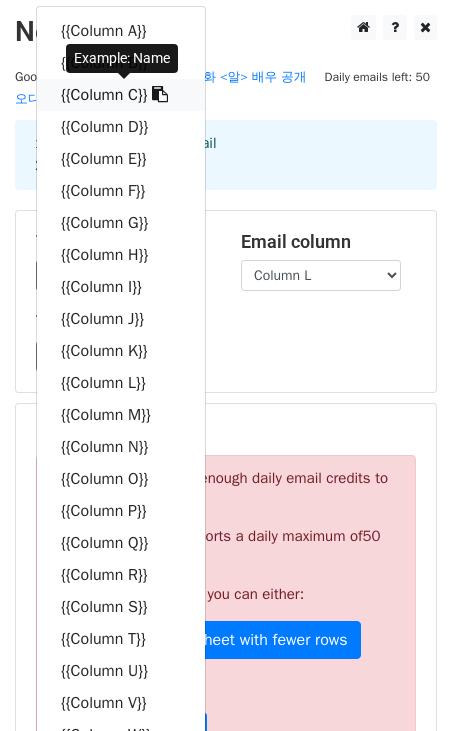click on "{{Column C}}" at bounding box center [121, 95] 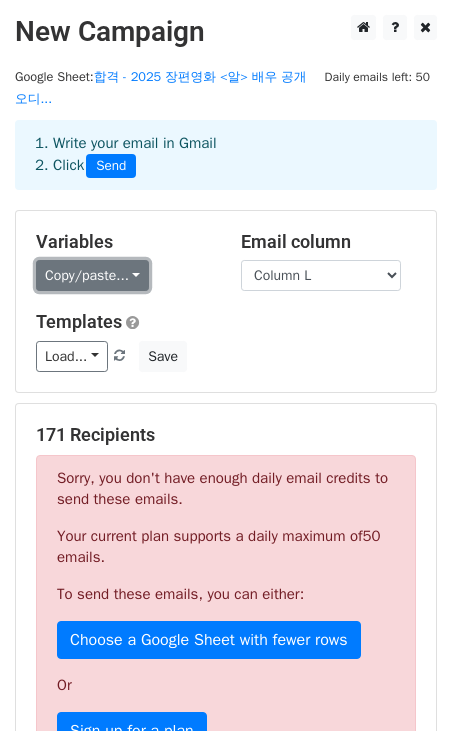 click on "Copy/paste..." at bounding box center (92, 275) 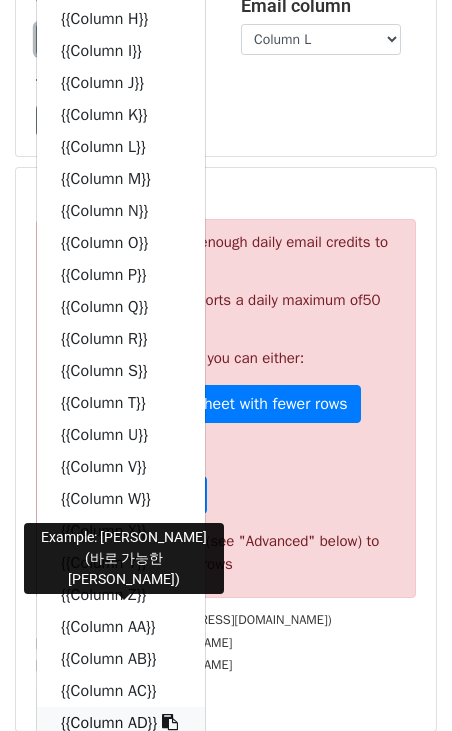 scroll, scrollTop: 442, scrollLeft: 0, axis: vertical 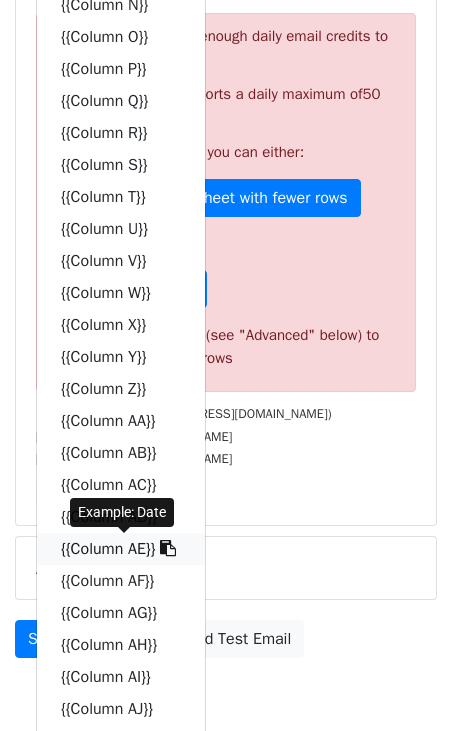 click on "{{Column AE}}" at bounding box center (121, 549) 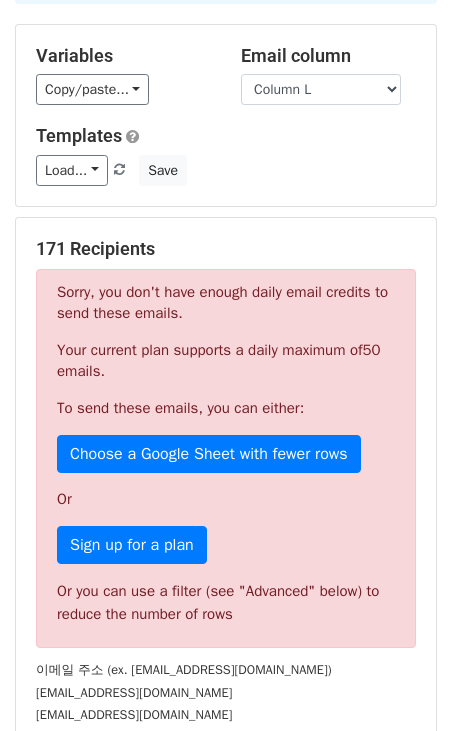 scroll, scrollTop: 0, scrollLeft: 0, axis: both 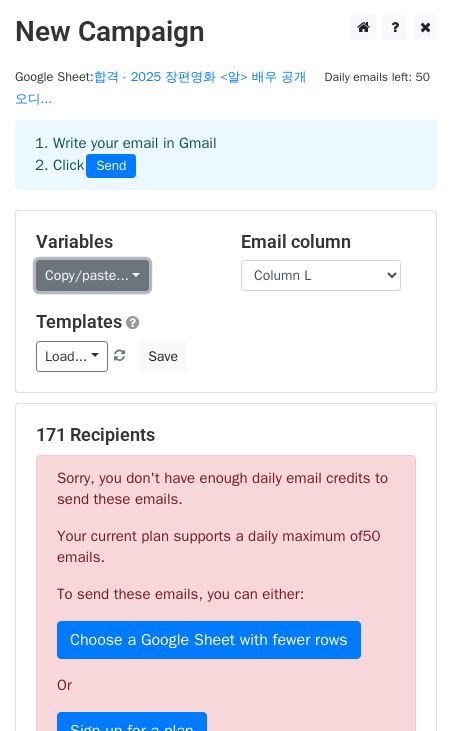 click on "Copy/paste..." at bounding box center (92, 275) 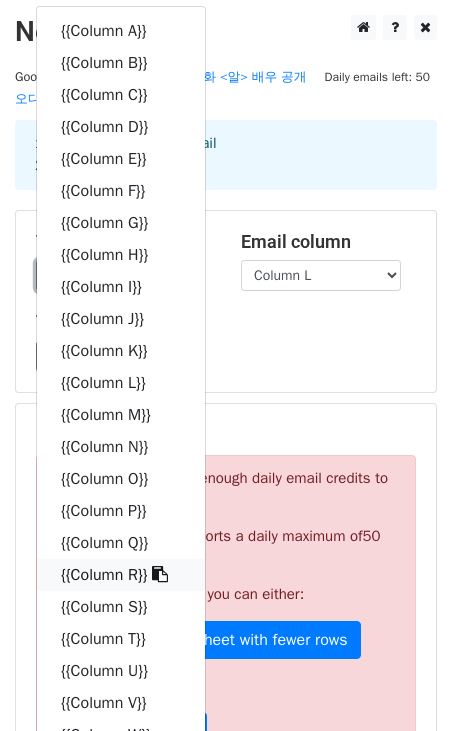 scroll, scrollTop: 542, scrollLeft: 0, axis: vertical 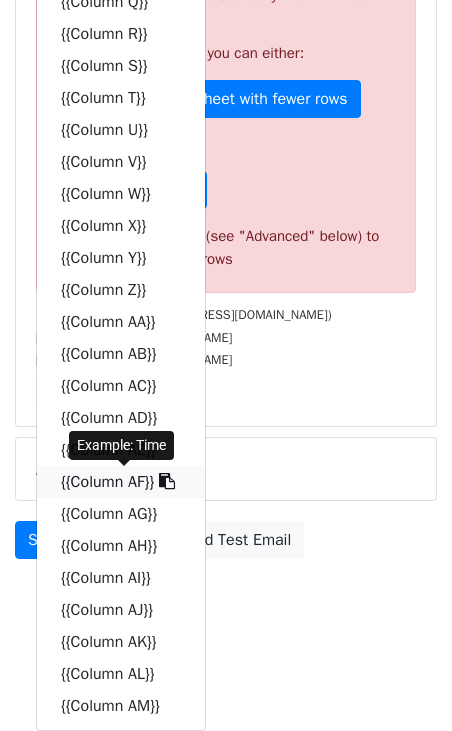 click on "{{Column AF}}" at bounding box center (121, 482) 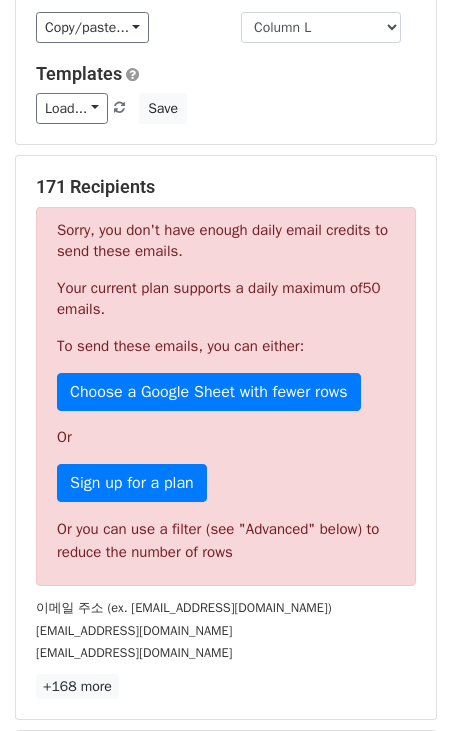 scroll, scrollTop: 158, scrollLeft: 0, axis: vertical 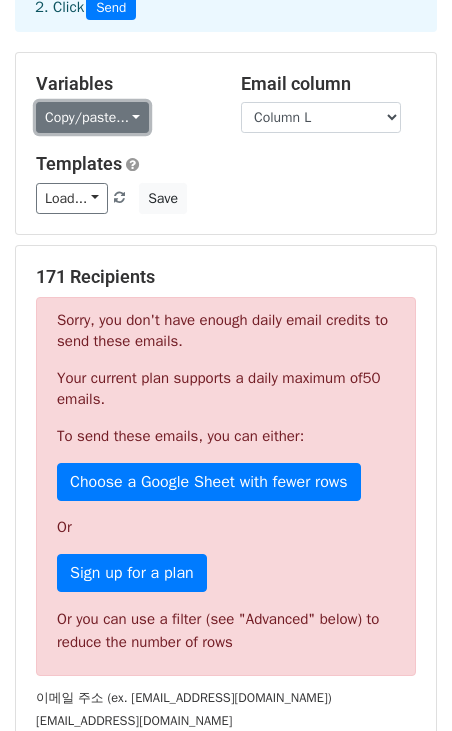 click on "Copy/paste..." at bounding box center [92, 117] 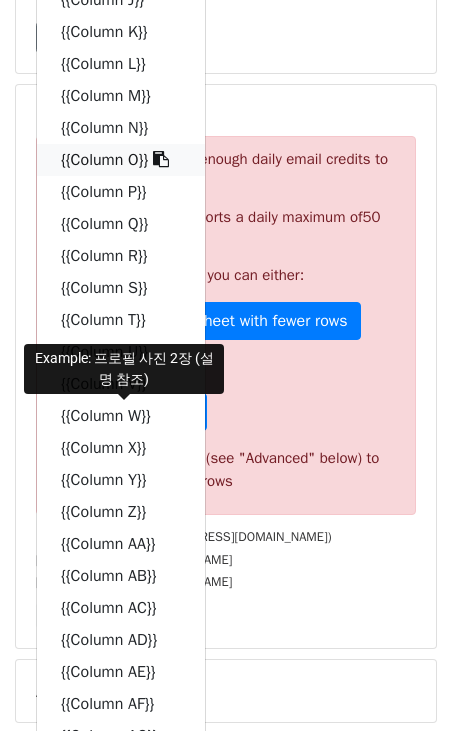 scroll, scrollTop: 542, scrollLeft: 0, axis: vertical 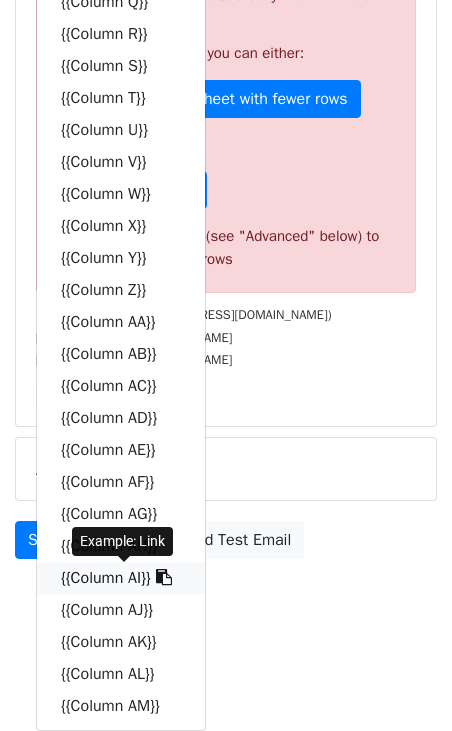 click on "{{Column AI}}" at bounding box center (121, 578) 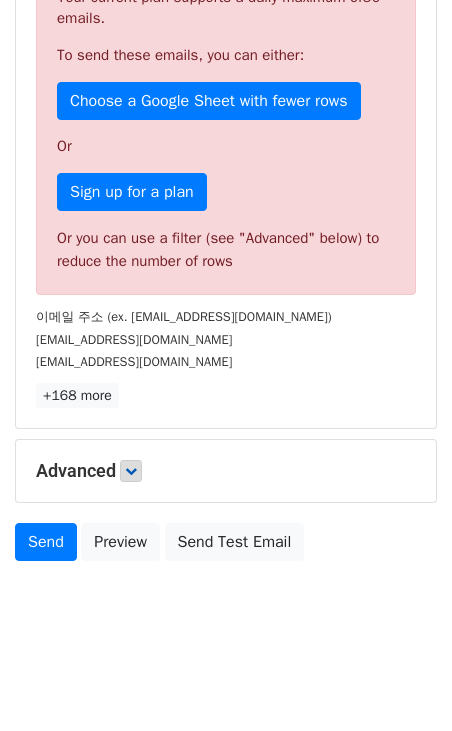 click on "[EMAIL_ADDRESS][DOMAIN_NAME]" at bounding box center (226, 339) 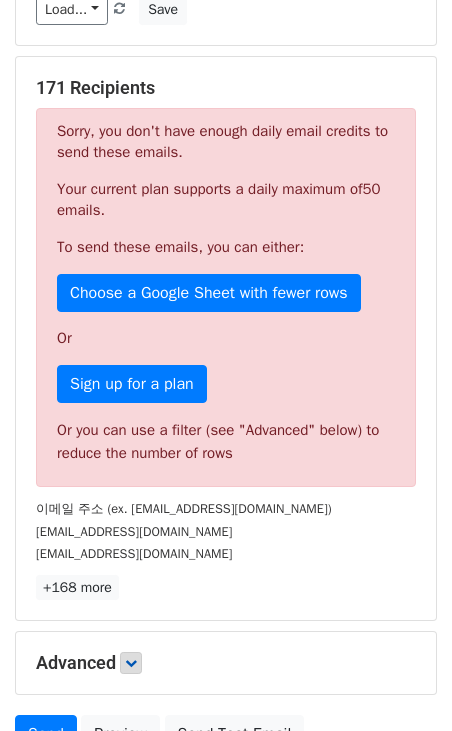 scroll, scrollTop: 408, scrollLeft: 0, axis: vertical 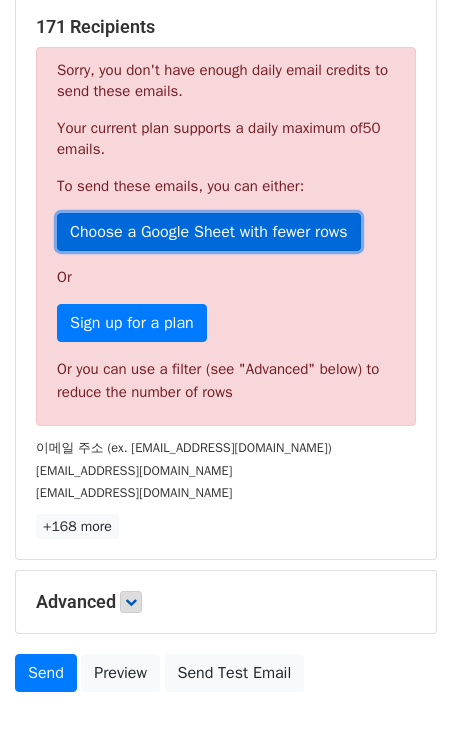 click on "Choose a Google Sheet with fewer rows" at bounding box center [209, 232] 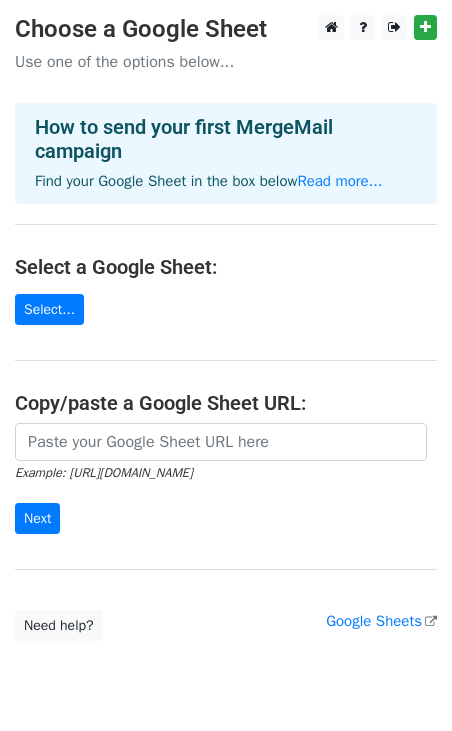 scroll, scrollTop: 0, scrollLeft: 0, axis: both 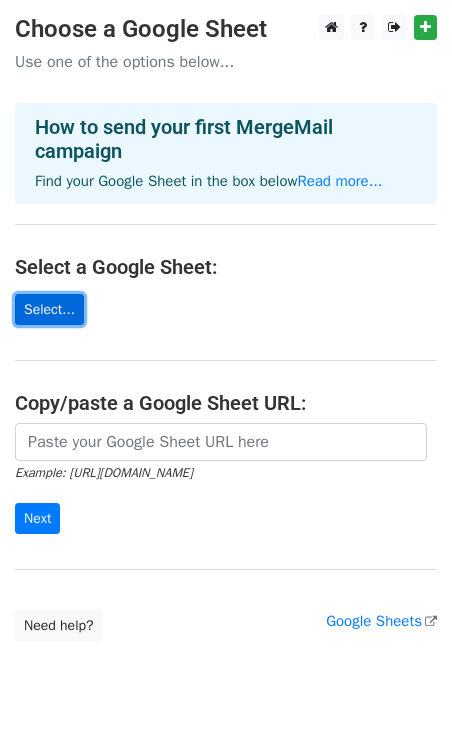 click on "Select..." at bounding box center (49, 309) 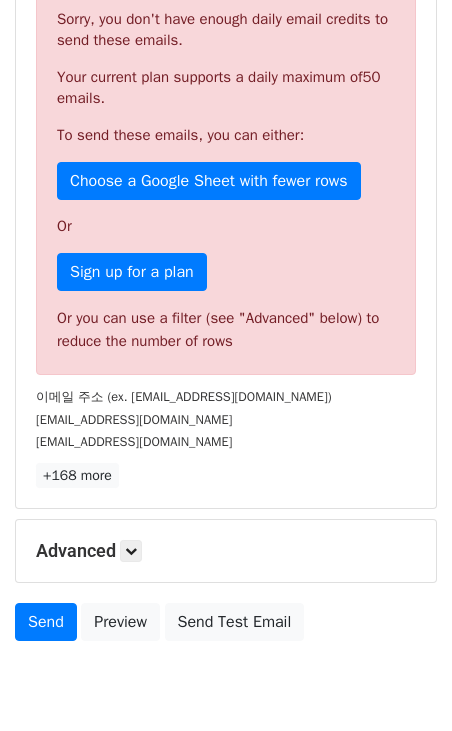 scroll, scrollTop: 490, scrollLeft: 0, axis: vertical 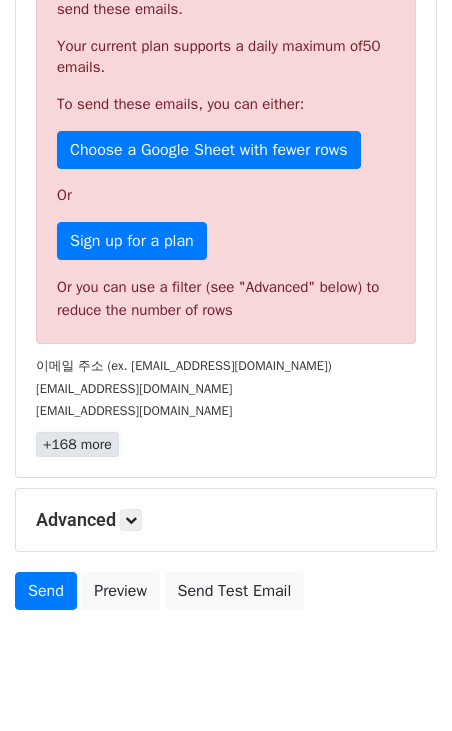 click on "+168 more" at bounding box center [77, 444] 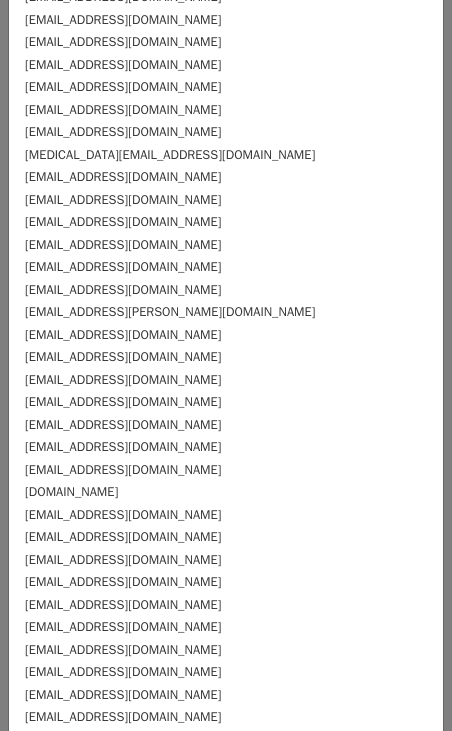 scroll, scrollTop: 0, scrollLeft: 0, axis: both 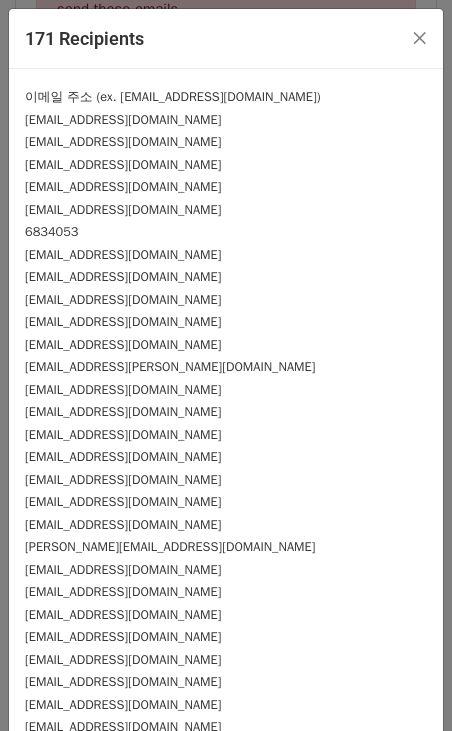 click on "이메일 주소 (ex. phenm@phenm.com)" at bounding box center [173, 97] 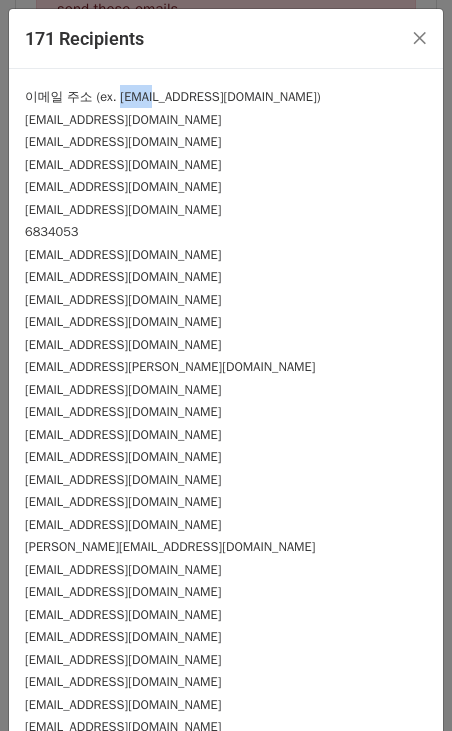 click on "이메일 주소 (ex. phenm@phenm.com)" at bounding box center (173, 97) 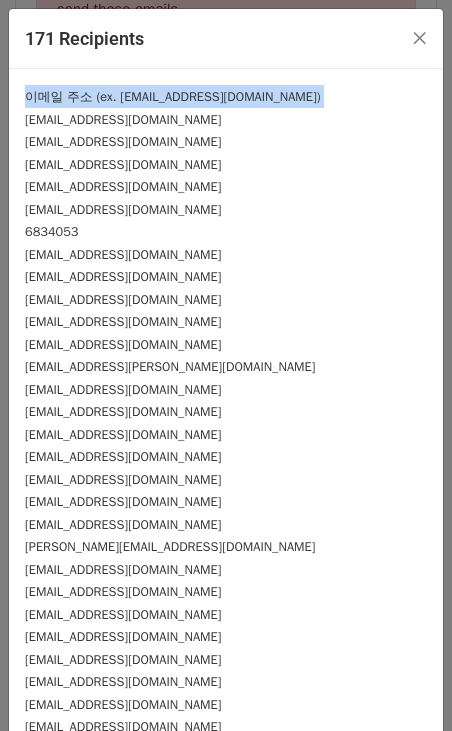 click on "이메일 주소 (ex. phenm@phenm.com)" at bounding box center [173, 97] 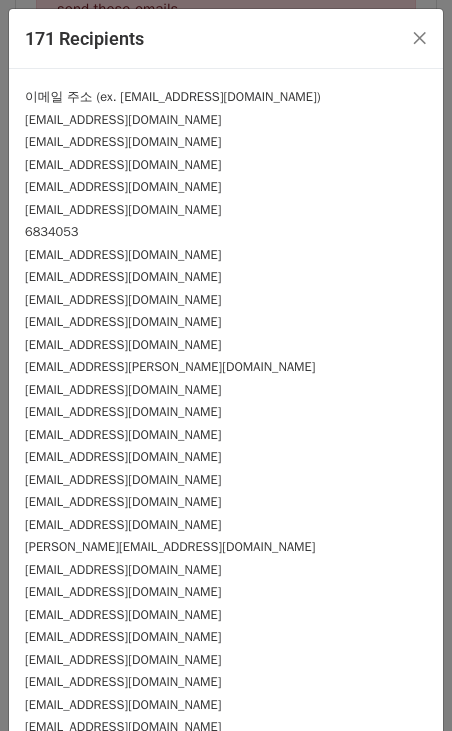 click on "이메일 주소 (ex. phenm@phenm.com)" at bounding box center [173, 97] 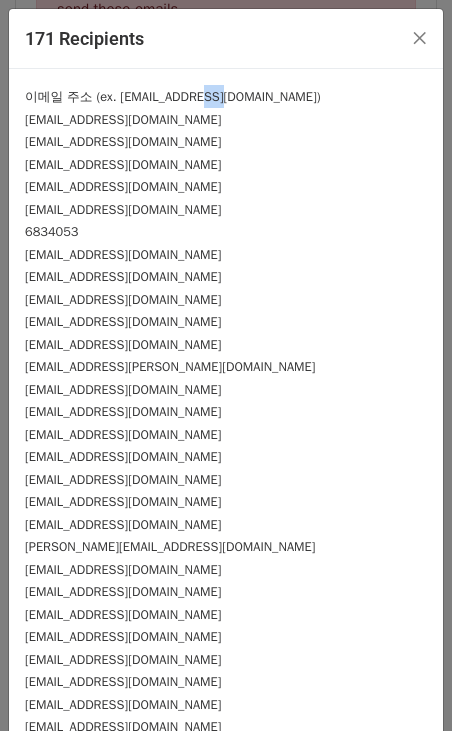click on "이메일 주소 (ex. phenm@phenm.com)" at bounding box center (173, 97) 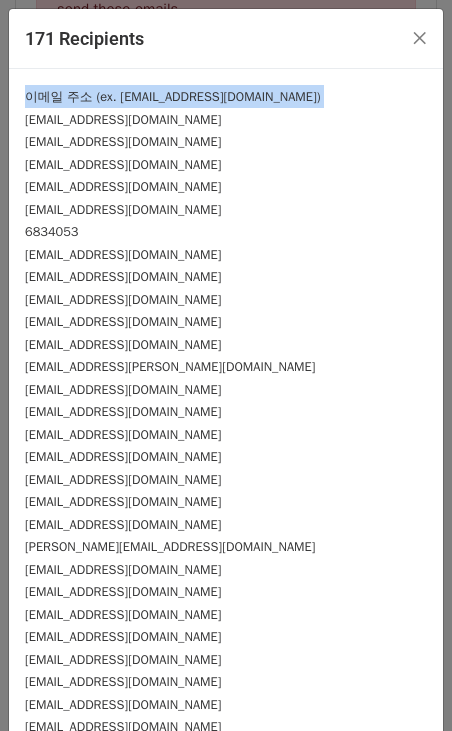 click on "이메일 주소 (ex. phenm@phenm.com)" at bounding box center [173, 97] 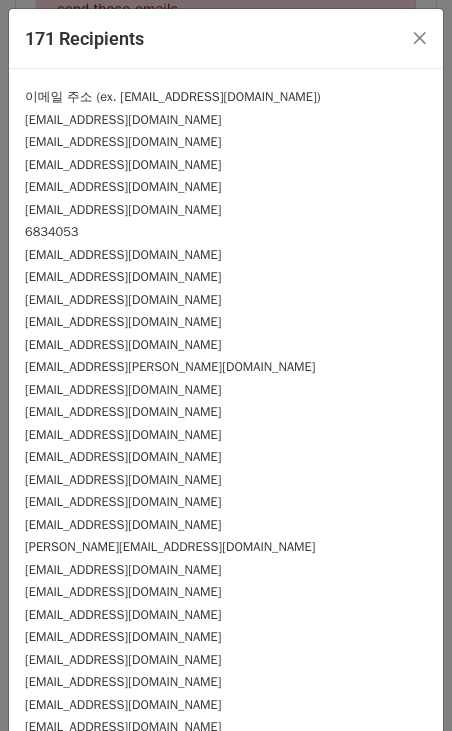 click on "이메일 주소 (ex. phenm@phenm.com)" at bounding box center (226, 96) 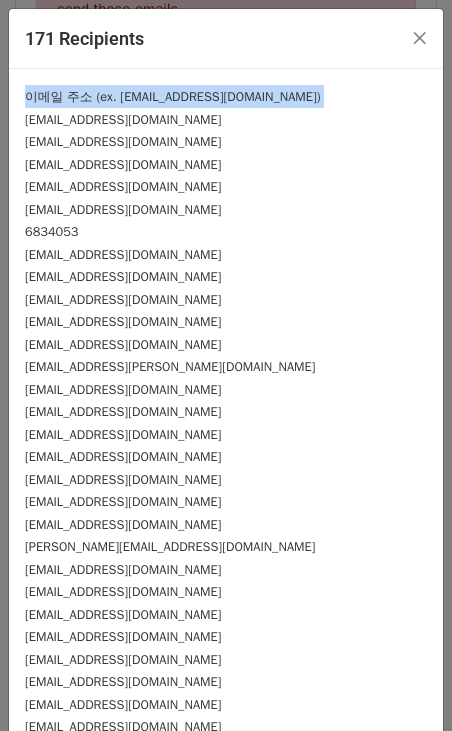 click on "이메일 주소 (ex. phenm@phenm.com)" at bounding box center (226, 96) 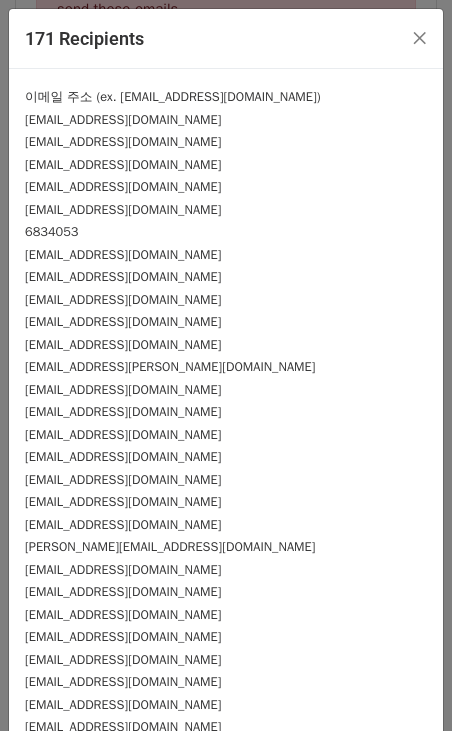 click on "이메일 주소 (ex. phenm@phenm.com)" at bounding box center (226, 96) 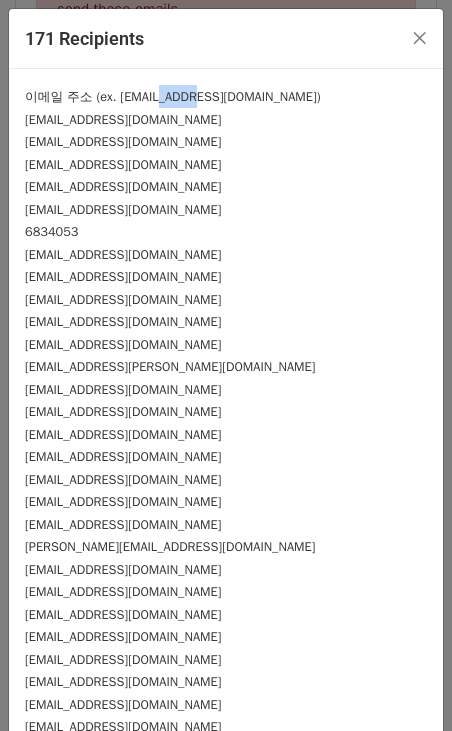 click on "이메일 주소 (ex. phenm@phenm.com)" at bounding box center (226, 96) 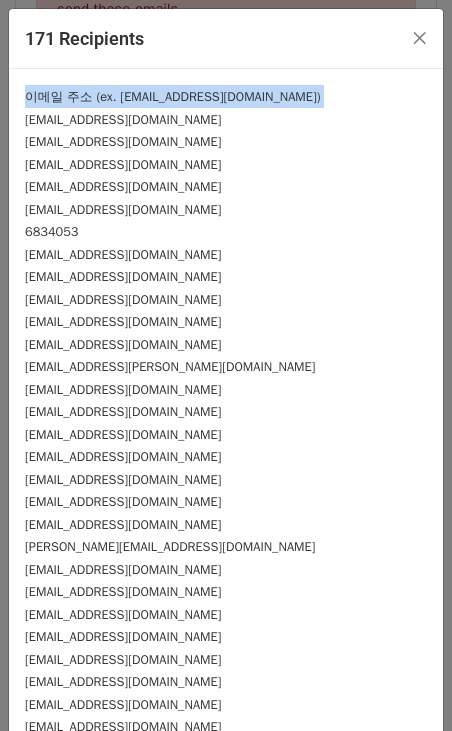 click on "이메일 주소 (ex. phenm@phenm.com)" at bounding box center [173, 97] 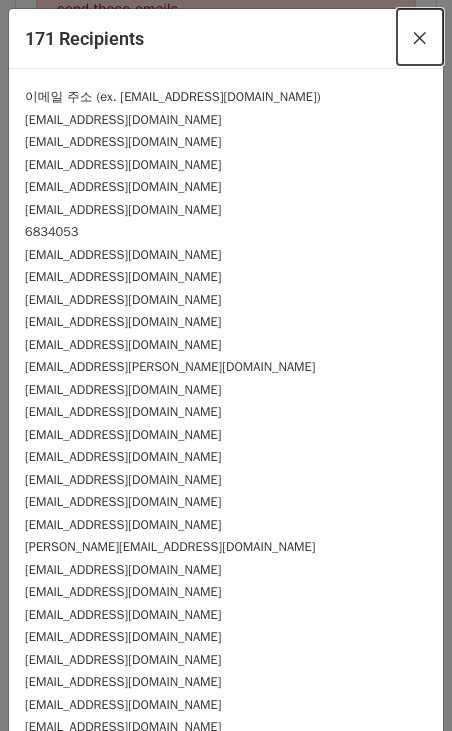 click on "×" at bounding box center (420, 37) 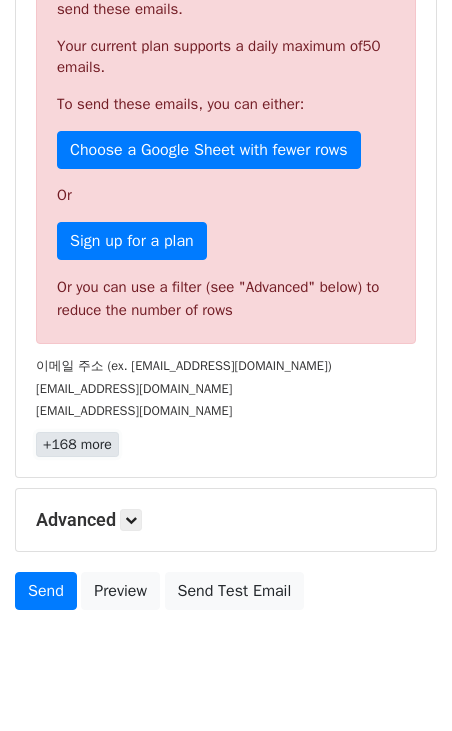 click on "+168 more" at bounding box center (77, 444) 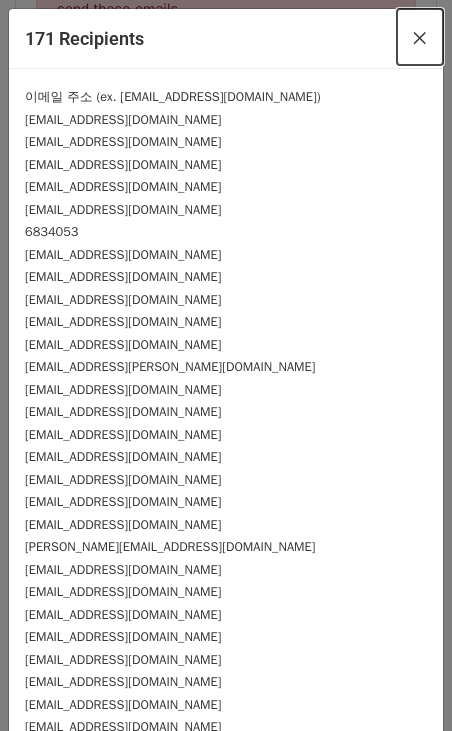 click on "×" at bounding box center [420, 37] 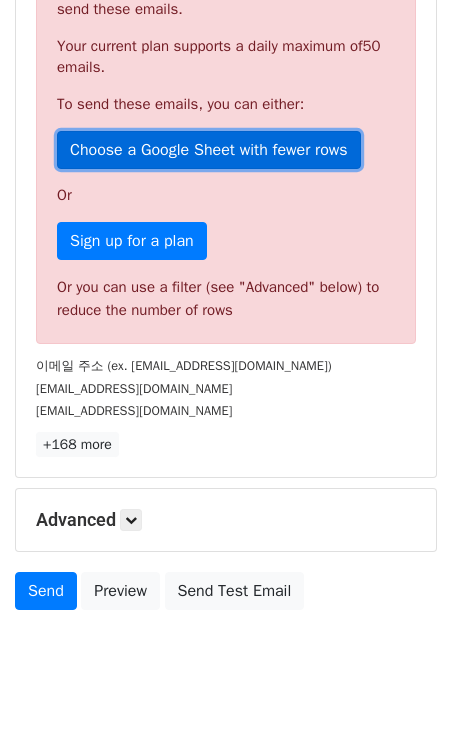 click on "Choose a Google Sheet with fewer rows" at bounding box center (209, 150) 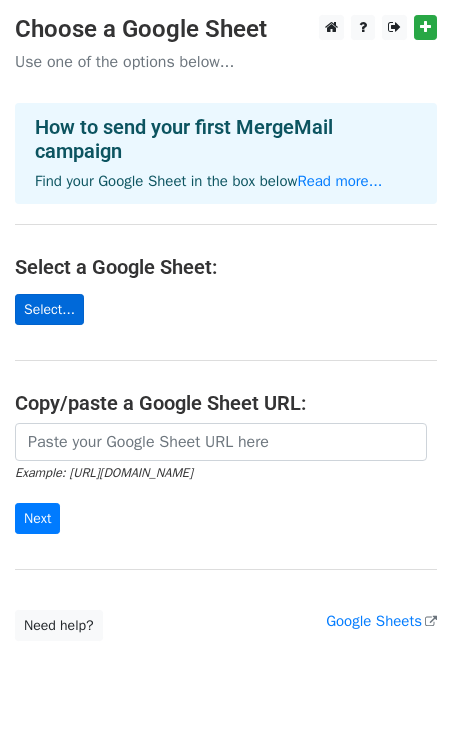scroll, scrollTop: 0, scrollLeft: 0, axis: both 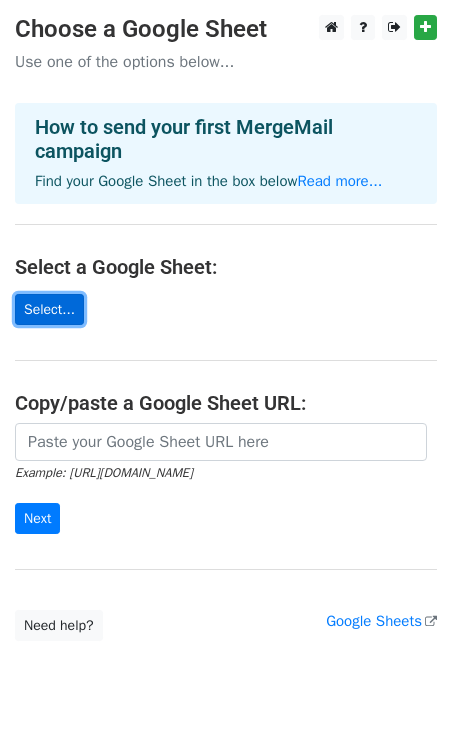 click on "Select..." at bounding box center [49, 309] 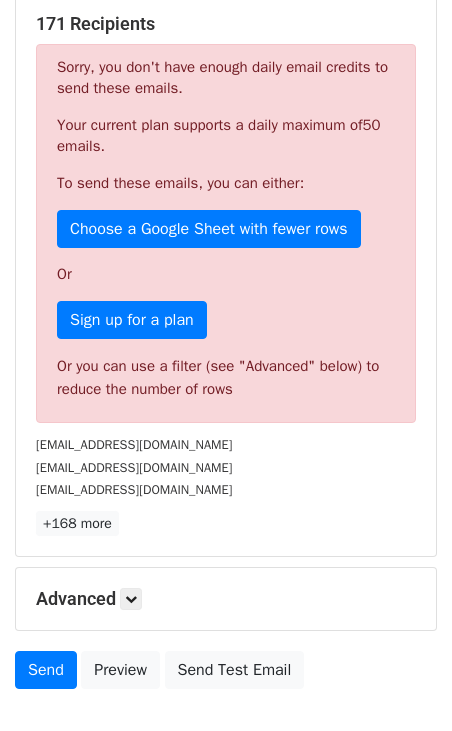 scroll, scrollTop: 540, scrollLeft: 0, axis: vertical 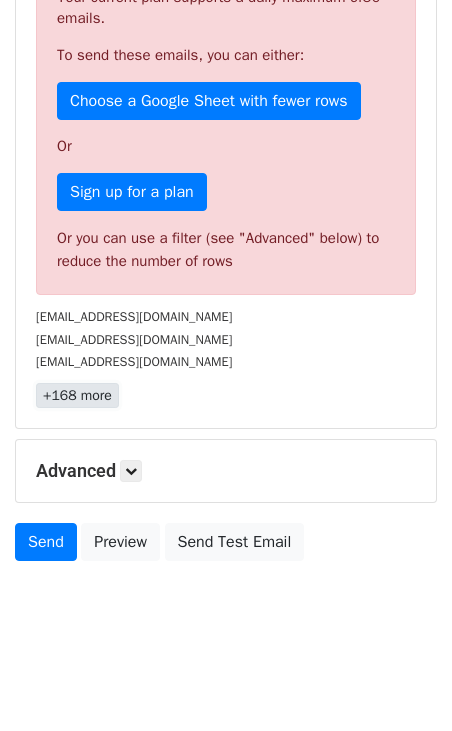 click on "+168 more" at bounding box center (77, 395) 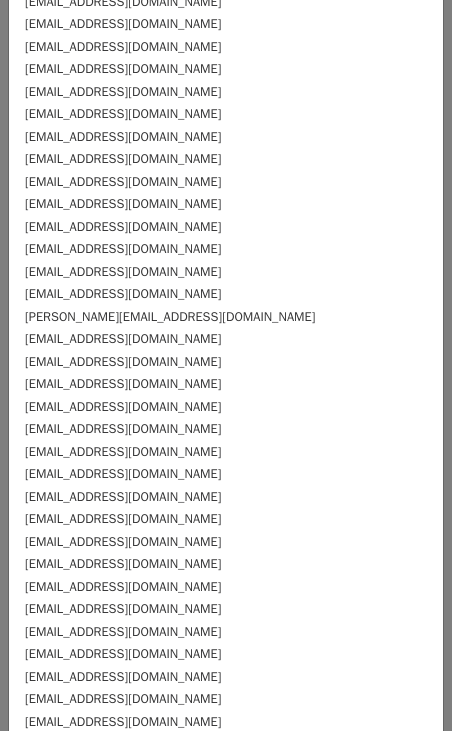 scroll, scrollTop: 0, scrollLeft: 0, axis: both 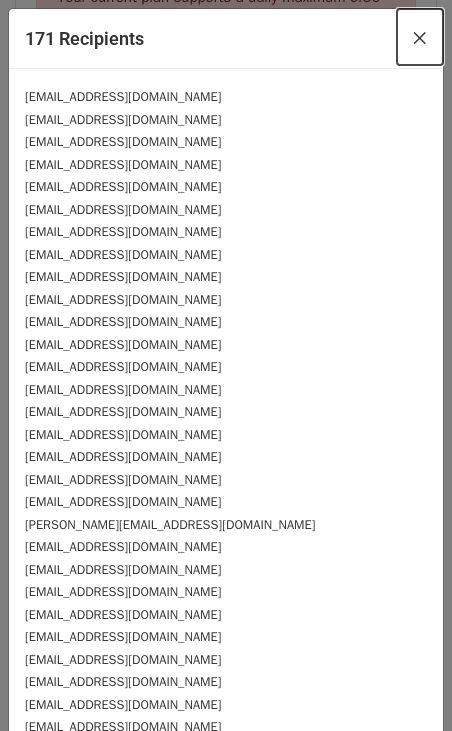 click on "×" at bounding box center [420, 37] 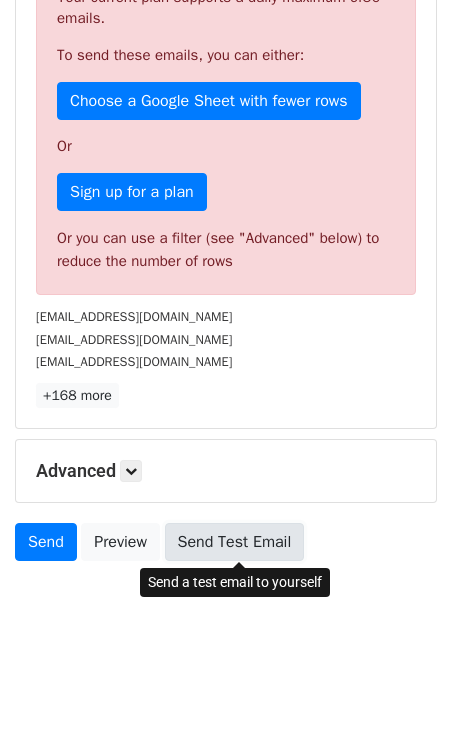 click on "Send Test Email" at bounding box center (235, 542) 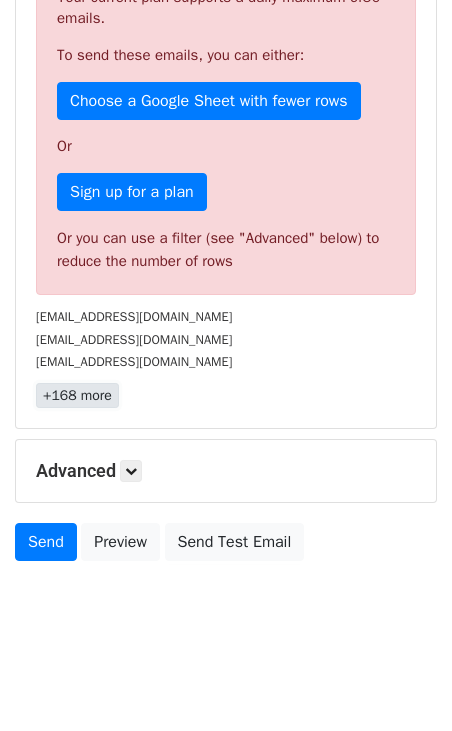 click on "+168 more" at bounding box center (77, 395) 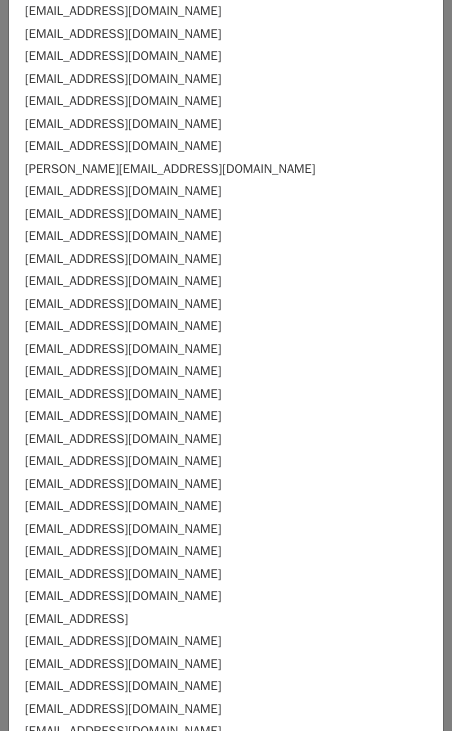 scroll, scrollTop: 0, scrollLeft: 0, axis: both 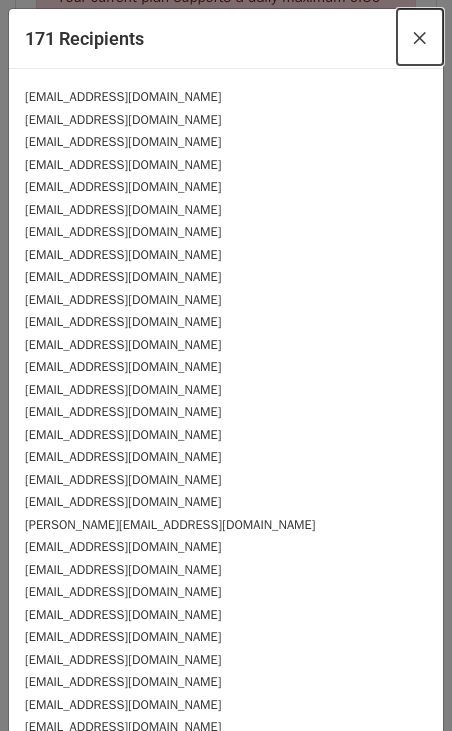 click on "×" at bounding box center [420, 37] 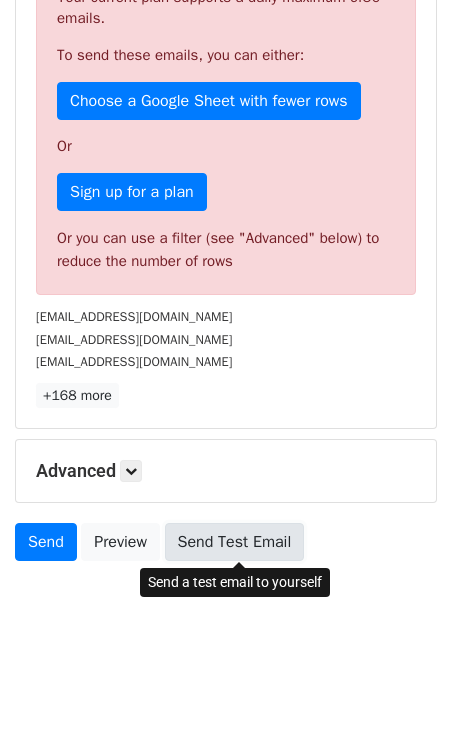 click on "Send Test Email" at bounding box center [235, 542] 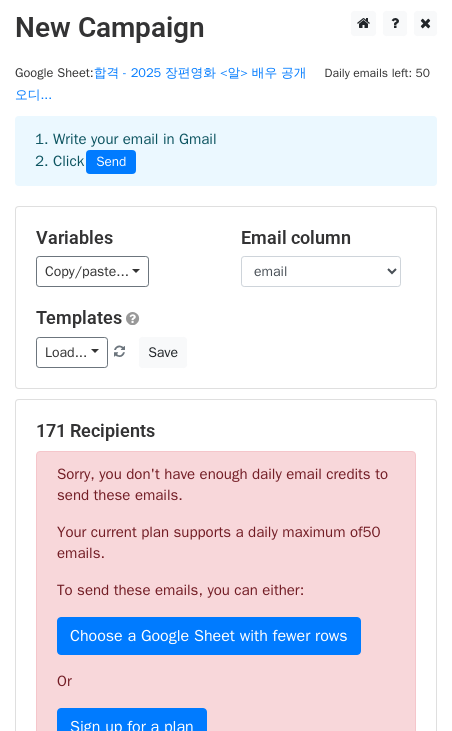 scroll, scrollTop: 0, scrollLeft: 0, axis: both 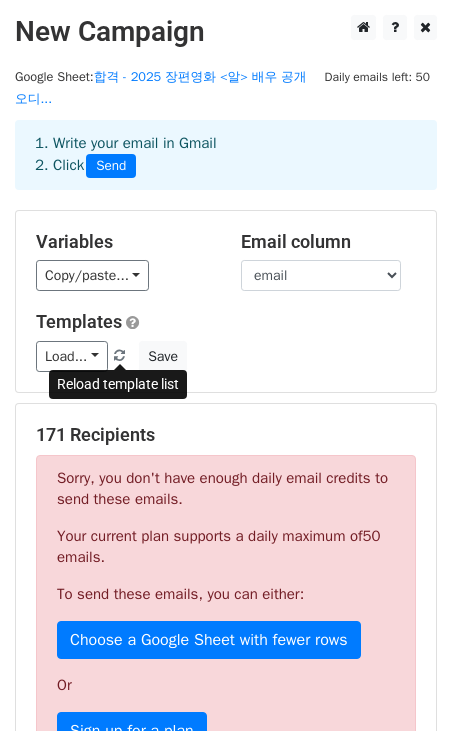 click at bounding box center [119, 356] 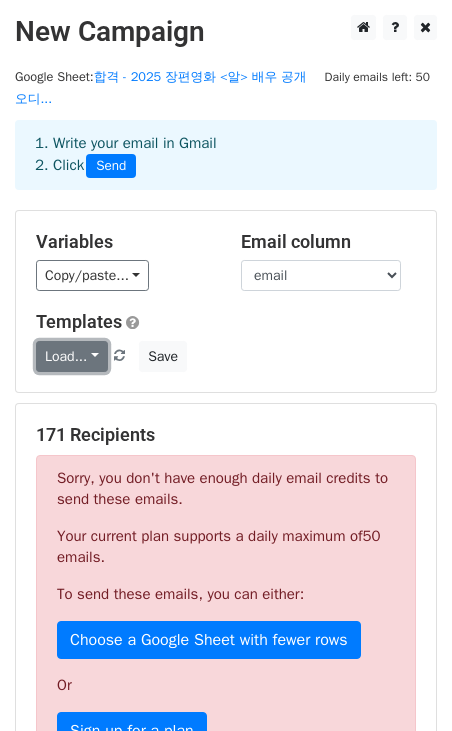 click on "Load..." at bounding box center (72, 356) 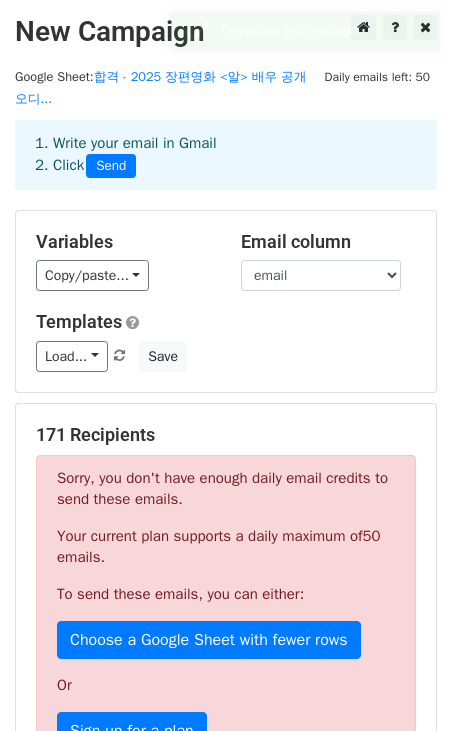 click on "Variables
Copy/paste...
{{타임스탬프}}
{{email}}
{{Name}}
{{이름 (영문)}}
{{예명 (있는 경우)}}
{{성별}}
{{생년월일 }}
{{나이 (만)}}
{{키 / 몸무게}}
{{MBTI (선택)}}
{{휴대폰 번호 (ex. 010-1234-5678)}}
{{12열}}
{{SNS 링크 (인스타그램, 틱톡, 유튜브 등 ...
{{소속사}}
{{소속사명 / 담당자 연락처 (있는 경우)}}
{{관련 전공 여부 (대학/대학원)}}
{{대학명 / 전공 / 학번 (전공자인 경우)}}
{{드라마/영화 출연 경험 (대사 있는 단역 이상)}}
{{드라마/영화 출연 이력 (출연연도 / 출연작품...
{{기타 연예계 활동 경력 (가수 / 모델 / 공...
{{프로필 링크 (별도 없는 경우, SNS 링크 ...
{{연기 영상 링크 (있는 경우, Youtube,...
{{프로필 사진 2장 (설명 참조)}}" at bounding box center (226, 301) 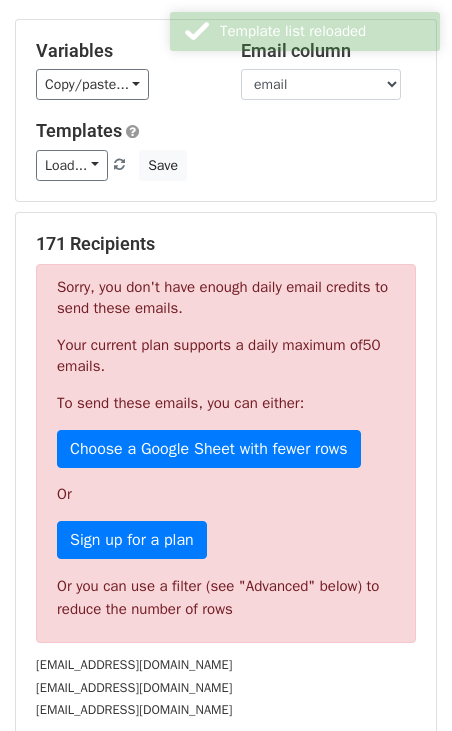 scroll, scrollTop: 0, scrollLeft: 0, axis: both 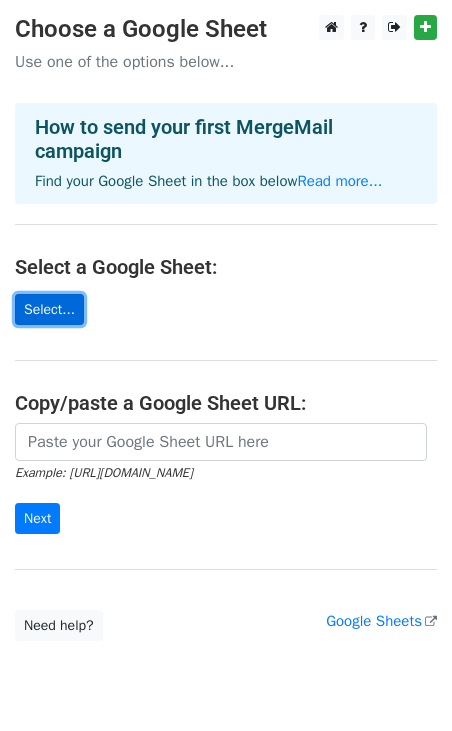 click on "Select..." at bounding box center (49, 309) 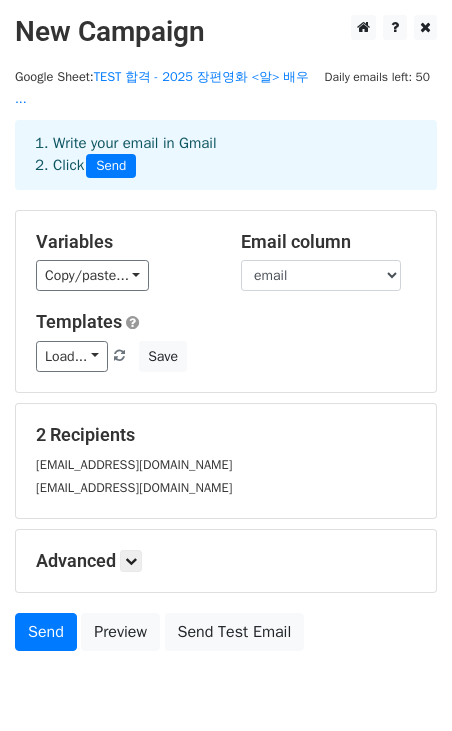 scroll, scrollTop: 0, scrollLeft: 0, axis: both 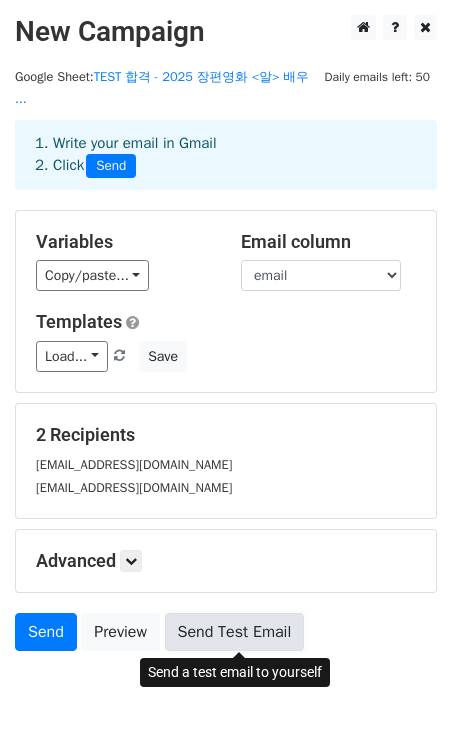 click on "Send Test Email" at bounding box center (235, 632) 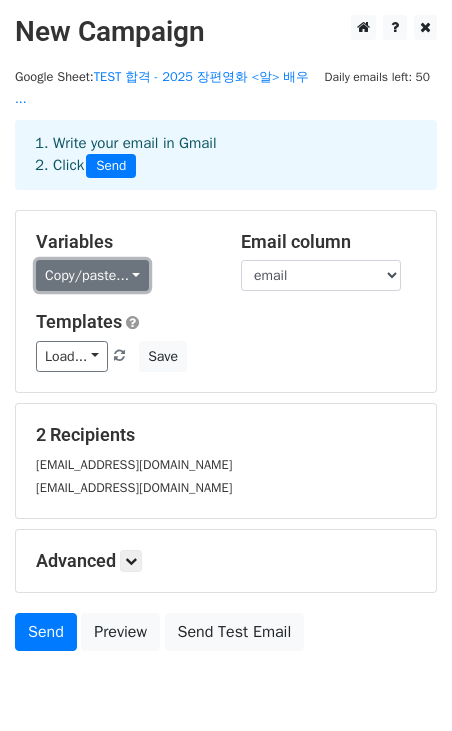 click on "Copy/paste..." at bounding box center [92, 275] 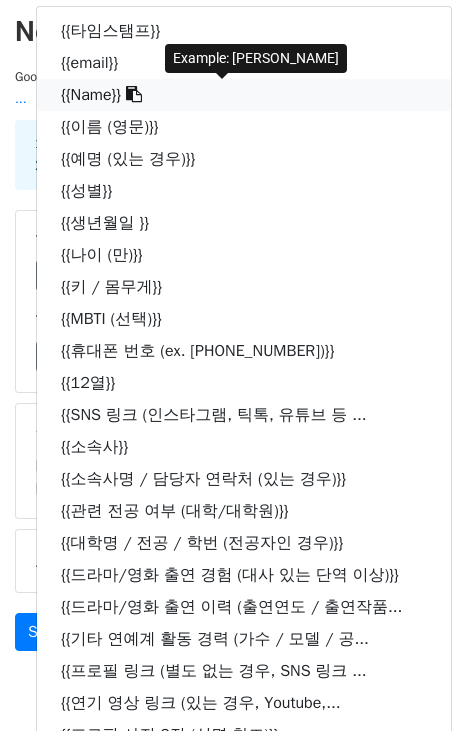 click on "{{Name}}" at bounding box center [244, 95] 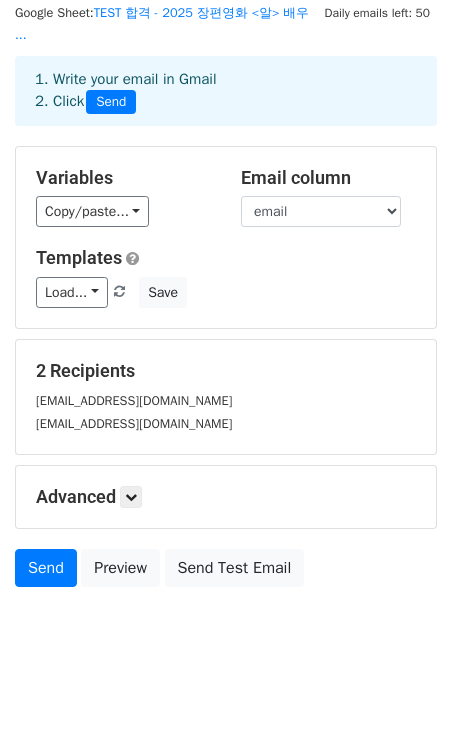 scroll, scrollTop: 91, scrollLeft: 0, axis: vertical 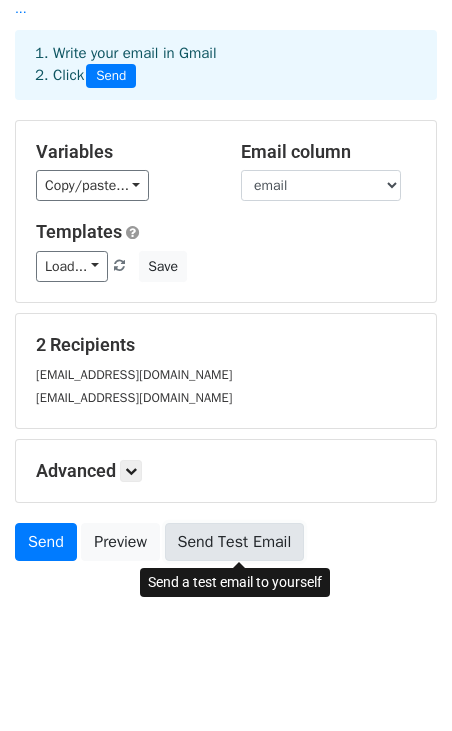 click on "Send Test Email" at bounding box center (235, 542) 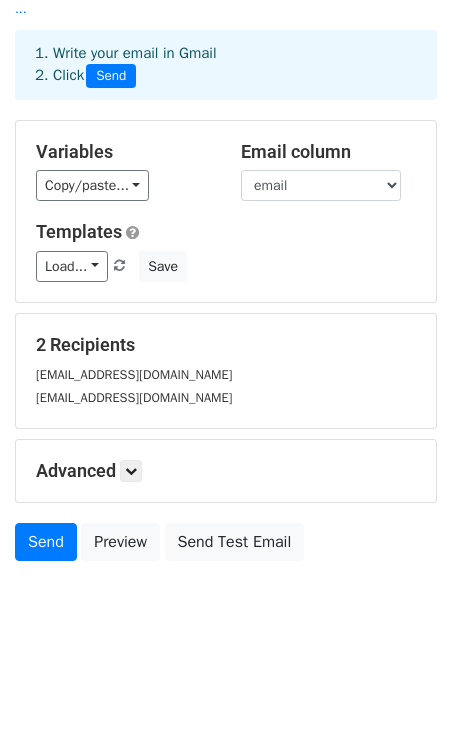 scroll, scrollTop: 0, scrollLeft: 0, axis: both 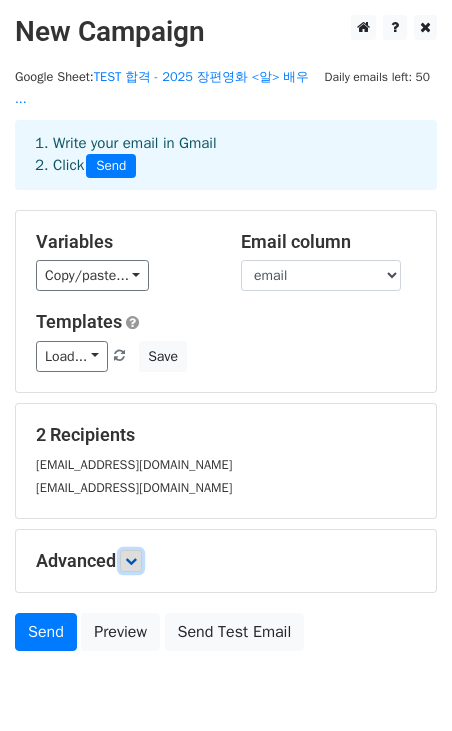 click at bounding box center [131, 561] 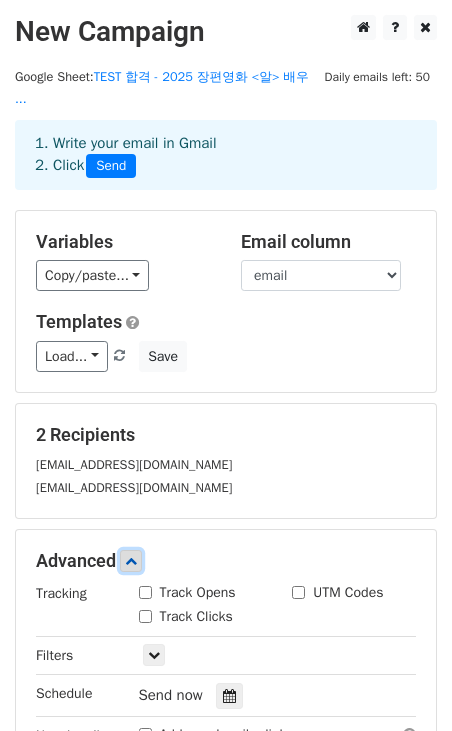 click at bounding box center [131, 561] 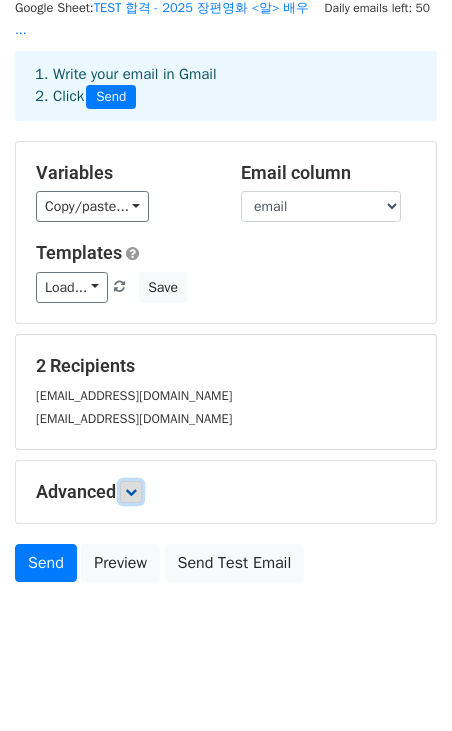 scroll, scrollTop: 91, scrollLeft: 0, axis: vertical 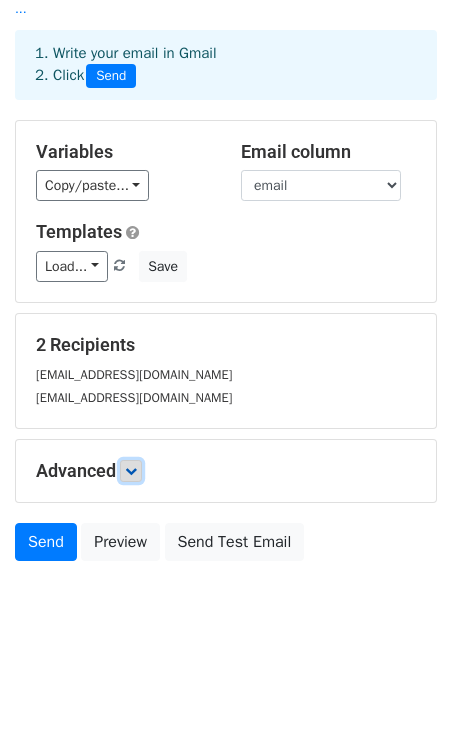 click at bounding box center [131, 471] 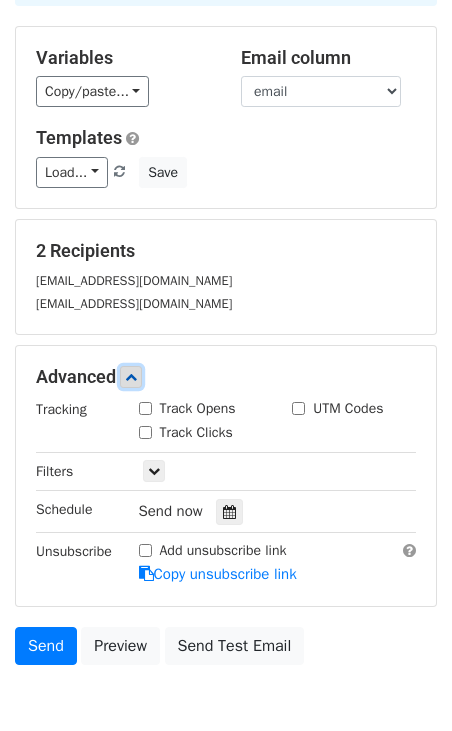 scroll, scrollTop: 270, scrollLeft: 0, axis: vertical 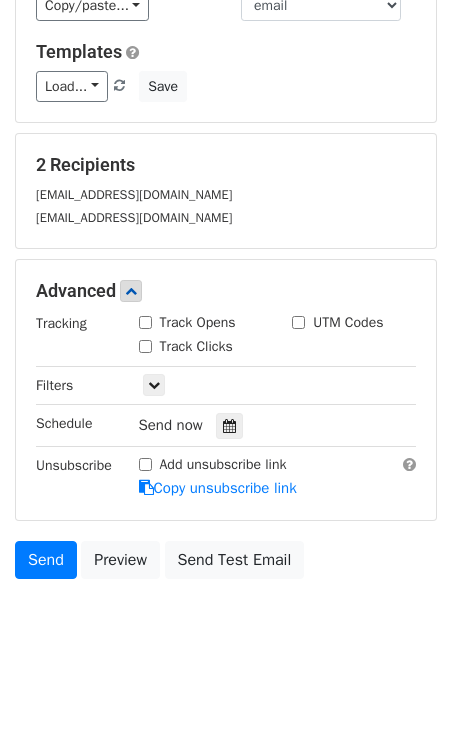 click on "Track Opens" at bounding box center [145, 322] 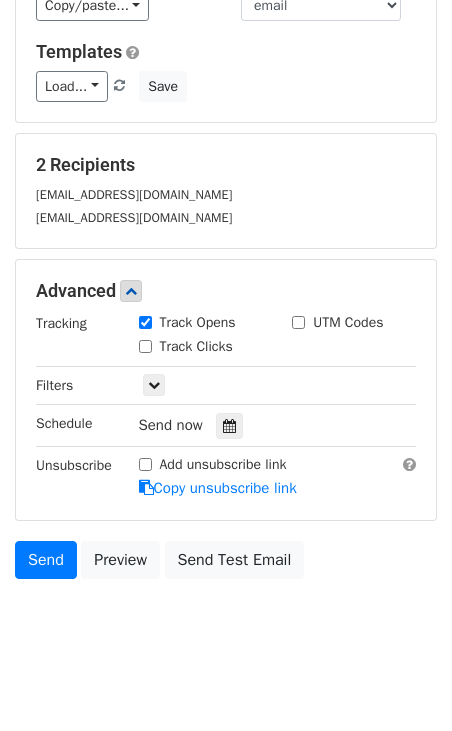 click on "Track Clicks" at bounding box center (145, 346) 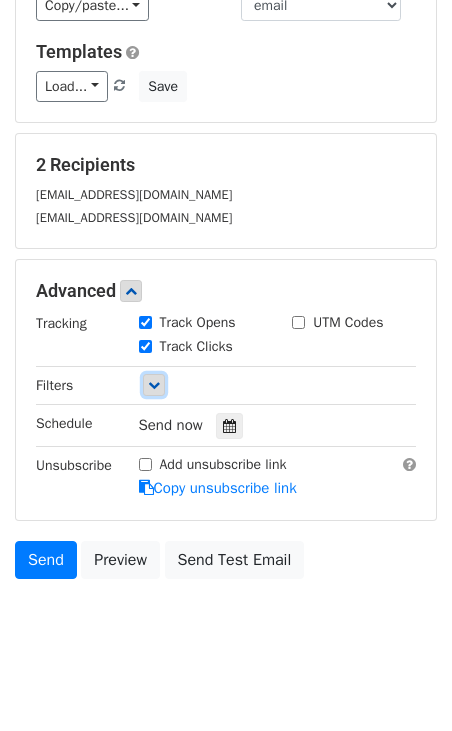click at bounding box center [154, 385] 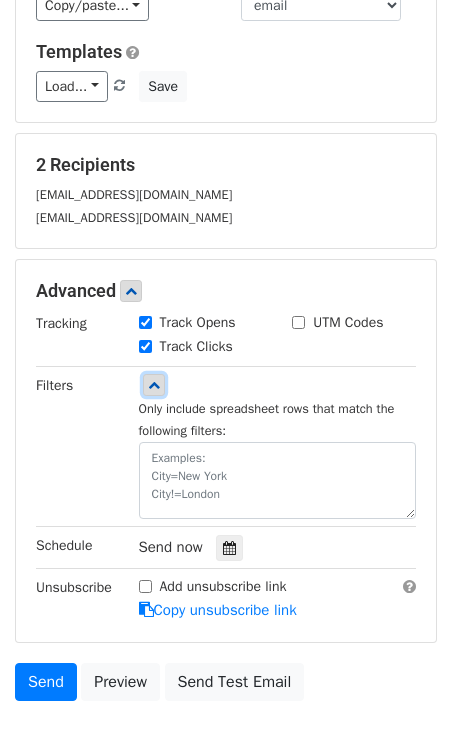 click at bounding box center [154, 385] 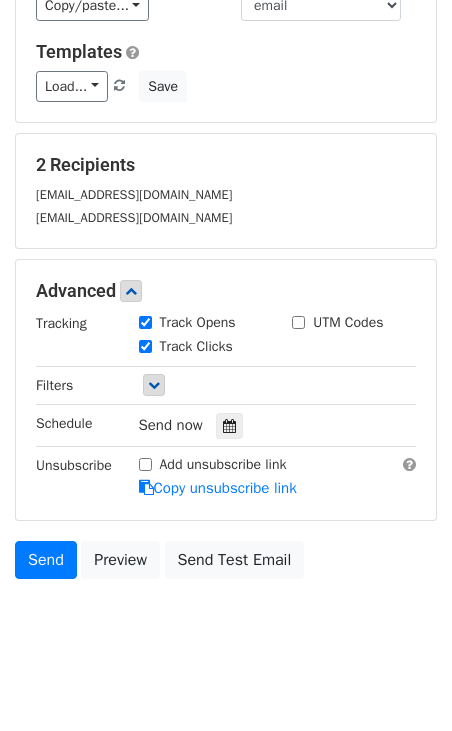 click on "UTM Codes" at bounding box center (298, 322) 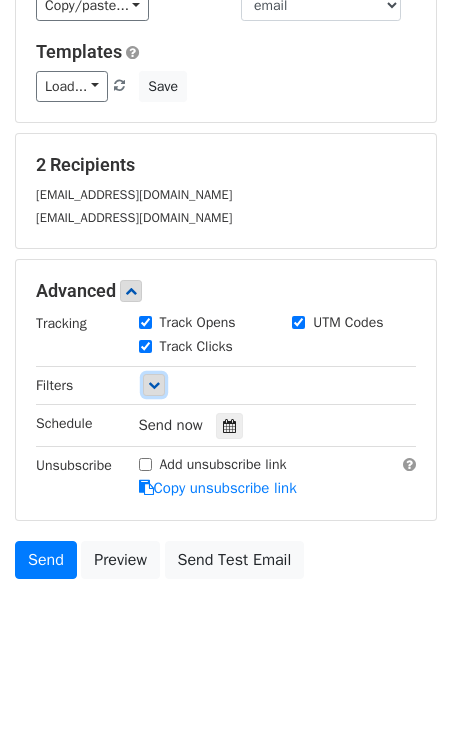 click at bounding box center [154, 385] 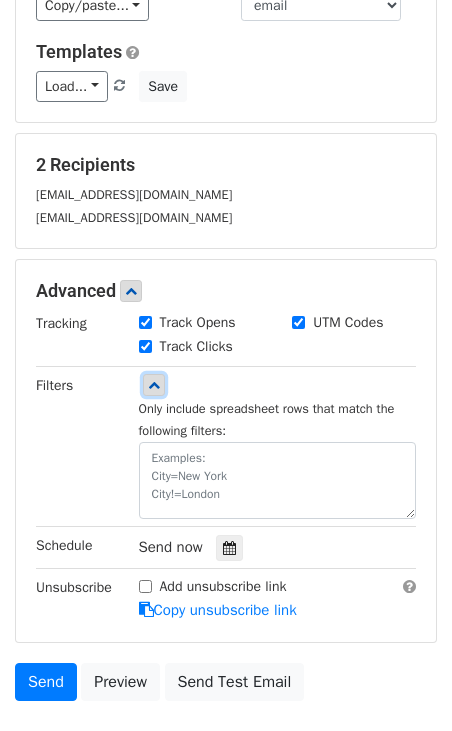 click at bounding box center [154, 385] 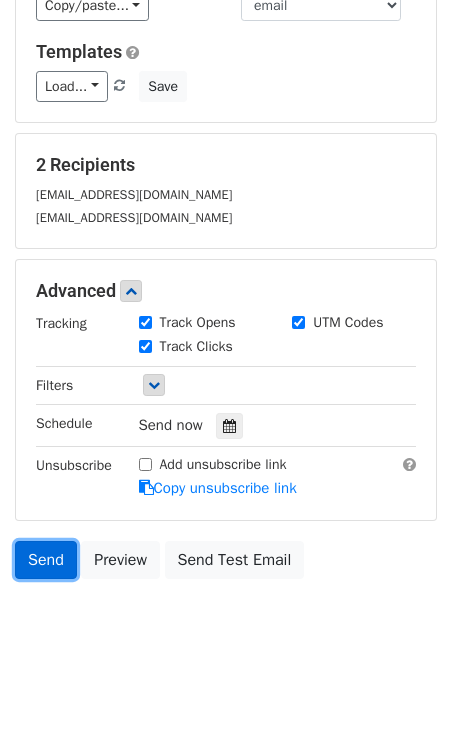 click on "Send" at bounding box center [46, 560] 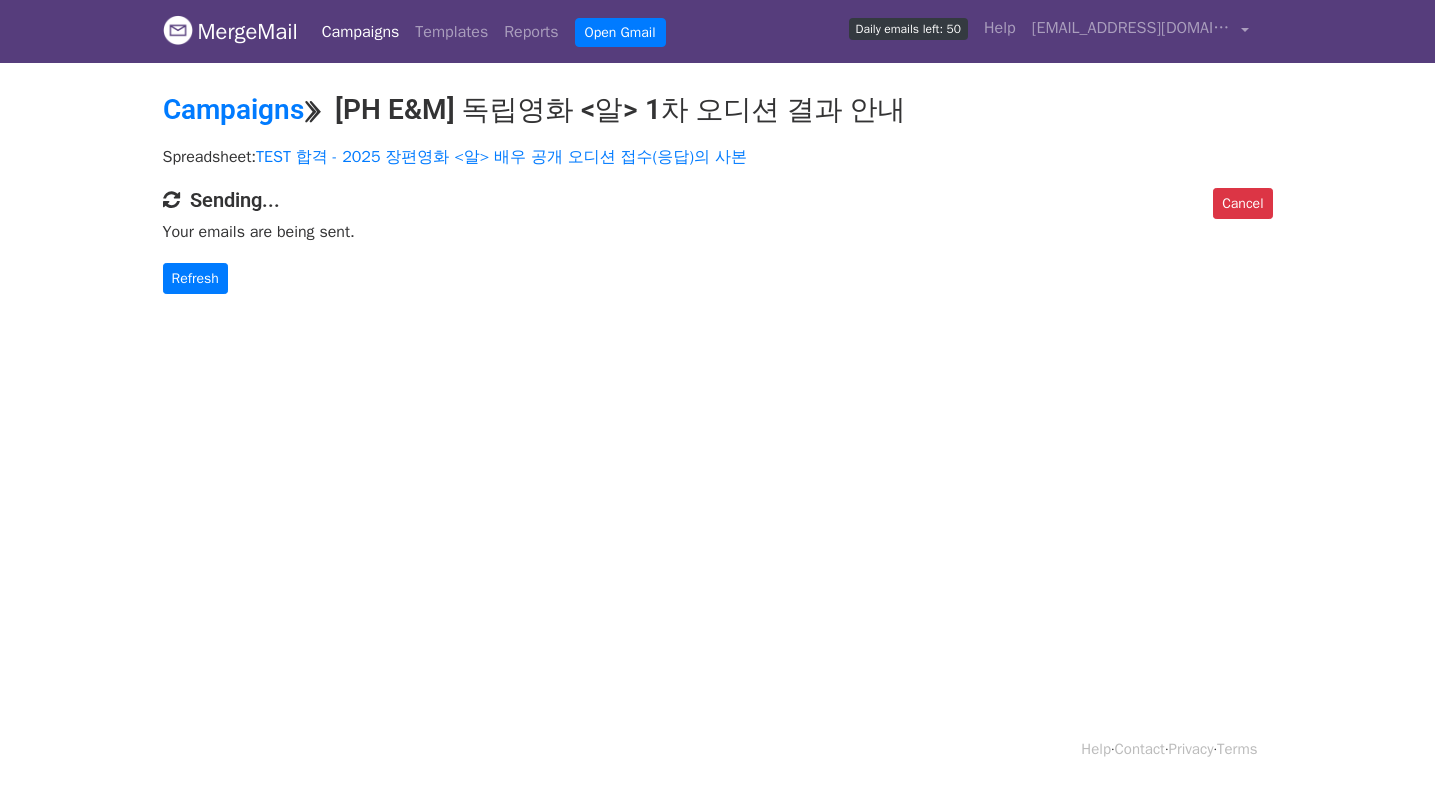scroll, scrollTop: 0, scrollLeft: 0, axis: both 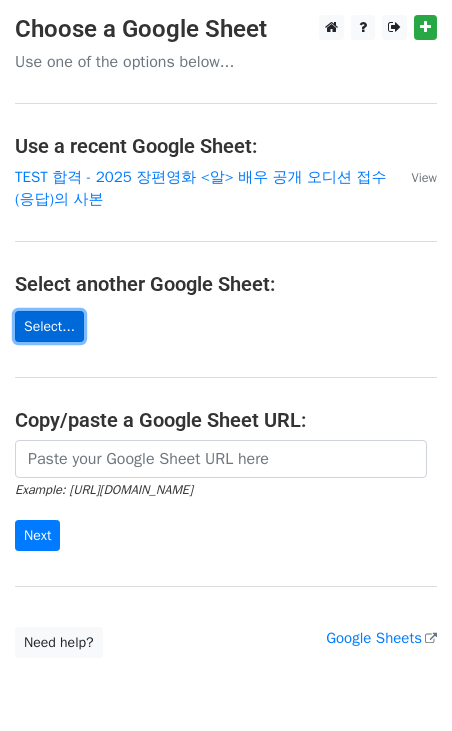 click on "Select..." at bounding box center [49, 326] 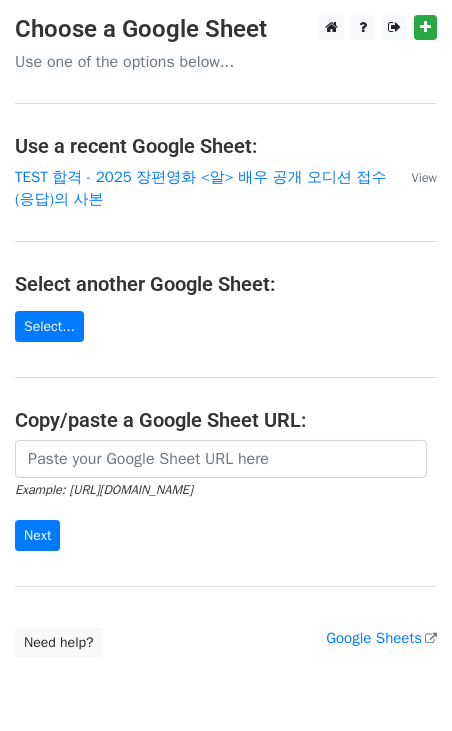 scroll, scrollTop: 0, scrollLeft: 0, axis: both 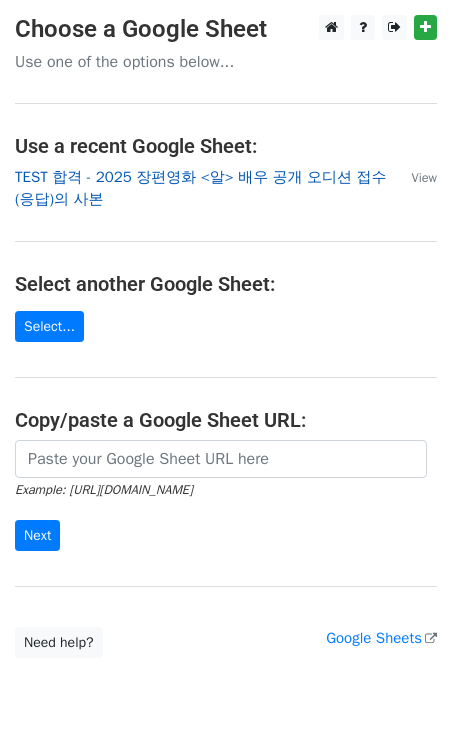click on "TEST 합격 - 2025 장편영화 <알> 배우 공개 오디션 접수(응답)의 사본" at bounding box center (201, 188) 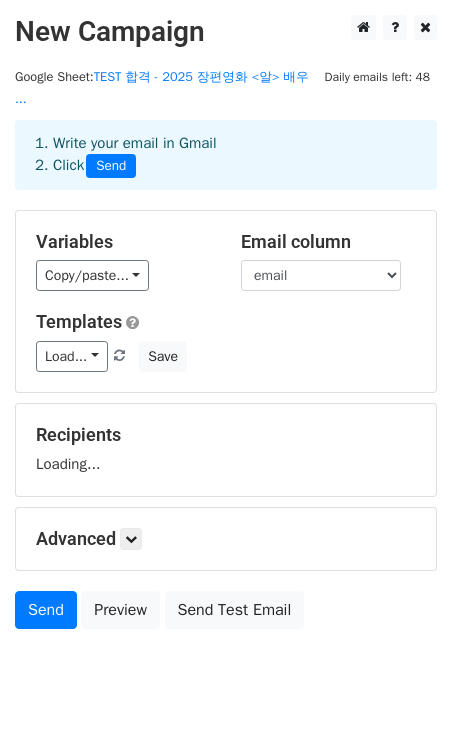 scroll, scrollTop: 0, scrollLeft: 0, axis: both 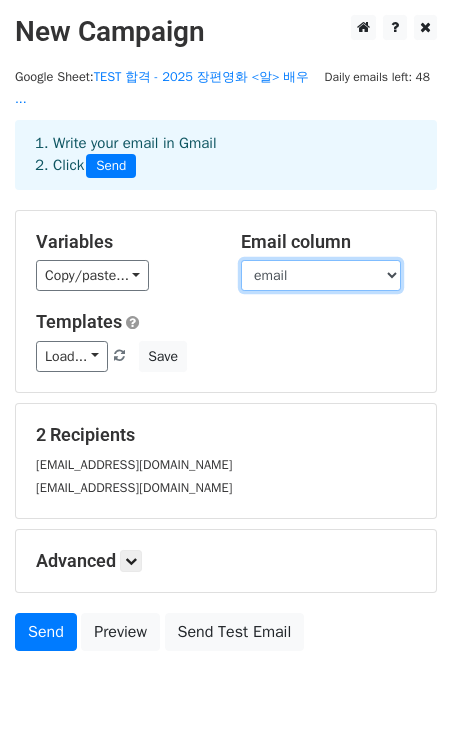 click on "타임스탬프
email
Name
이름 (영문)
예명 (있는 경우)
성별
생년월일
나이 (만)
키 / 몸무게
MBTI (선택)
휴대폰 번호 (ex. 010-1234-5678)
12열
SNS 링크 (인스타그램, 틱톡, 유튜브 등 있는 경우)
소속사
소속사명 / 담당자 연락처 (있는 경우)
관련 전공 여부 (대학/대학원)
대학명 / 전공 / 학번 (전공자인 경우)
드라마/영화 출연 경험 (대사 있는 단역 이상)
드라마/영화 출연 이력 (출연연도 / 출연작품 / 역할)
기타 연예계 활동 경력 (가수 / 모델 / 공연 / 댄서)
프로필 링크 (별도 없는 경우, SNS 링크 첨부)
연기 영상 링크 (있는 경우, Youtube, Vimeo)
프로필 사진 2장 (설명 참조)
자기소개 (100자 이하, 강점, 장점, 본인 어필 위주)
특기 (외국어 / 악기 / 무술 등)
사투리 (바로 가능한 사투리 체크)
오디션 가능 일정 (택2)
오디션 지원 배역
Date
Time" at bounding box center [321, 275] 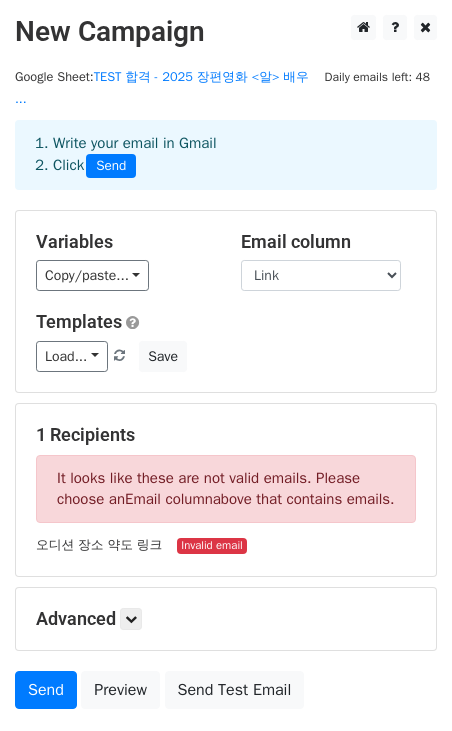 click on "Email column" at bounding box center [169, 499] 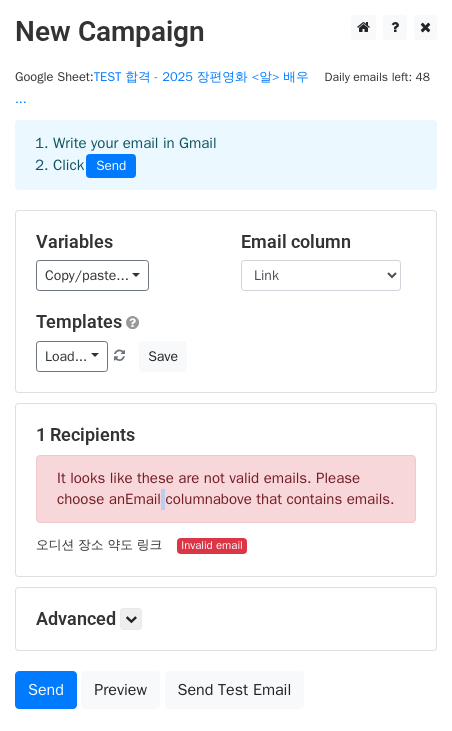click on "Email column" at bounding box center (169, 499) 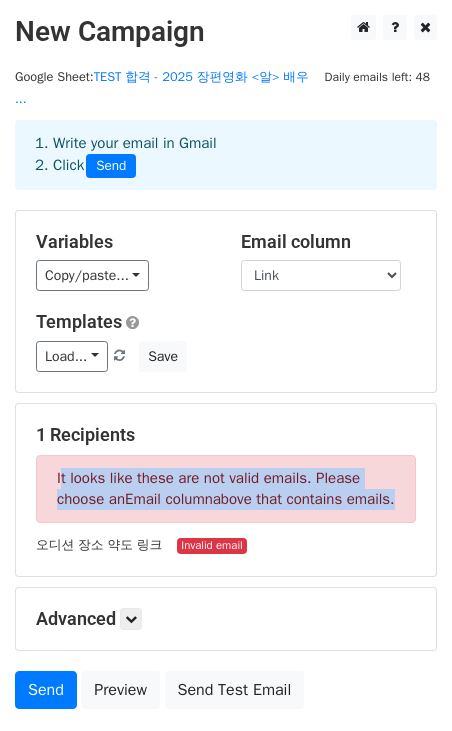 click on "It looks like these are not valid emails. Please choose an  Email column  above that contains emails." at bounding box center [226, 489] 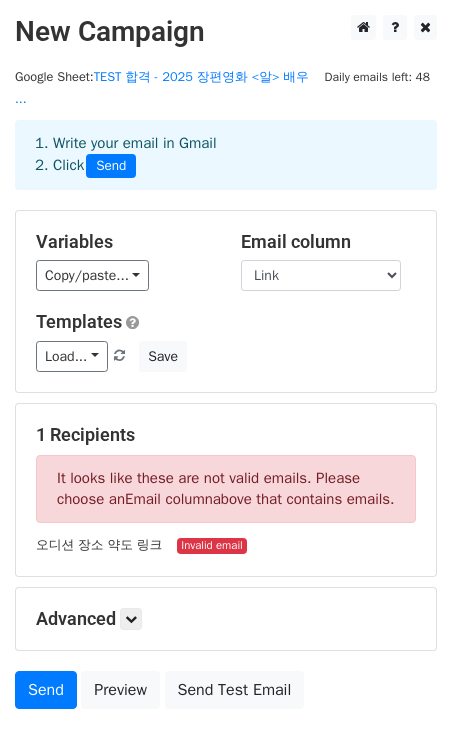 click on "It looks like these are not valid emails. Please choose an  Email column  above that contains emails." at bounding box center [226, 489] 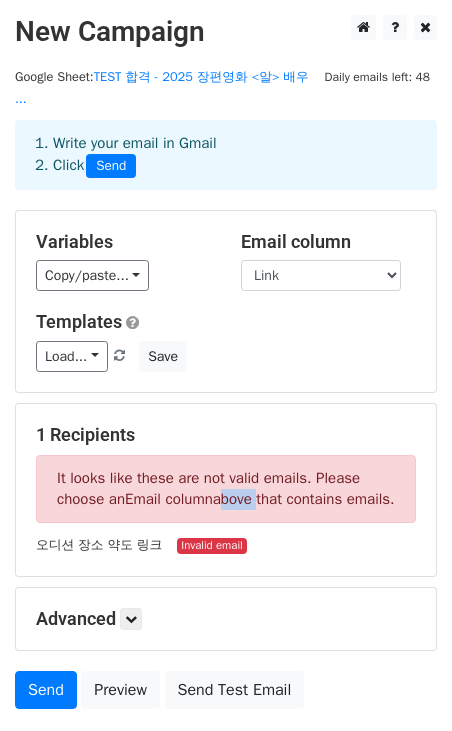 click on "It looks like these are not valid emails. Please choose an  Email column  above that contains emails." at bounding box center [226, 489] 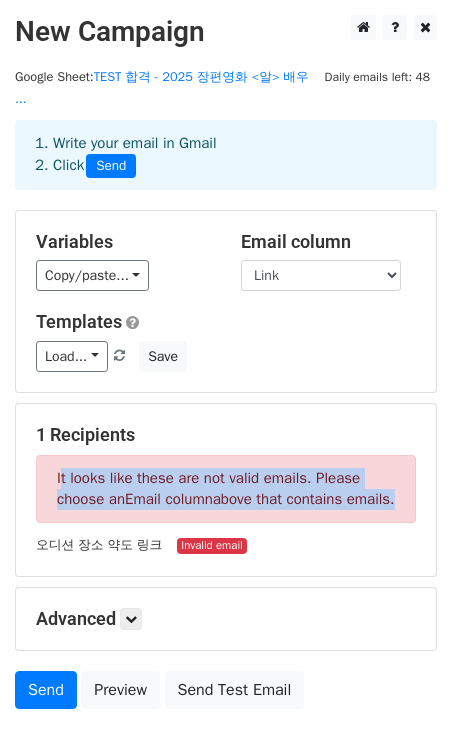 click on "It looks like these are not valid emails. Please choose an  Email column  above that contains emails." at bounding box center (226, 489) 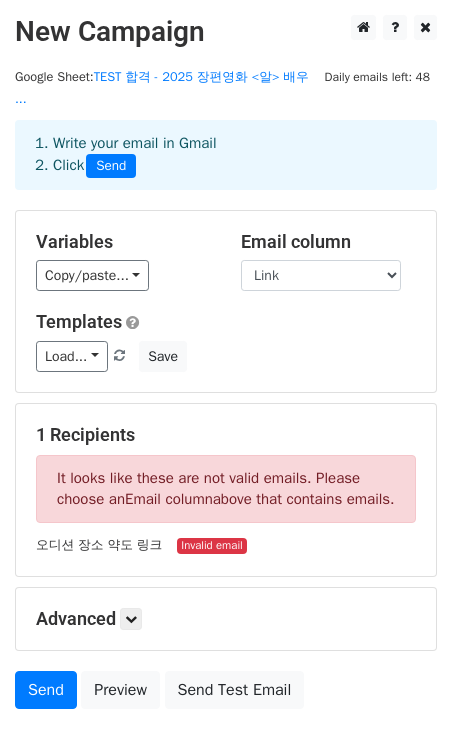 click on "It looks like these are not valid emails. Please choose an  Email column  above that contains emails." at bounding box center [226, 489] 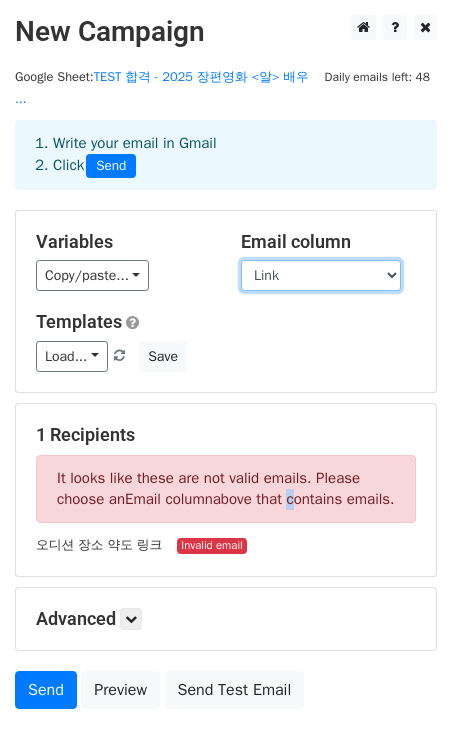 click on "타임스탬프
email
Name
이름 (영문)
예명 (있는 경우)
성별
생년월일
나이 (만)
키 / 몸무게
MBTI (선택)
휴대폰 번호 (ex. 010-1234-5678)
12열
SNS 링크 (인스타그램, 틱톡, 유튜브 등 있는 경우)
소속사
소속사명 / 담당자 연락처 (있는 경우)
관련 전공 여부 (대학/대학원)
대학명 / 전공 / 학번 (전공자인 경우)
드라마/영화 출연 경험 (대사 있는 단역 이상)
드라마/영화 출연 이력 (출연연도 / 출연작품 / 역할)
기타 연예계 활동 경력 (가수 / 모델 / 공연 / 댄서)
프로필 링크 (별도 없는 경우, SNS 링크 첨부)
연기 영상 링크 (있는 경우, Youtube, Vimeo)
프로필 사진 2장 (설명 참조)
자기소개 (100자 이하, 강점, 장점, 본인 어필 위주)
특기 (외국어 / 악기 / 무술 등)
사투리 (바로 가능한 사투리 체크)
오디션 가능 일정 (택2)
오디션 지원 배역
Date
Time" at bounding box center (321, 275) 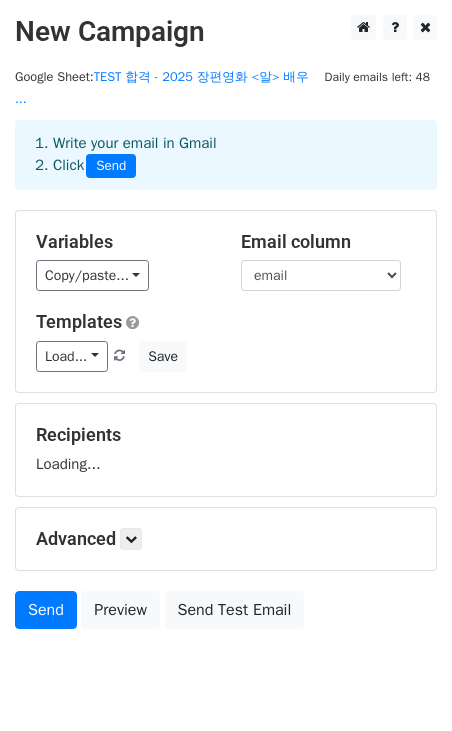 click on "Load...
No templates saved
Save" at bounding box center [226, 356] 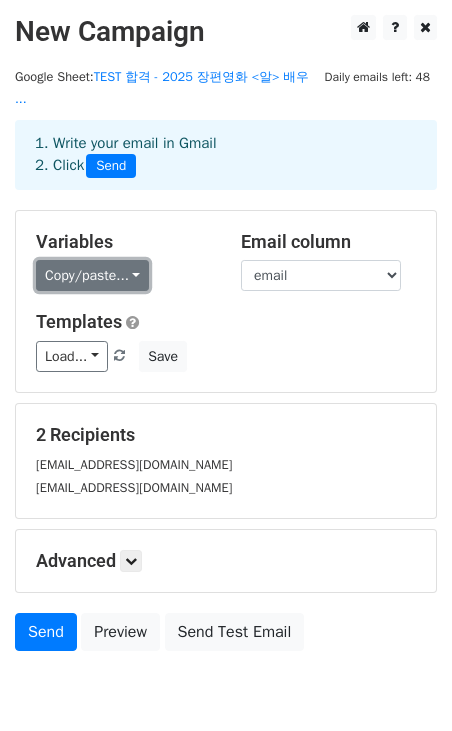 click on "Copy/paste..." at bounding box center (92, 275) 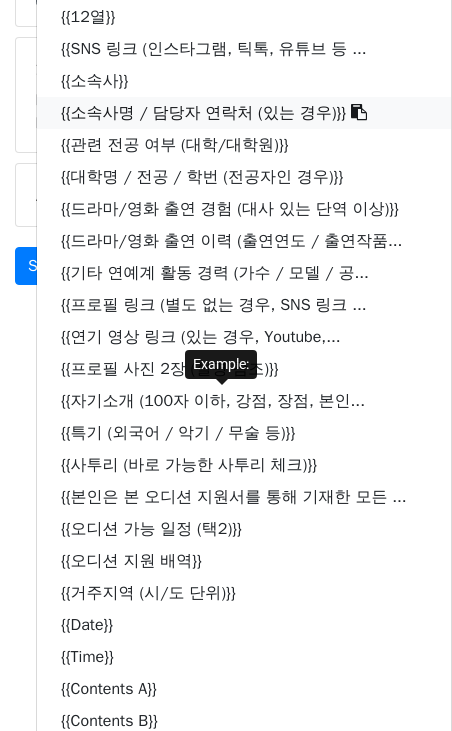 scroll, scrollTop: 542, scrollLeft: 0, axis: vertical 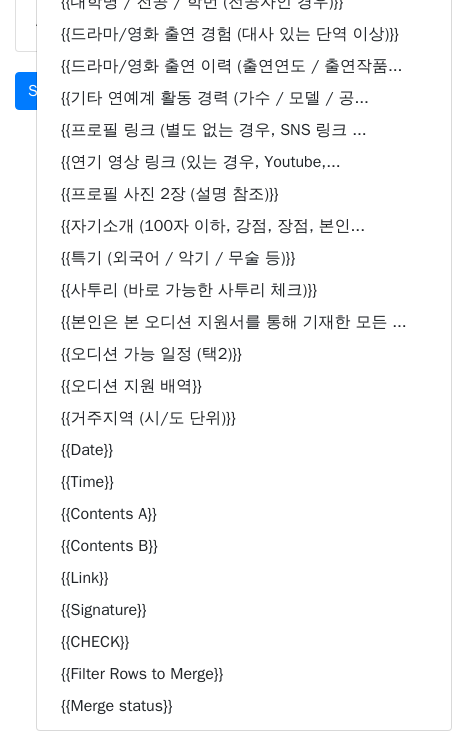 click on "New Campaign
Daily emails left: 48
Google Sheet:
TEST 합격 - 2025 장편영화 <알> 배우 ...
1. Write your email in Gmail
2. Click
Send
Variables
Copy/paste...
{{타임스탬프}}
{{email}}
{{Name}}
{{이름 (영문)}}
{{예명 (있는 경우)}}
{{성별}}
{{생년월일 }}
{{나이 (만)}}
{{키 / 몸무게}}
{{MBTI (선택)}}
{{휴대폰 번호 (ex. 010-1234-5678)}}
{{12열}}
{{SNS 링크 (인스타그램, 틱톡, 유튜브 등 ...
{{소속사}}
{{소속사명 / 담당자 연락처 (있는 경우)}}
{{관련 전공 여부 (대학/대학원)}}
{{대학명 / 전공 / 학번 (전공자인 경우)}}
{{드라마/영화 출연 경험 (대사 있는 단역 이상)}}
{{드라마/영화 출연 이력 (출연연도 / 출연작품...
{{기타 연예계 활동 경력 (가수 / 모델 / 공..." at bounding box center (226, -131) 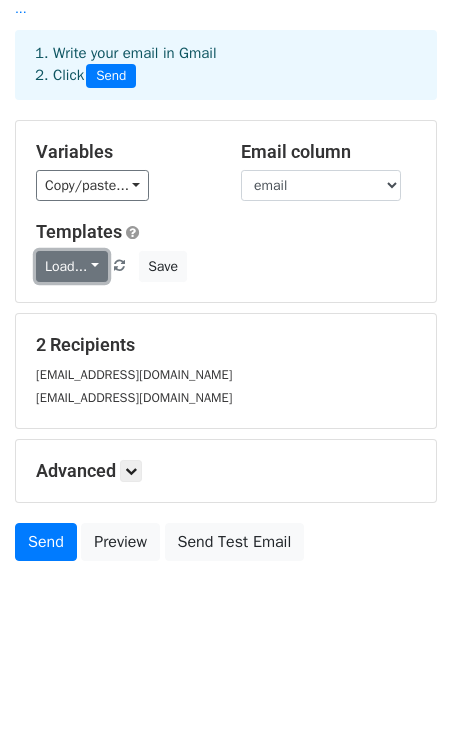 click on "Load..." at bounding box center [72, 266] 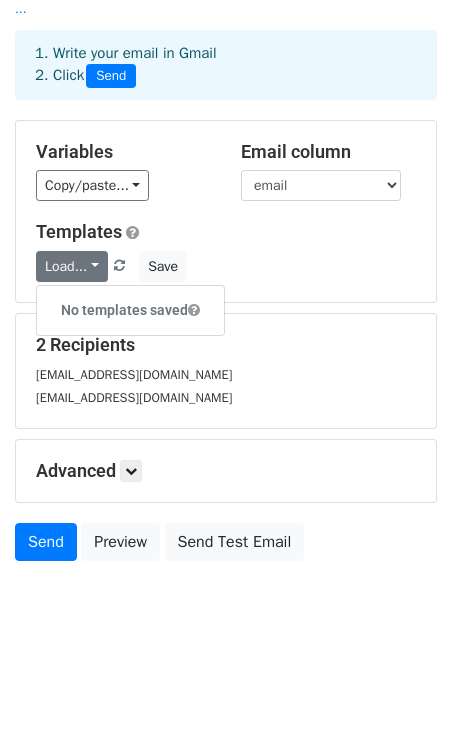 click on "Templates" at bounding box center (226, 232) 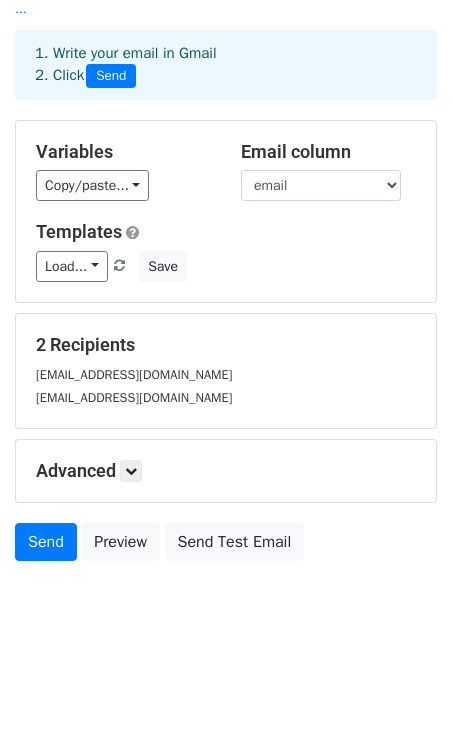 click on "juliejooheejeon@gmail.com" at bounding box center [134, 398] 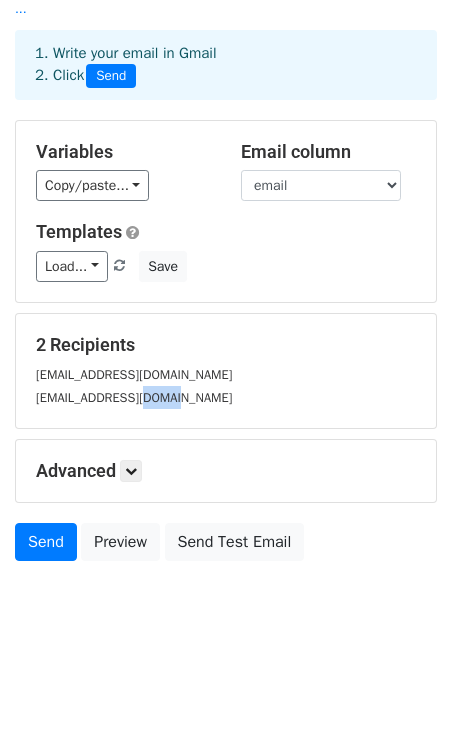 click on "[EMAIL_ADDRESS][DOMAIN_NAME]" at bounding box center [134, 398] 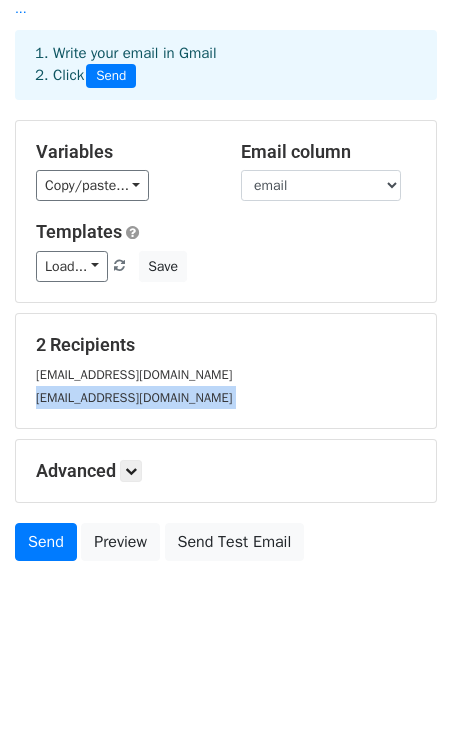 click on "jeju813@hotmail.com" at bounding box center (226, 374) 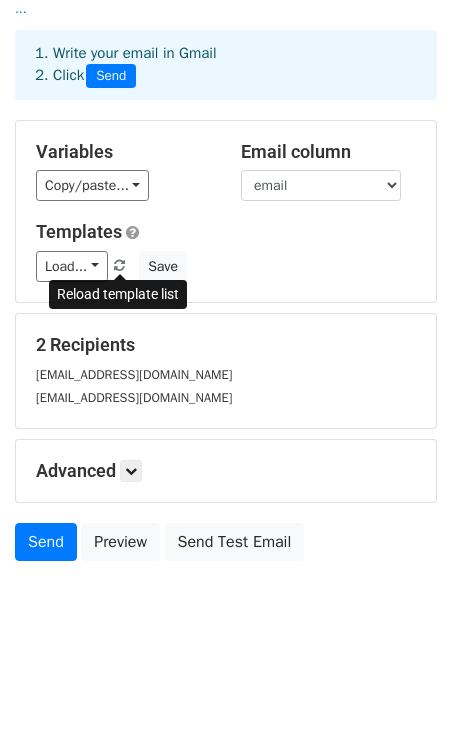 click at bounding box center [120, 266] 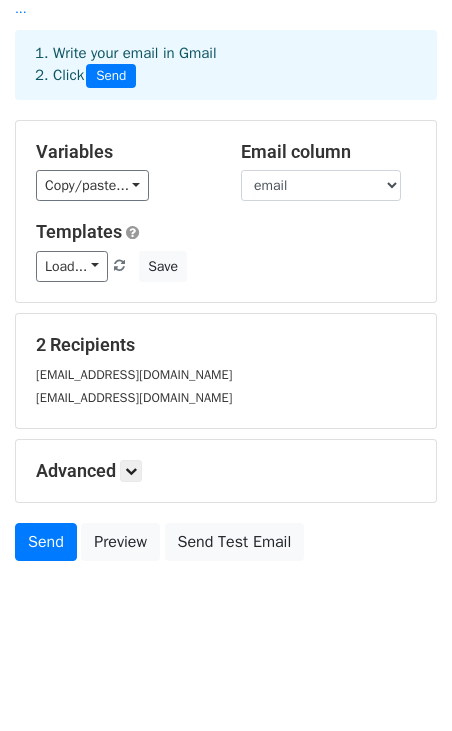 click on "Load...
No templates saved
Save" at bounding box center [226, 266] 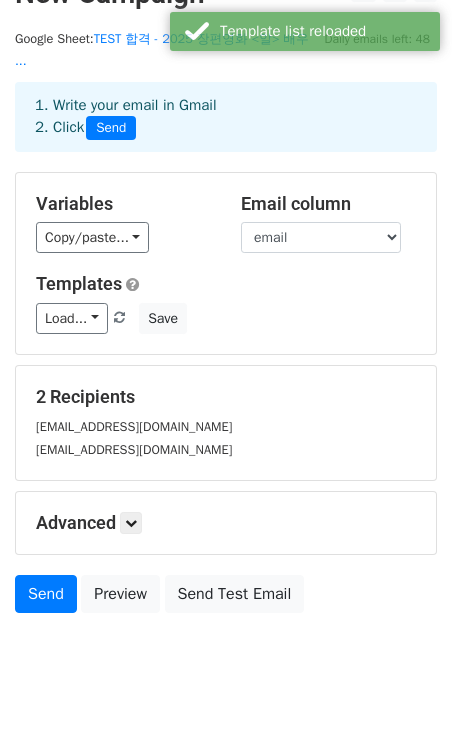 scroll, scrollTop: 3, scrollLeft: 0, axis: vertical 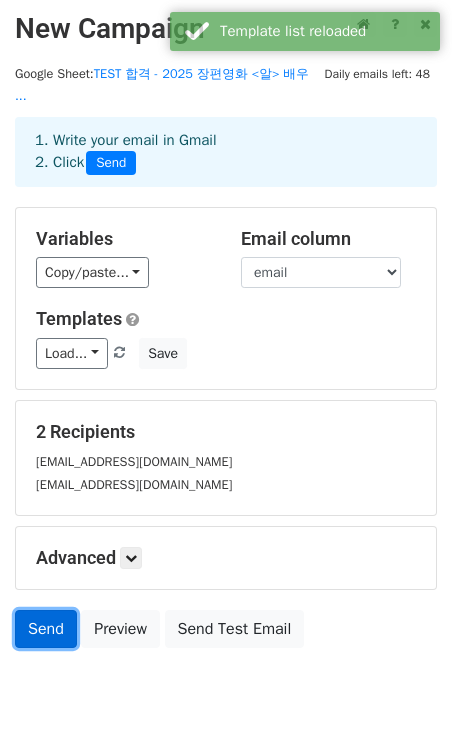 click on "Send" at bounding box center [46, 629] 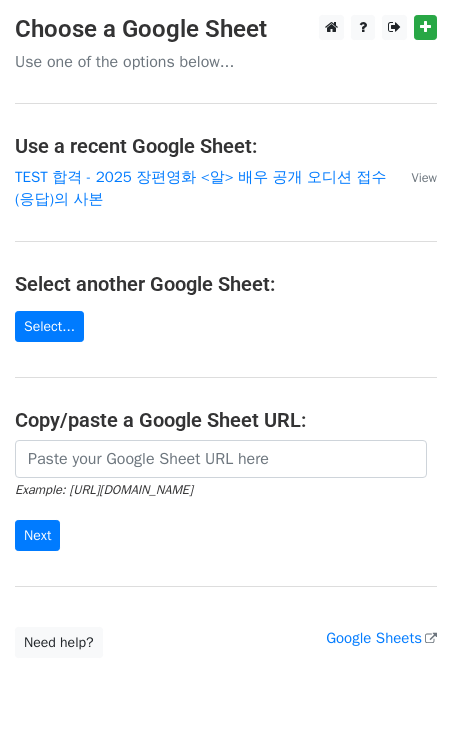 scroll, scrollTop: 0, scrollLeft: 0, axis: both 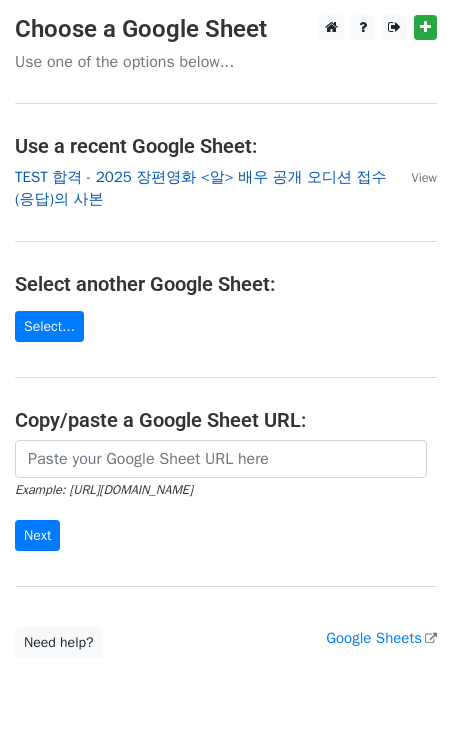 click on "TEST 합격 - 2025 장편영화 <알> 배우 공개 오디션 접수(응답)의 사본" at bounding box center (201, 188) 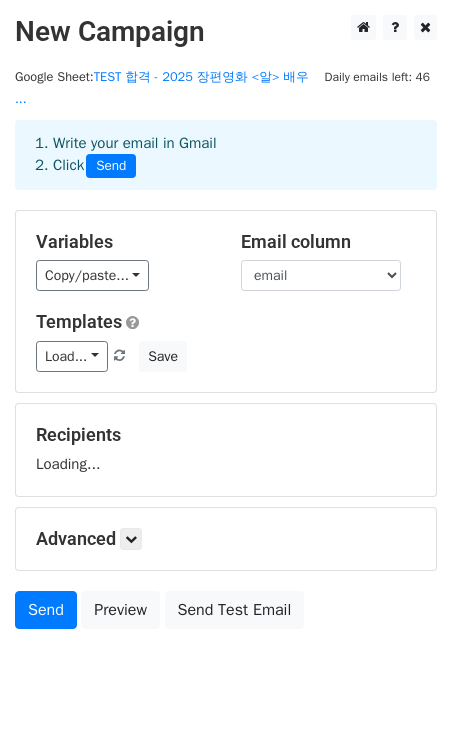 scroll, scrollTop: 0, scrollLeft: 0, axis: both 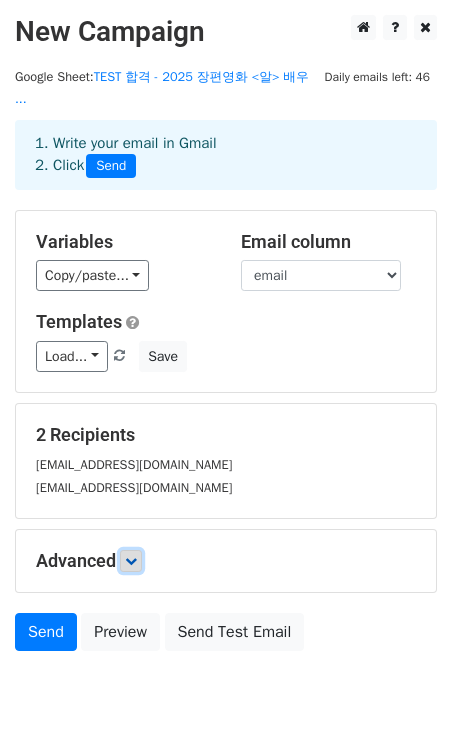 click at bounding box center (131, 561) 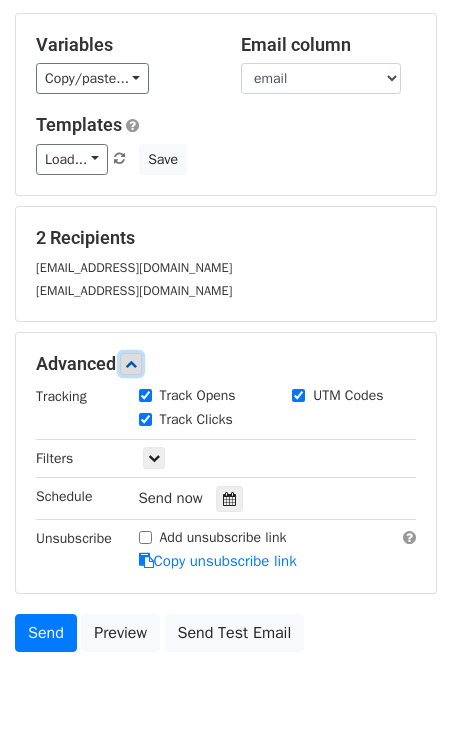 scroll, scrollTop: 287, scrollLeft: 0, axis: vertical 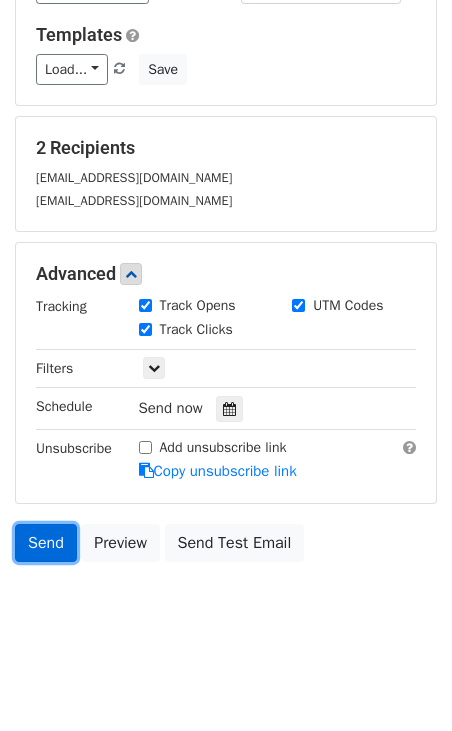 click on "Send" at bounding box center [46, 543] 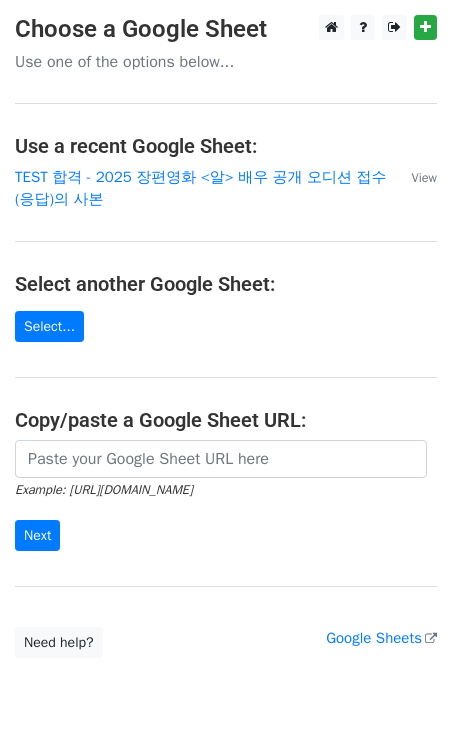 scroll, scrollTop: 0, scrollLeft: 0, axis: both 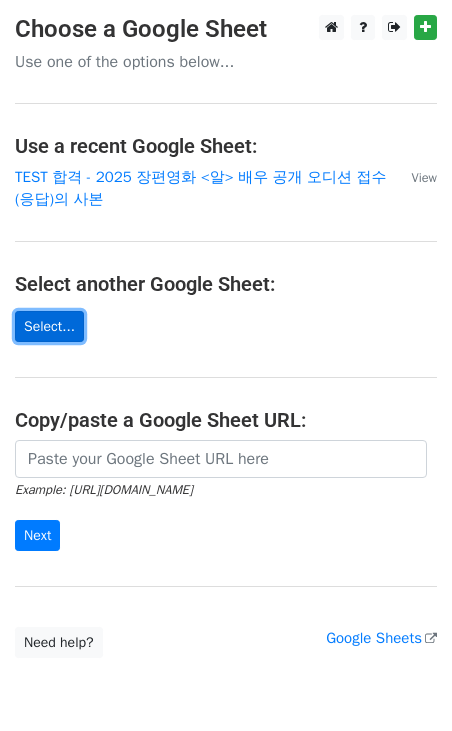 click on "Select..." at bounding box center (49, 326) 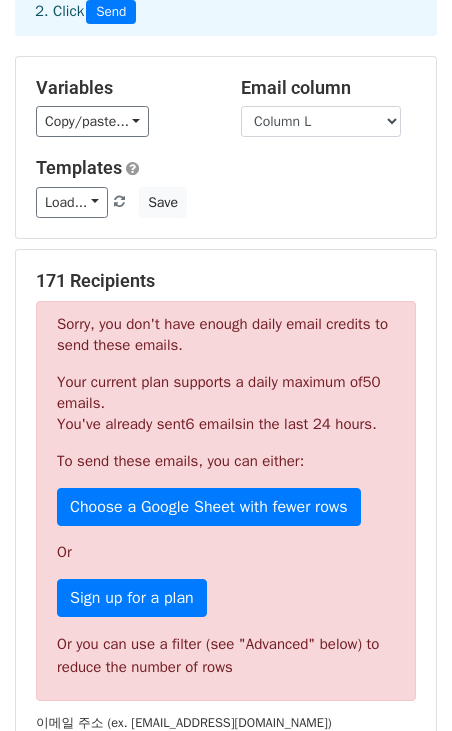 scroll, scrollTop: 157, scrollLeft: 0, axis: vertical 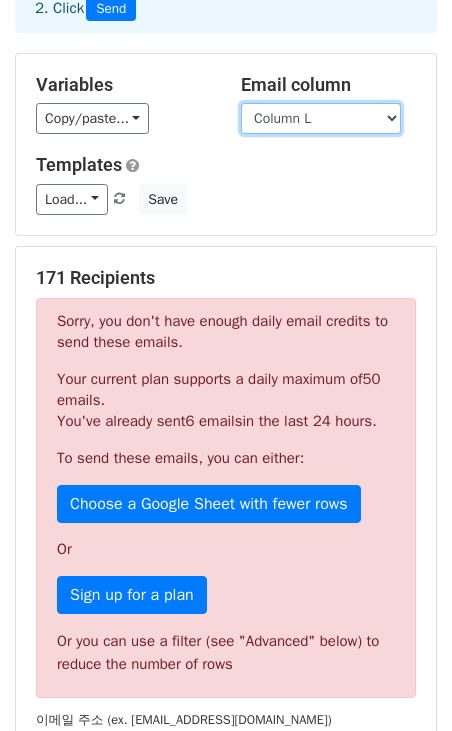 click on "Column A
Column B
Column C
Column D
Column E
Column F
Column G
Column H
Column I
Column J
Column K
Column L
Column M
Column N
Column O
Column P
Column Q
Column R
Column S
Column T
Column U
Column V
Column W
Column X
Column Y
Column Z
Column AA
Column AB
Column AC
Column AD
Column AE
Column AF
Column AG
Column AH
Column AI
Column AJ
Column AK
Column AL
Column AM" at bounding box center [321, 118] 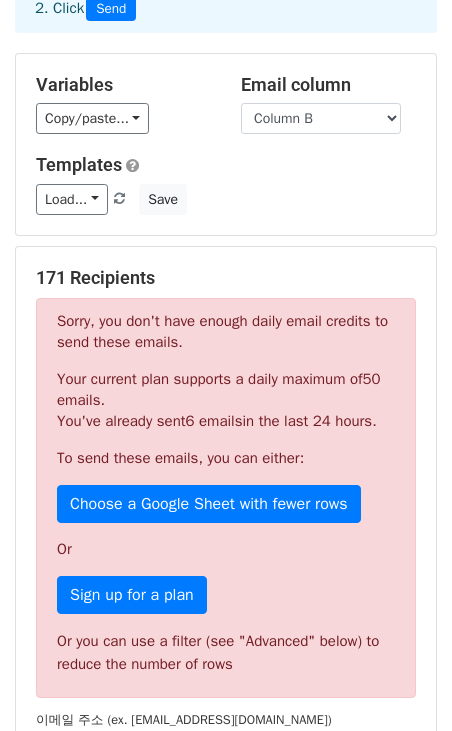 click on "Variables
Copy/paste...
{{Column A}}
{{Column B}}
{{Column C}}
{{Column D}}
{{Column E}}
{{Column F}}
{{Column G}}
{{Column H}}
{{Column I}}
{{Column J}}
{{Column K}}
{{Column L}}
{{Column M}}
{{Column N}}
{{Column O}}
{{Column P}}
{{Column Q}}
{{Column R}}
{{Column S}}
{{Column T}}
{{Column U}}
{{Column V}}
{{Column W}}
{{Column X}}
{{Column Y}}
{{Column Z}}
{{Column AA}}
{{Column AB}}
{{Column AC}}
{{Column AD}}
{{Column AE}}
{{Column AF}}
{{Column AG}}
{{Column AH}}
{{Column AI}}
{{Column AJ}}
{{Column AK}}
{{Column AL}}
{{Column AM}}
Email column
Column A
Column B
Column C
Column D
Column E
Column F
Column G
Column H
Column I
Column J
Column K
Column L
Column M
Column N
Column O" at bounding box center [226, 144] 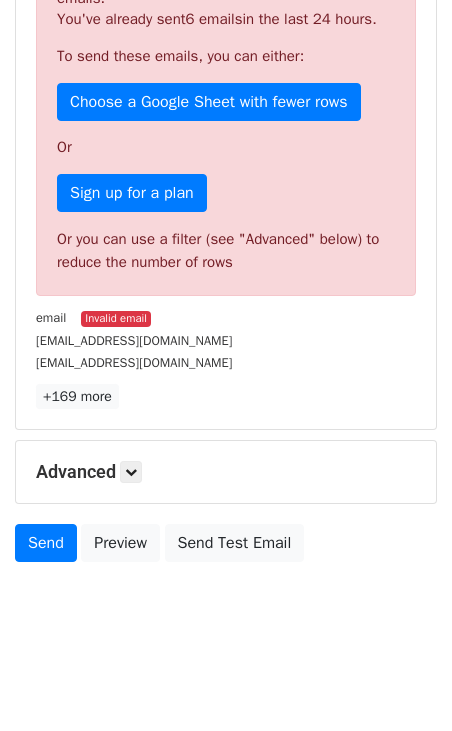 scroll, scrollTop: 582, scrollLeft: 0, axis: vertical 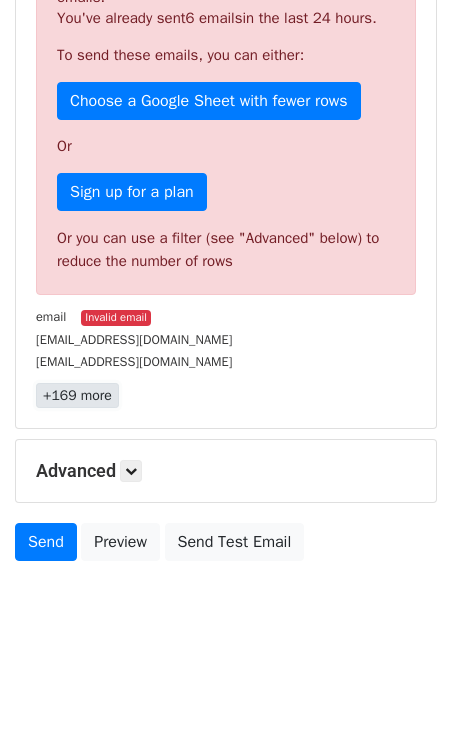 click on "+169 more" at bounding box center [77, 395] 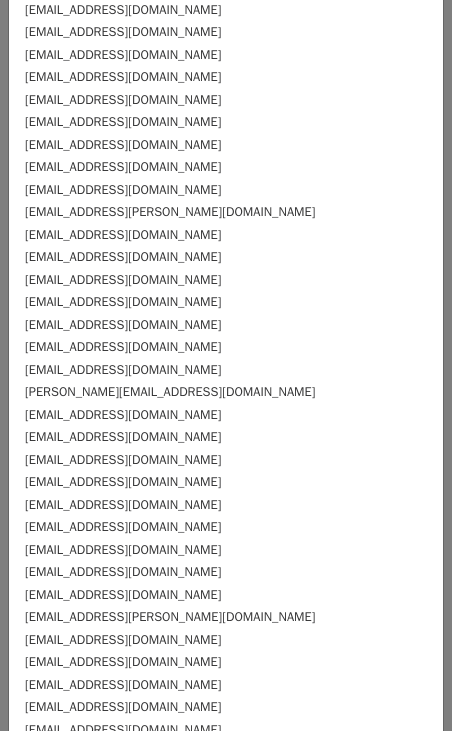 scroll, scrollTop: 0, scrollLeft: 0, axis: both 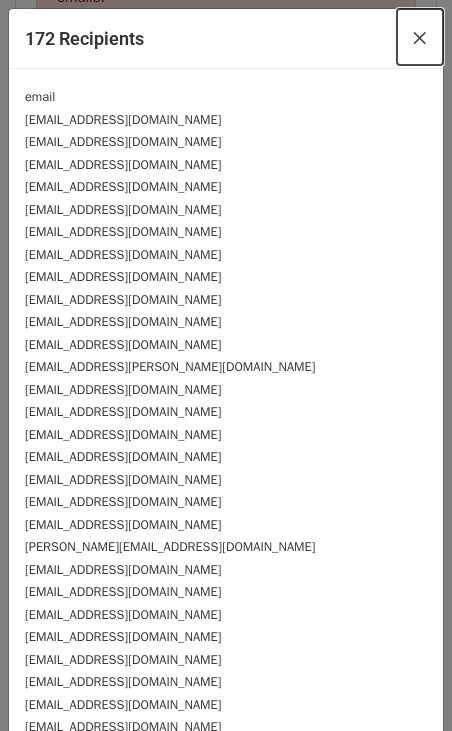 click on "×" at bounding box center [420, 37] 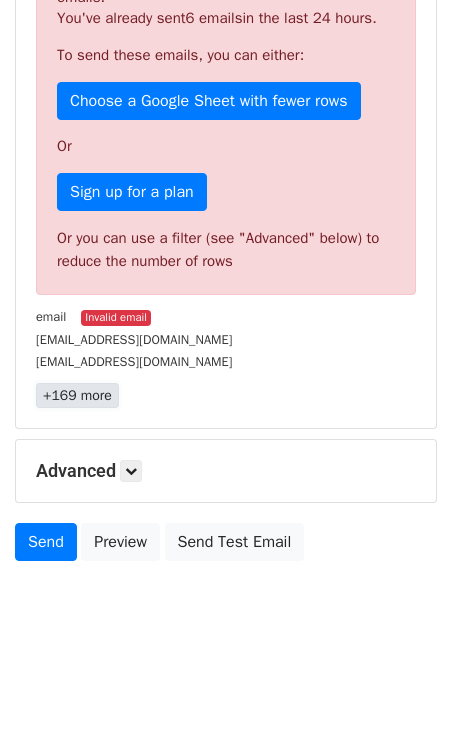 click on "+169 more" at bounding box center [77, 395] 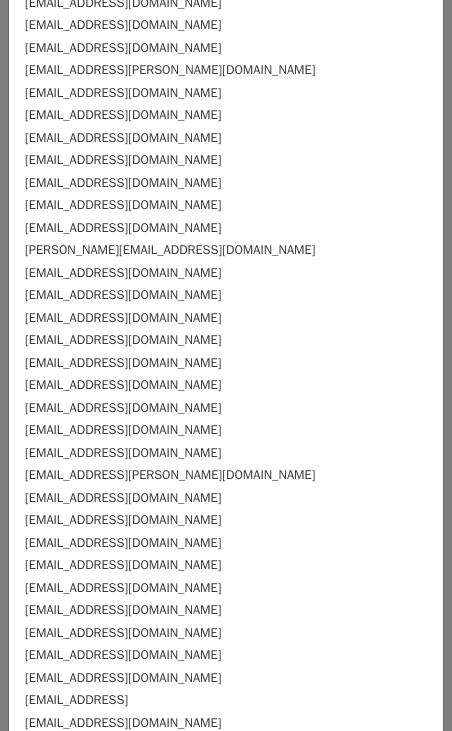 scroll, scrollTop: 0, scrollLeft: 0, axis: both 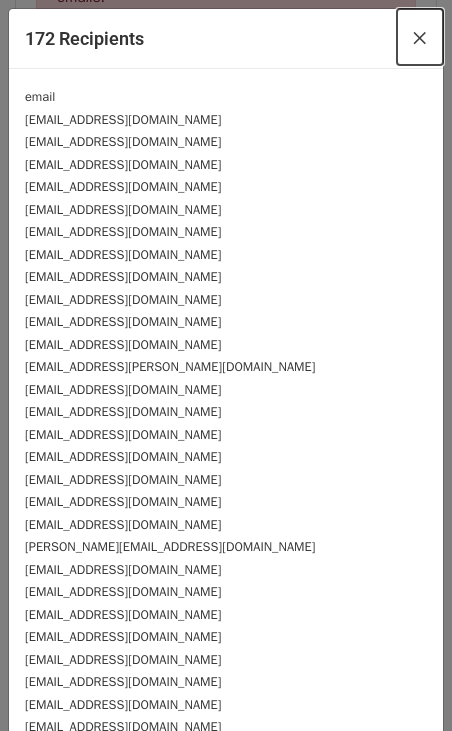 click on "×" at bounding box center [420, 37] 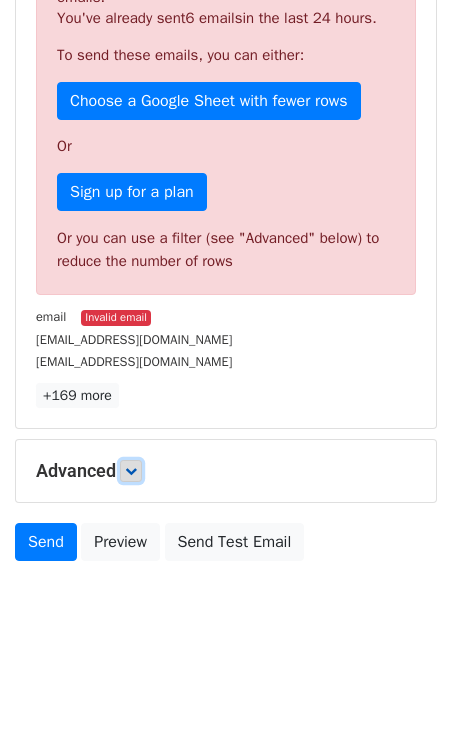 click at bounding box center [131, 471] 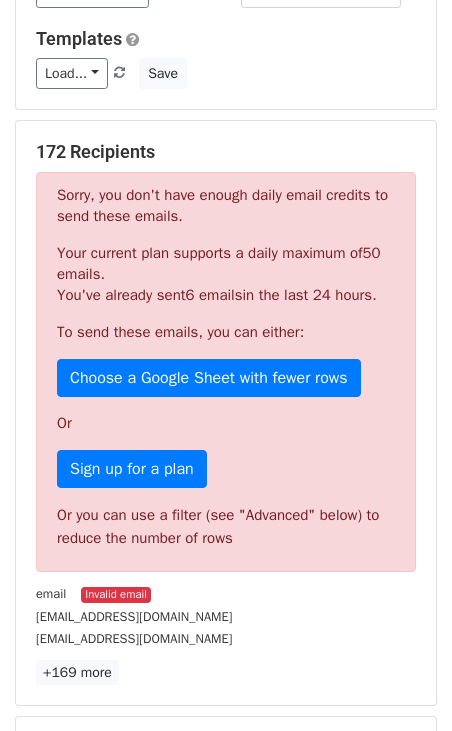 scroll, scrollTop: 422, scrollLeft: 0, axis: vertical 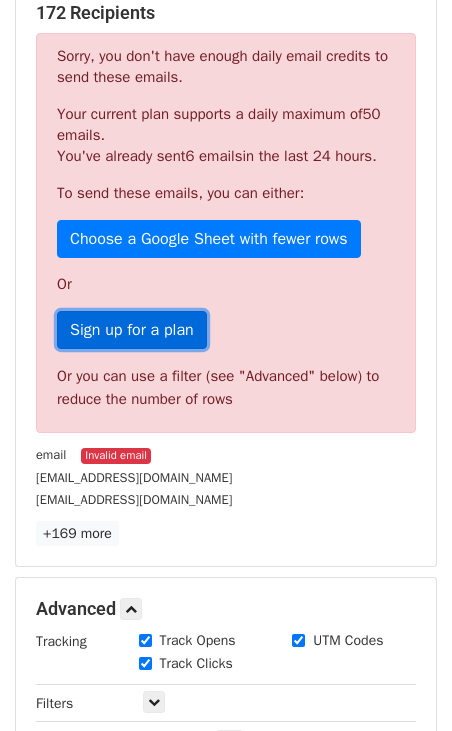 click on "Sign up for a plan" at bounding box center (132, 330) 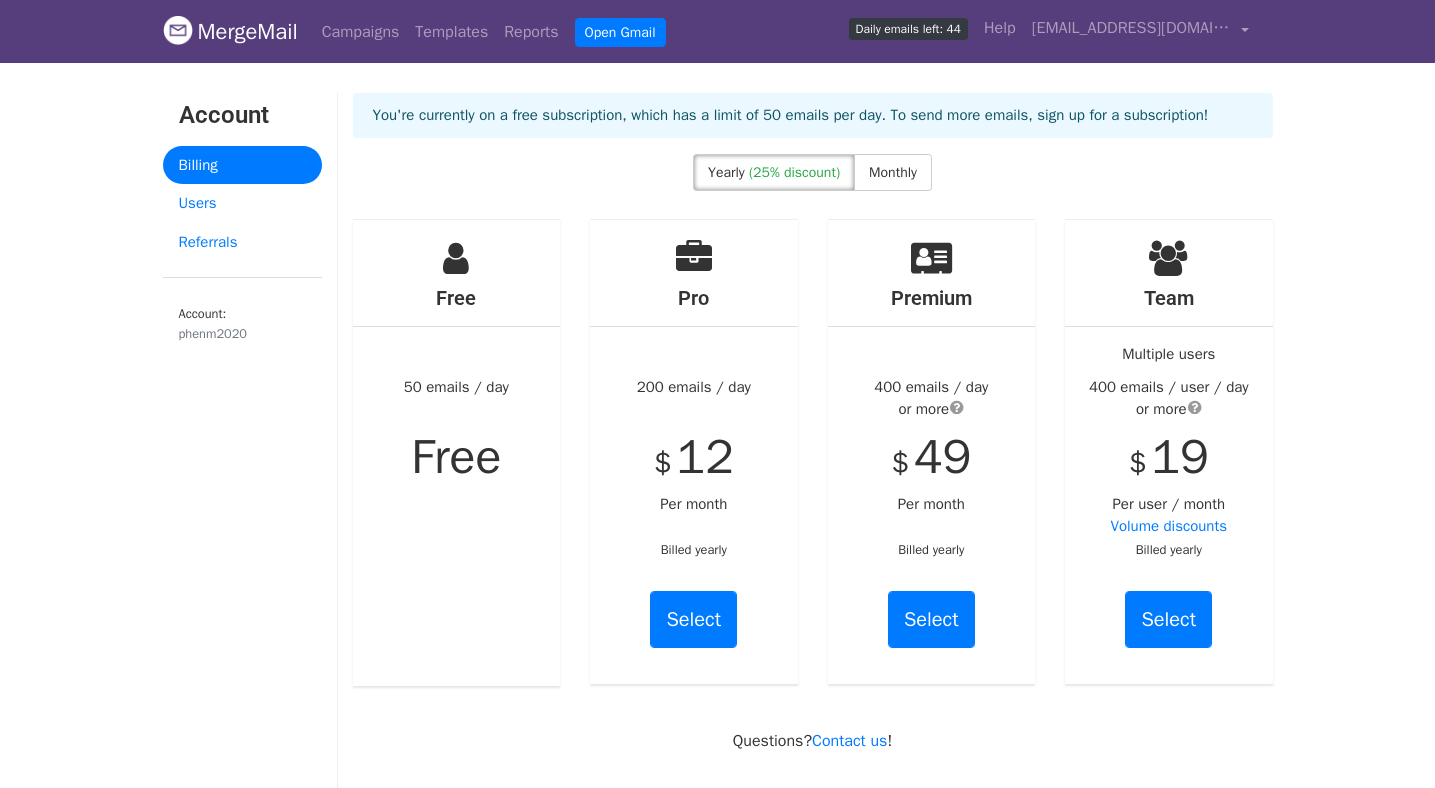 scroll, scrollTop: 0, scrollLeft: 0, axis: both 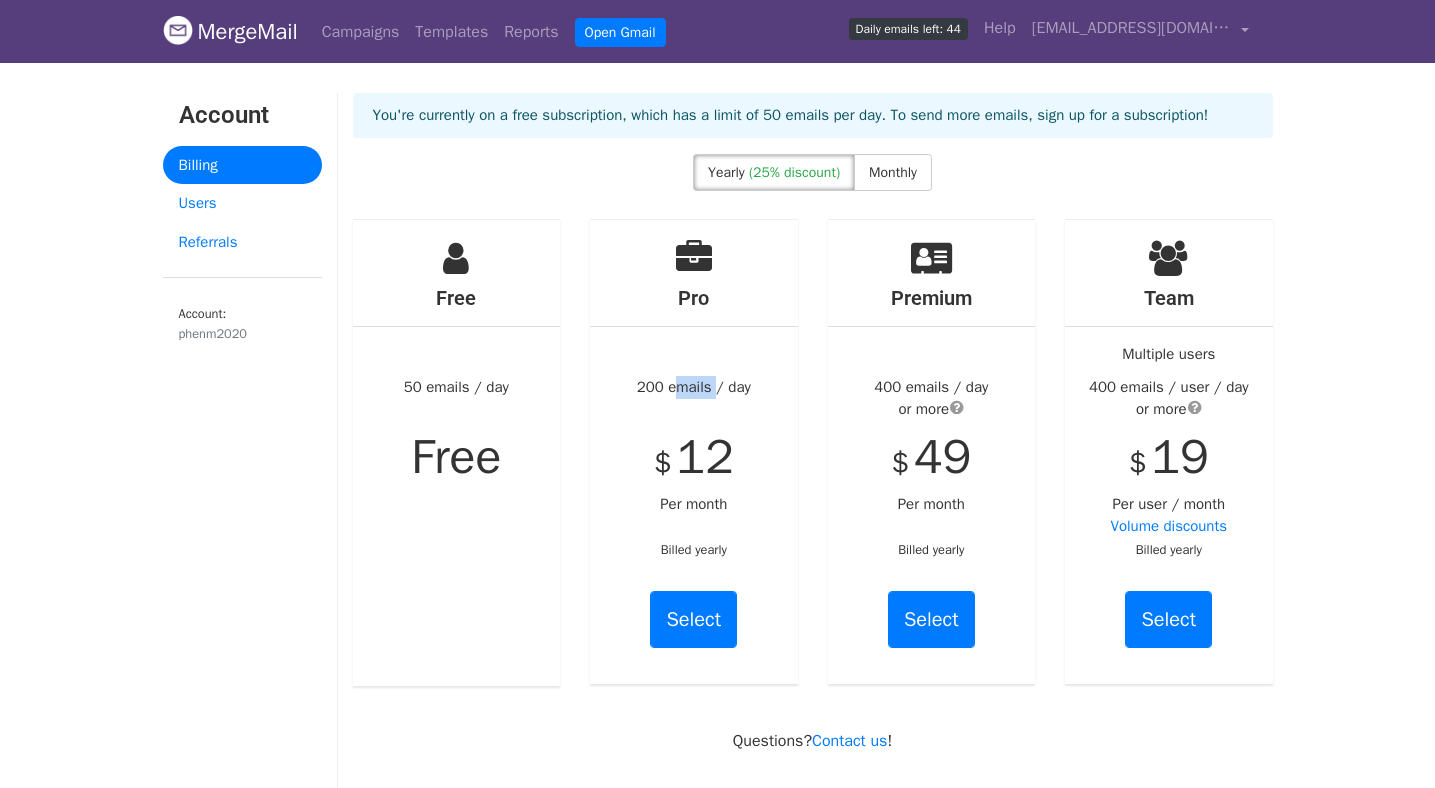 click on "Pro
200
emails / day
$
12
Per month
Billed yearly
Select" at bounding box center [694, 452] 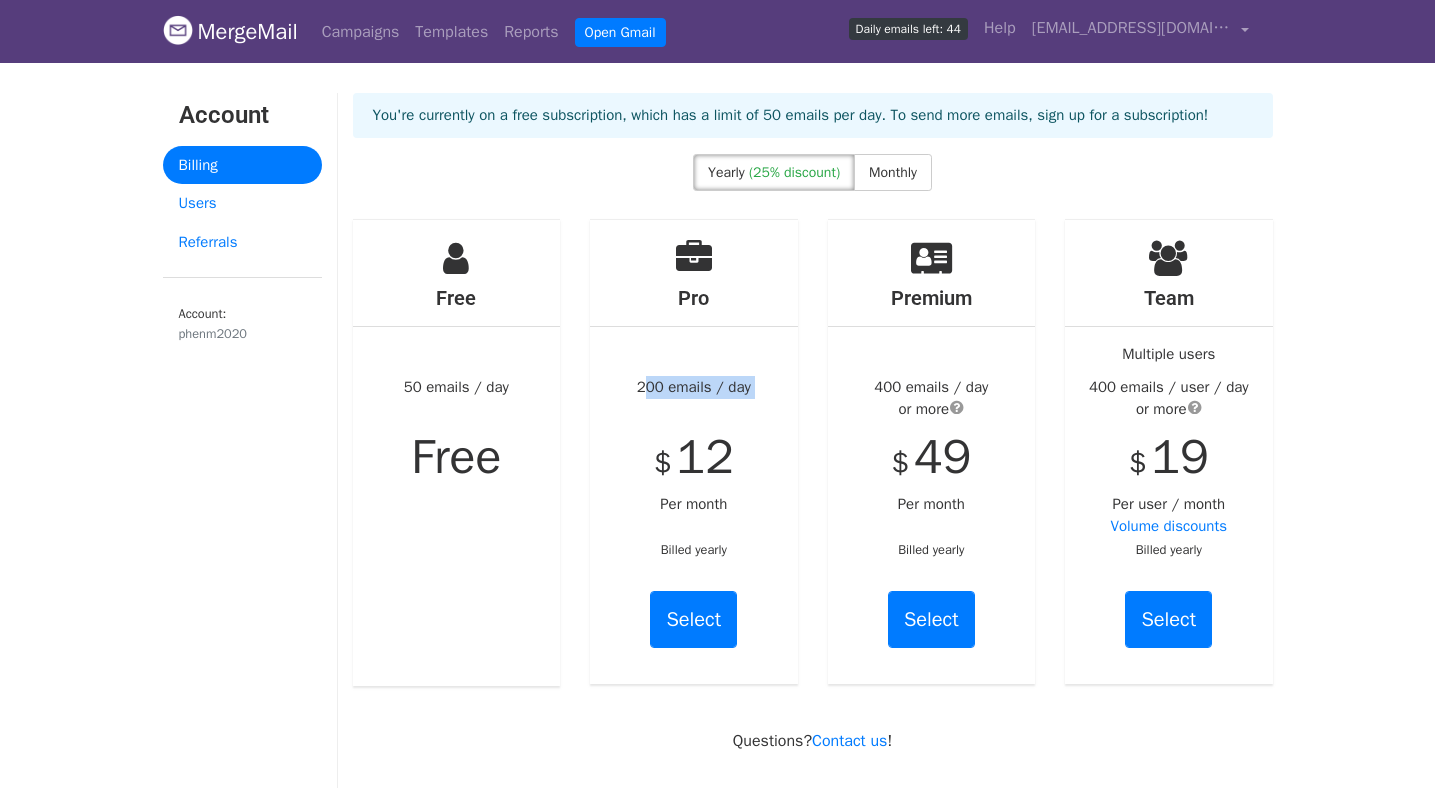 click on "Pro
200
emails / day
$
12
Per month
Billed yearly
Select" at bounding box center (694, 452) 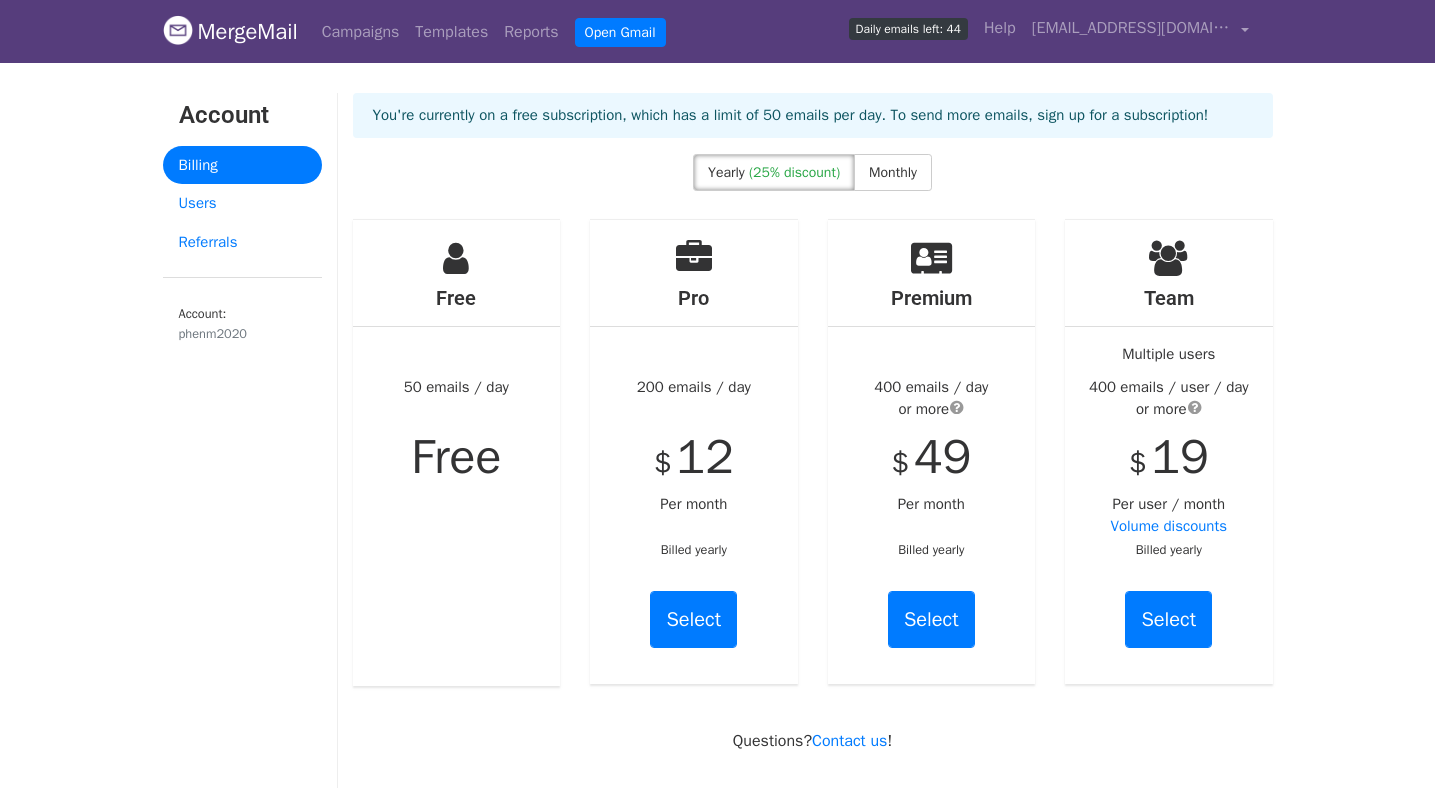 click on "Pro
200
emails / day
$
12
Per month
Billed yearly
Select" at bounding box center [694, 452] 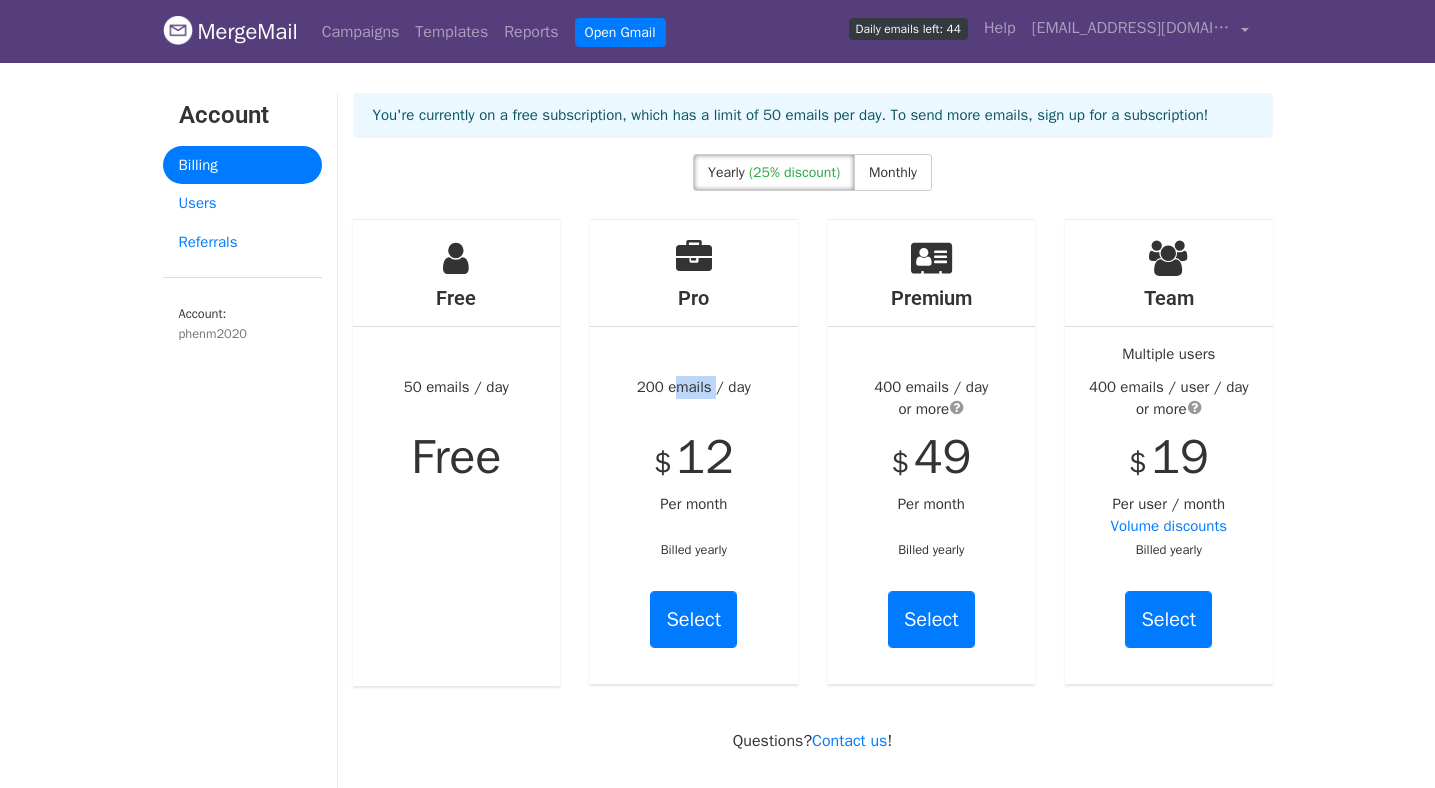 click on "Pro
200
emails / day
$
12
Per month
Billed yearly
Select" at bounding box center (694, 452) 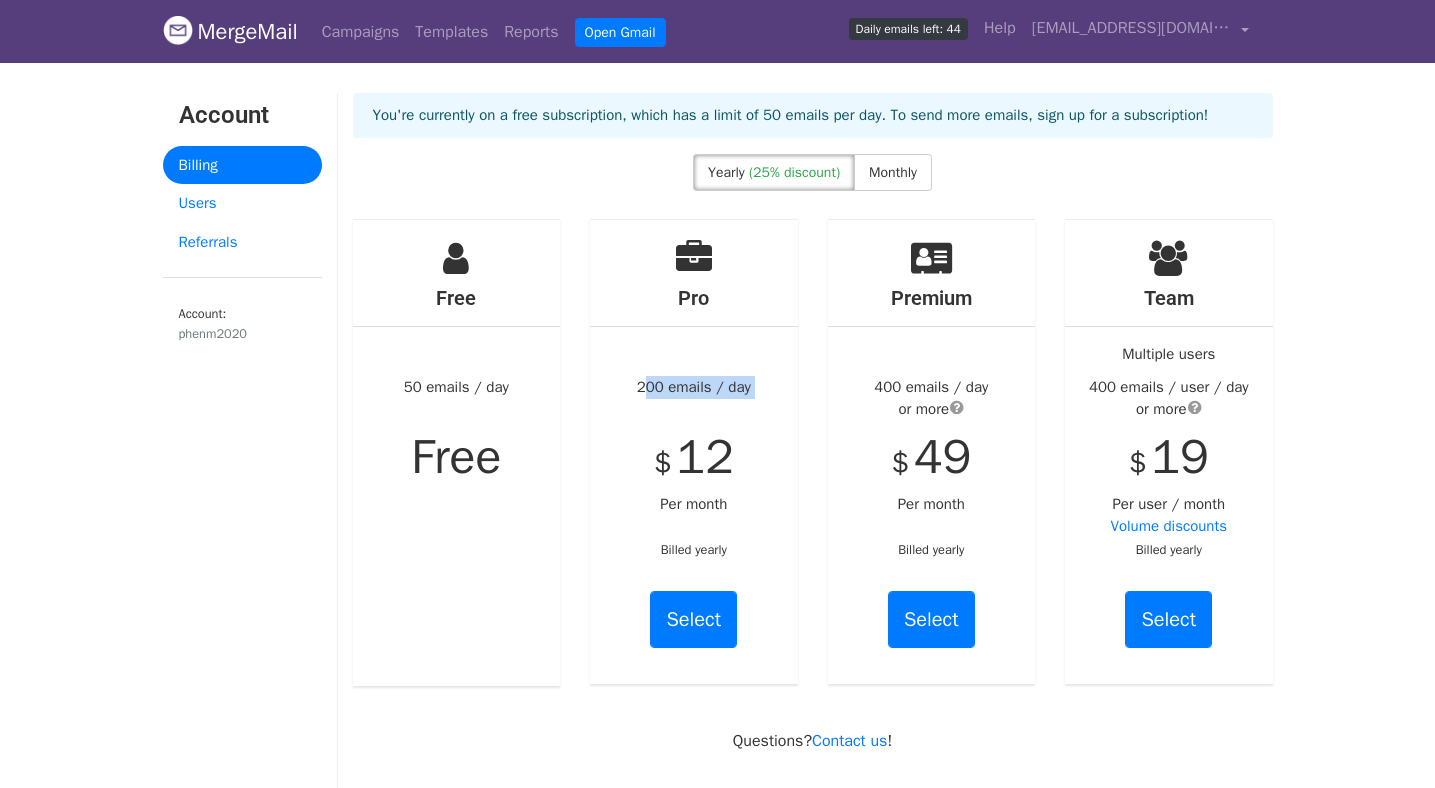 click on "Pro
200
emails / day
$
12
Per month
Billed yearly
Select" at bounding box center (694, 452) 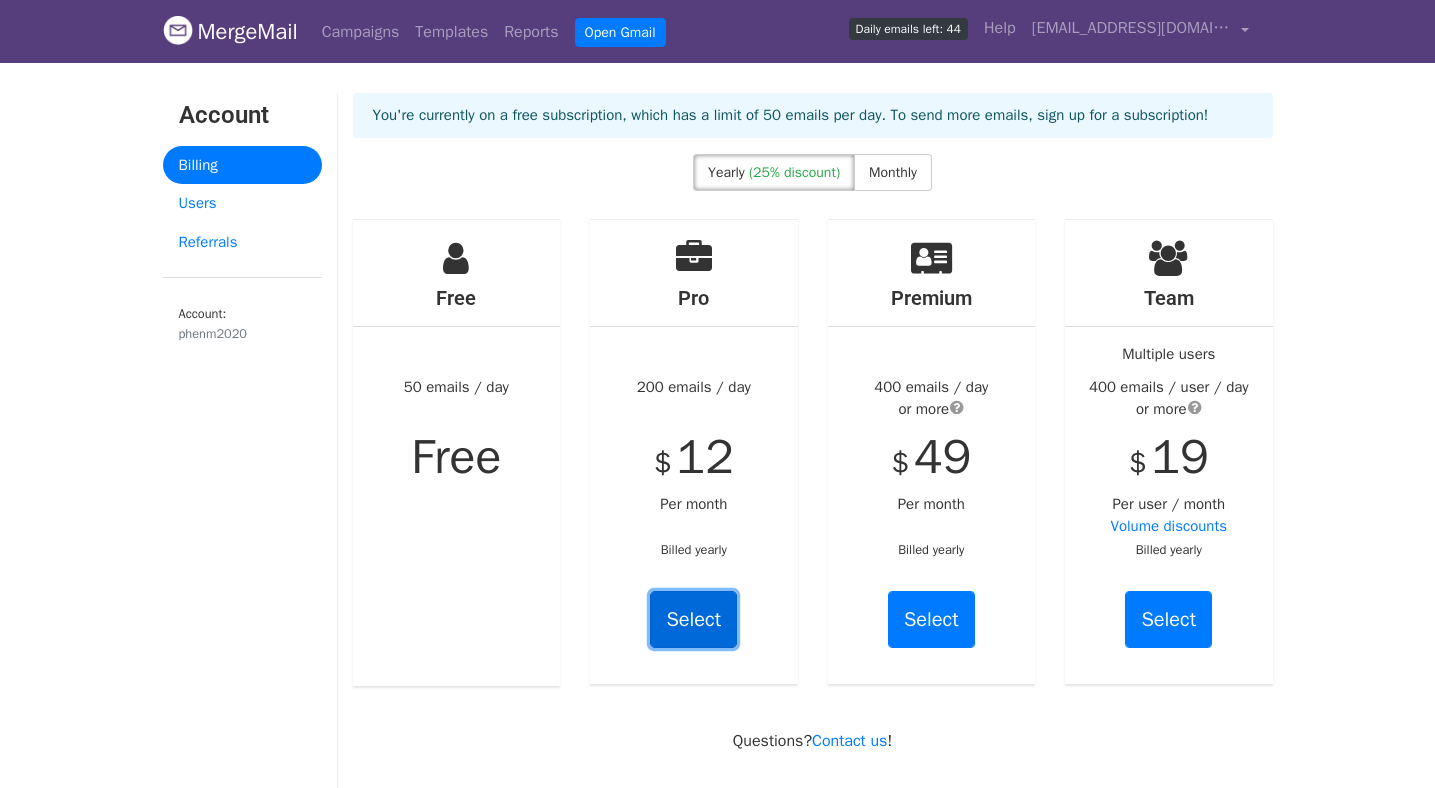 click on "Select" at bounding box center [693, 619] 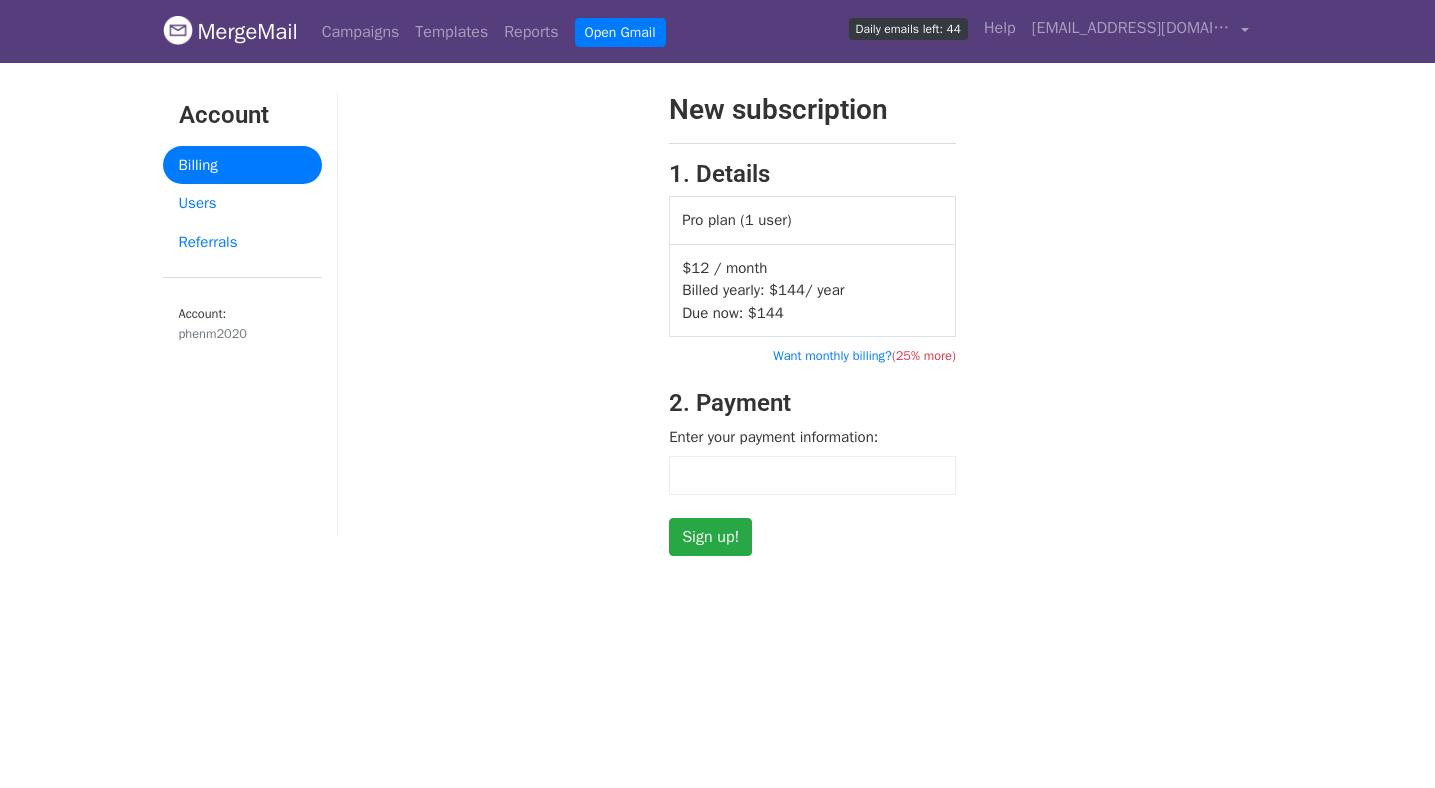 scroll, scrollTop: 0, scrollLeft: 0, axis: both 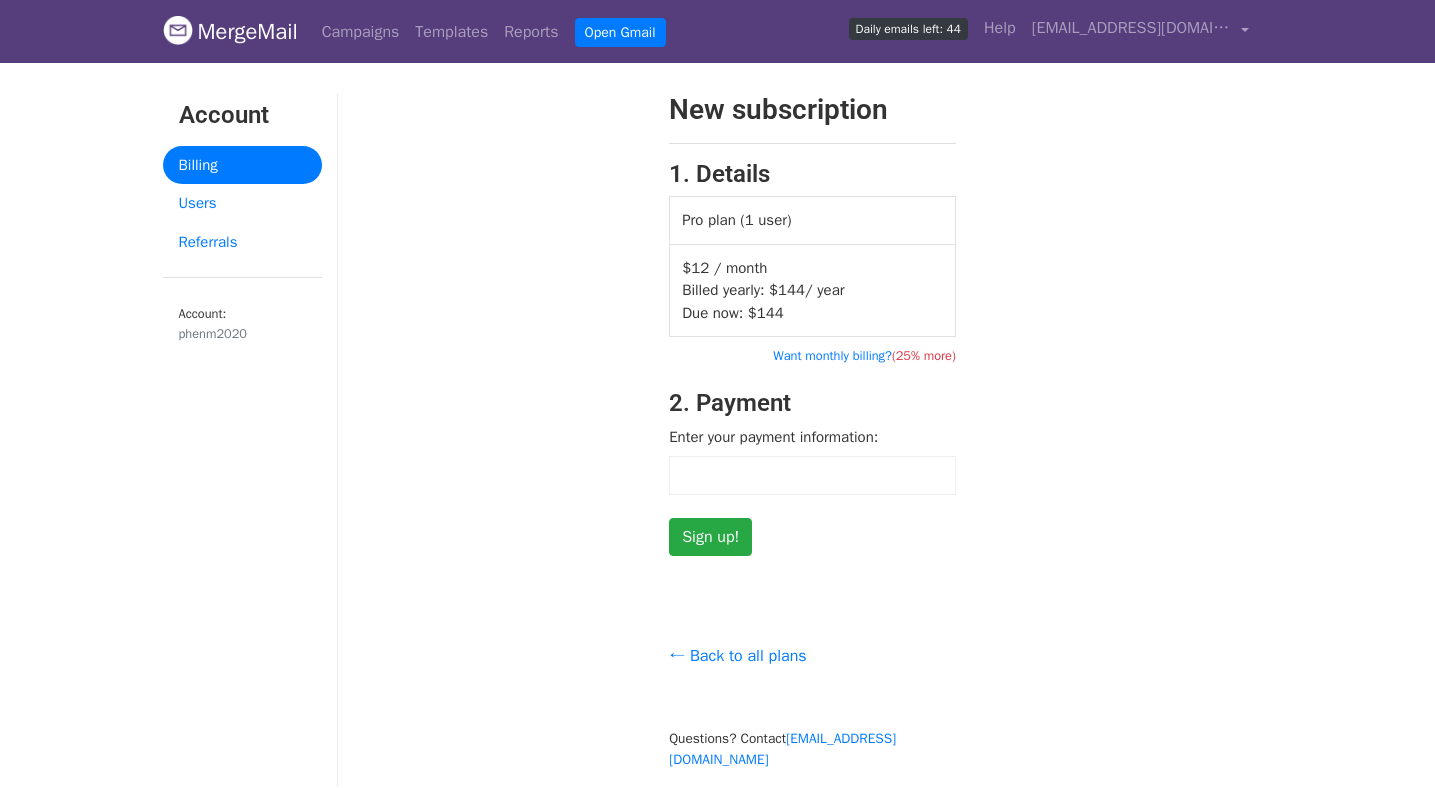 click on "New subscription
1. Details
Pro
plan
(1 user)
$12 / month
Billed yearly:
$ 144
/ year
Due now:
$ 144
Want monthly billing?
(25% more)
2. Payment
Enter your payment information:
Sign up!" at bounding box center (813, 324) 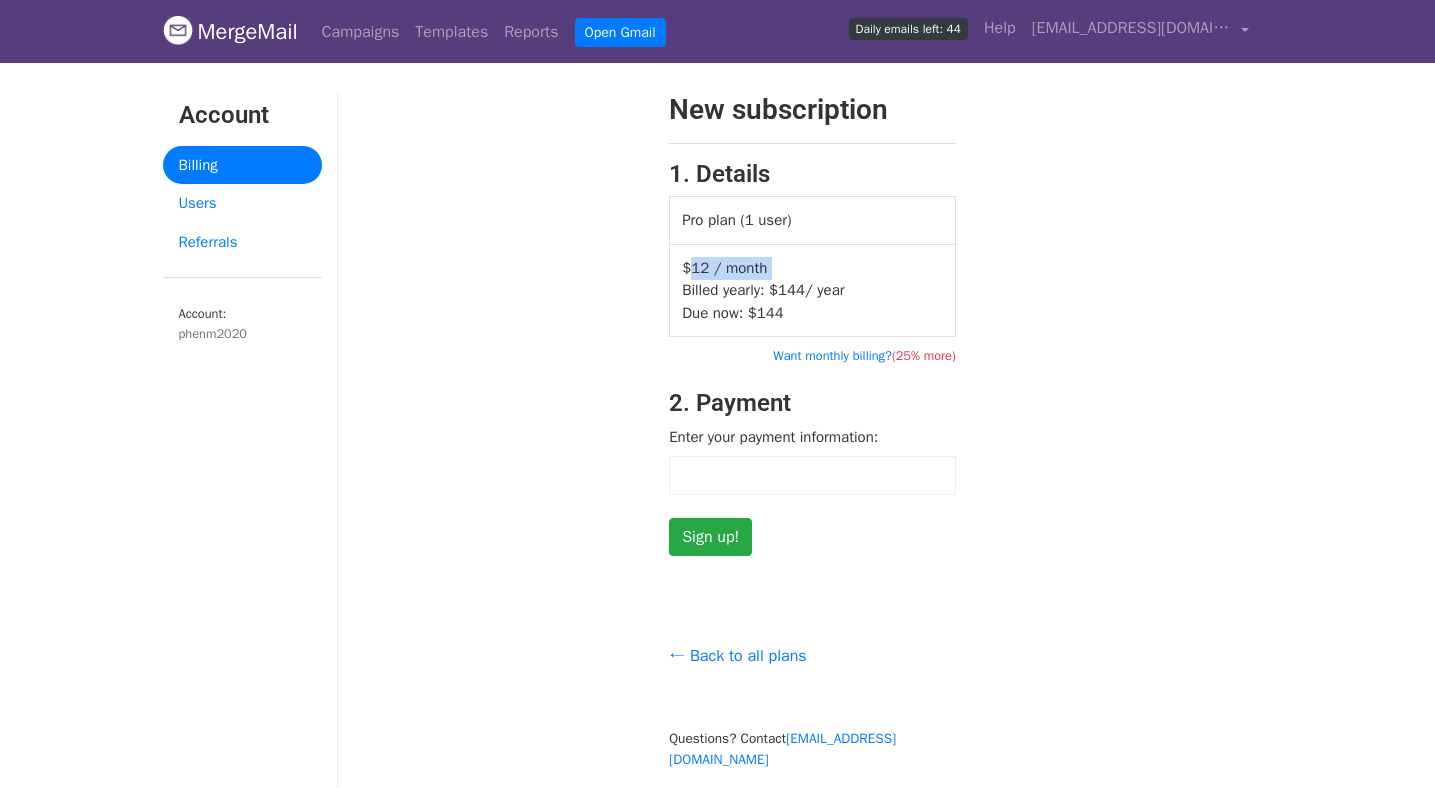 click on "144" at bounding box center (770, 313) 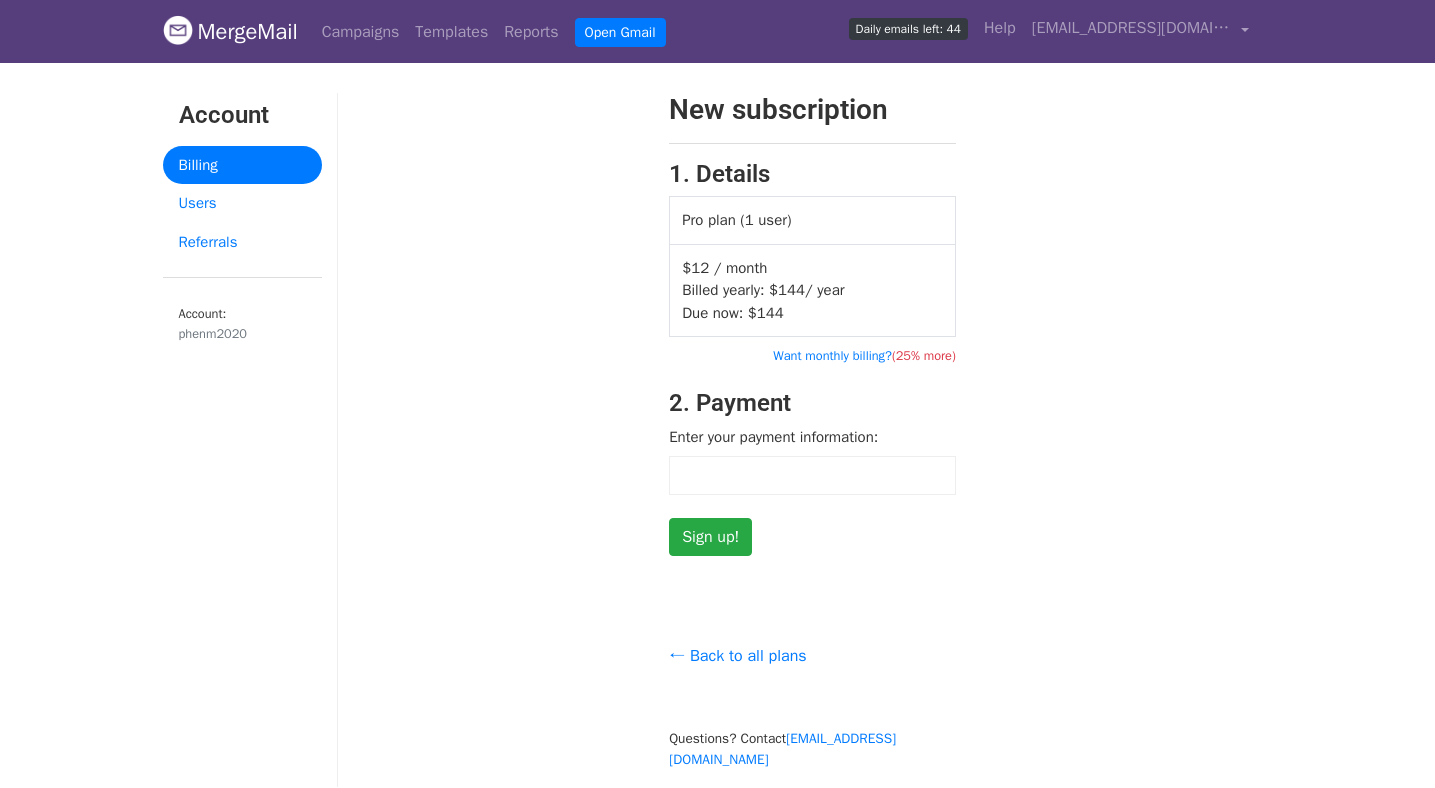click on "144" at bounding box center [770, 313] 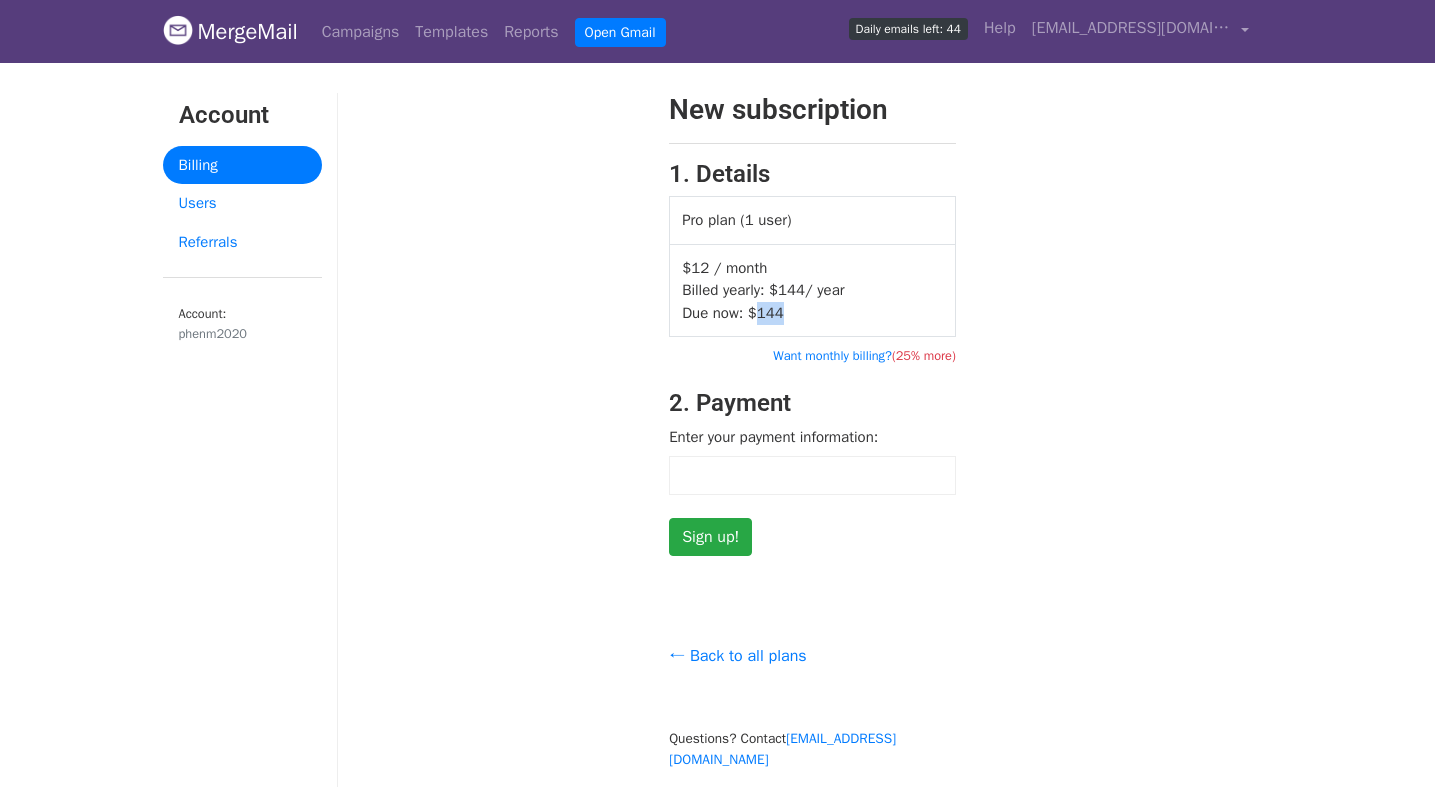 click on "144" at bounding box center (770, 313) 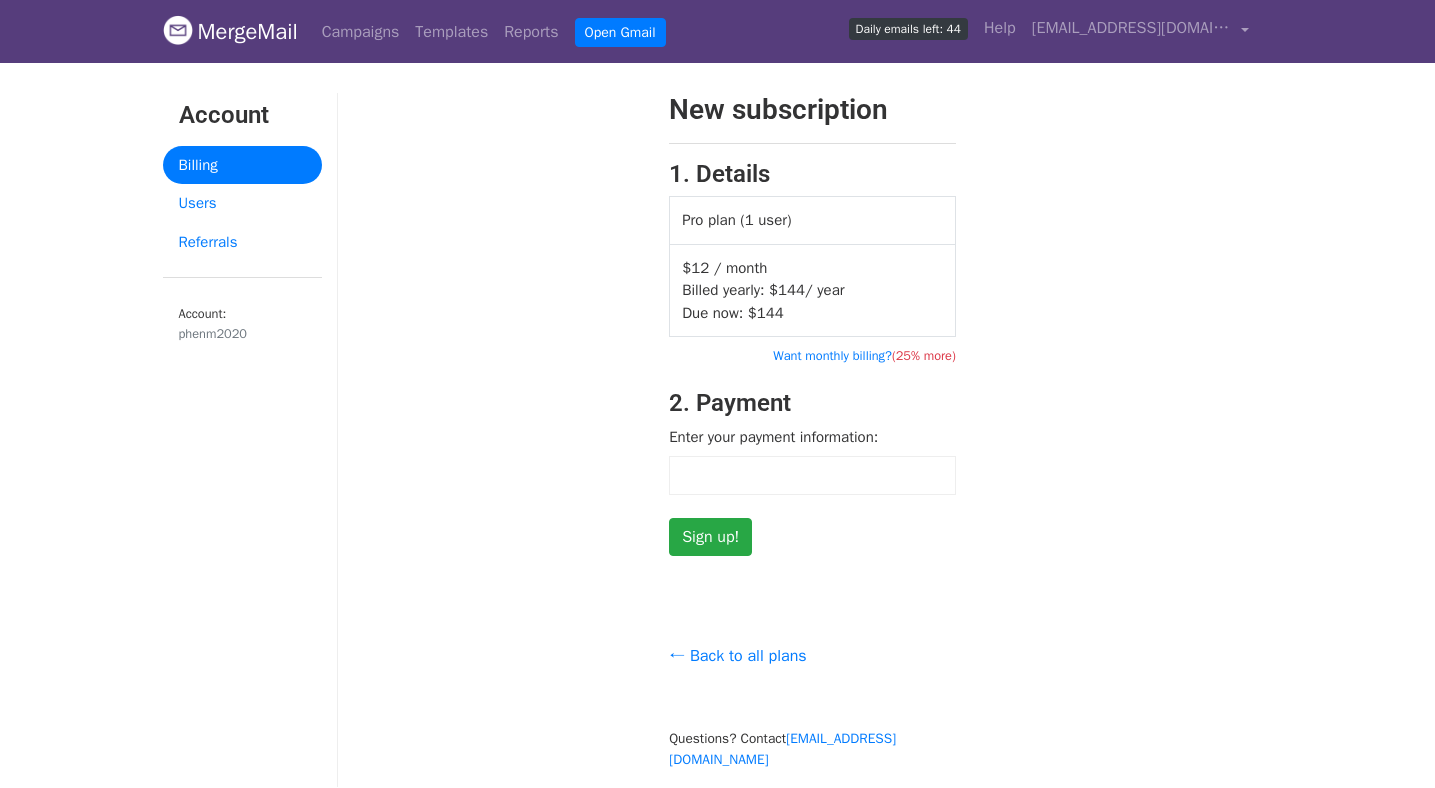 click on "$12 / month
Billed yearly:
$ 144
/ year
Due now:
$ 144" at bounding box center (813, 290) 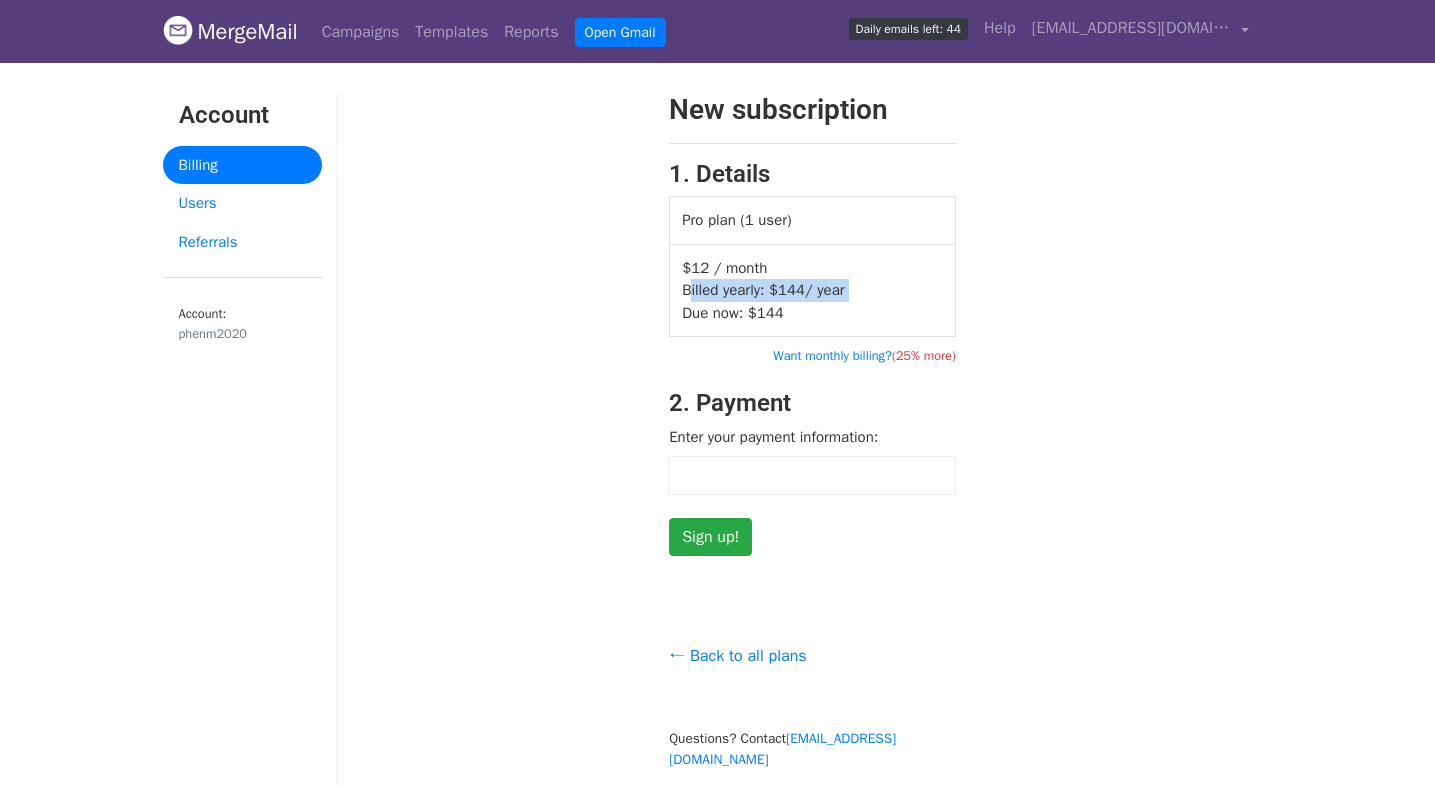 click on "$12 / month
Billed yearly:
$ 144
/ year
Due now:
$ 144" at bounding box center [813, 290] 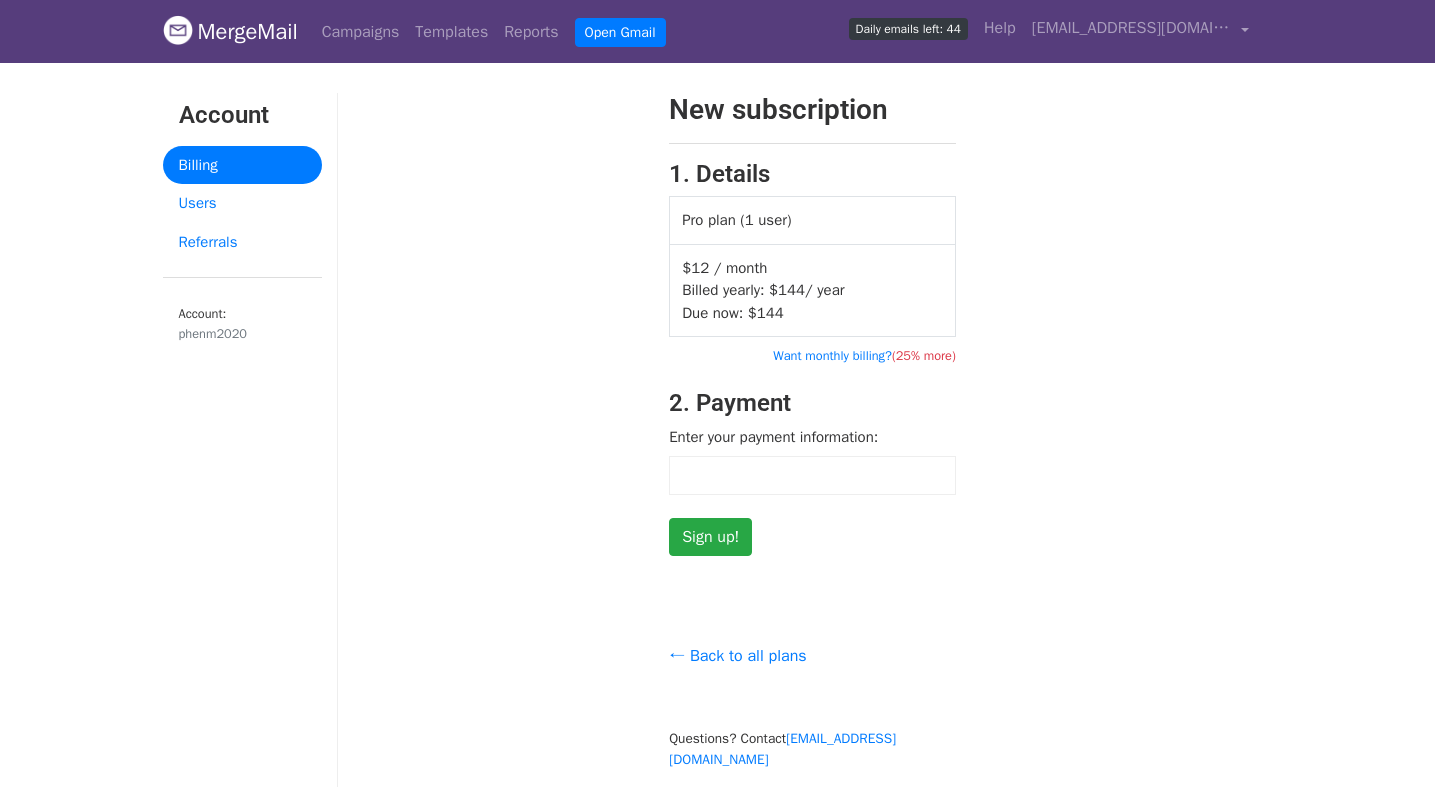 click on "$12 / month
Billed yearly:
$ 144
/ year
Due now:
$ 144" at bounding box center [813, 290] 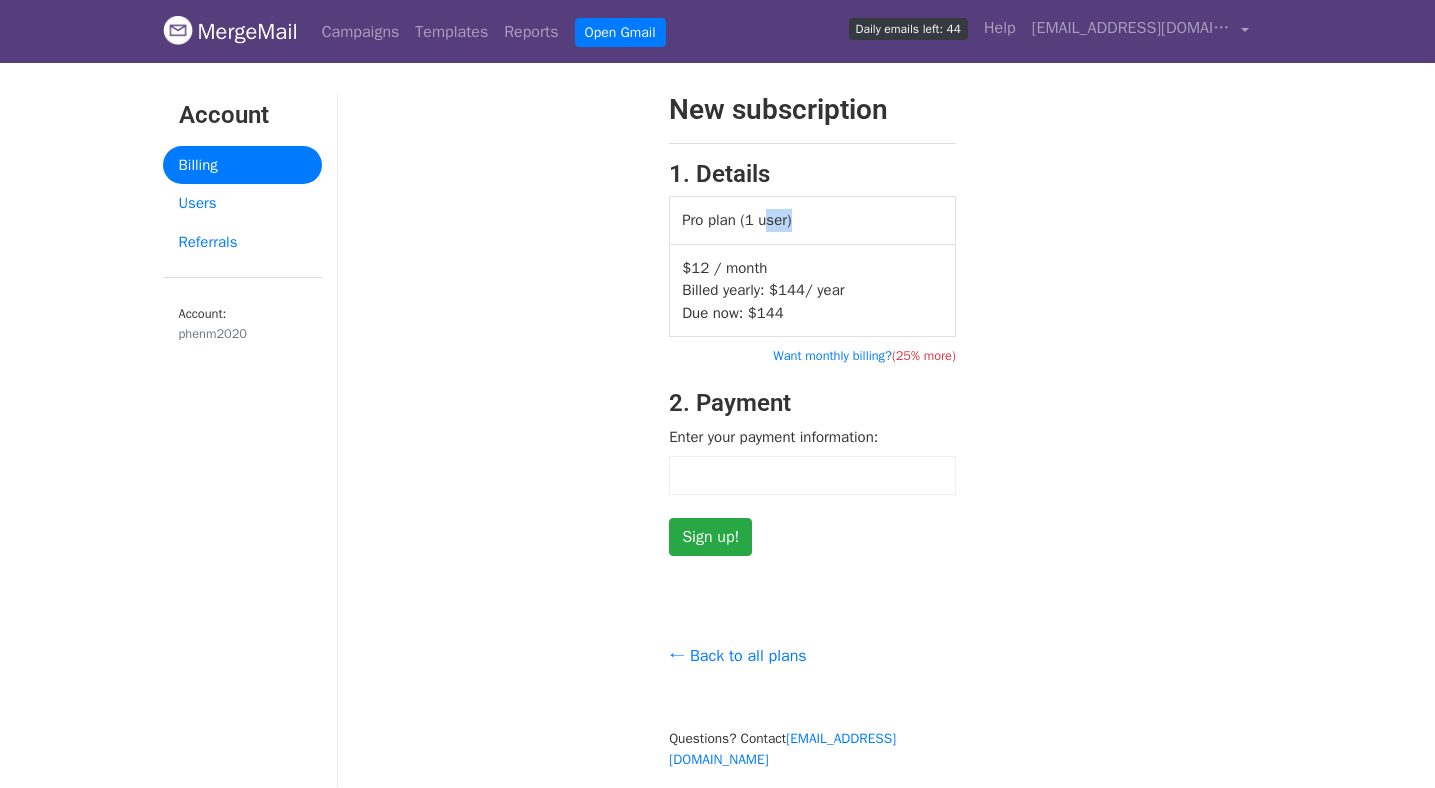 click on "Pro
plan
(1 user)" at bounding box center [813, 221] 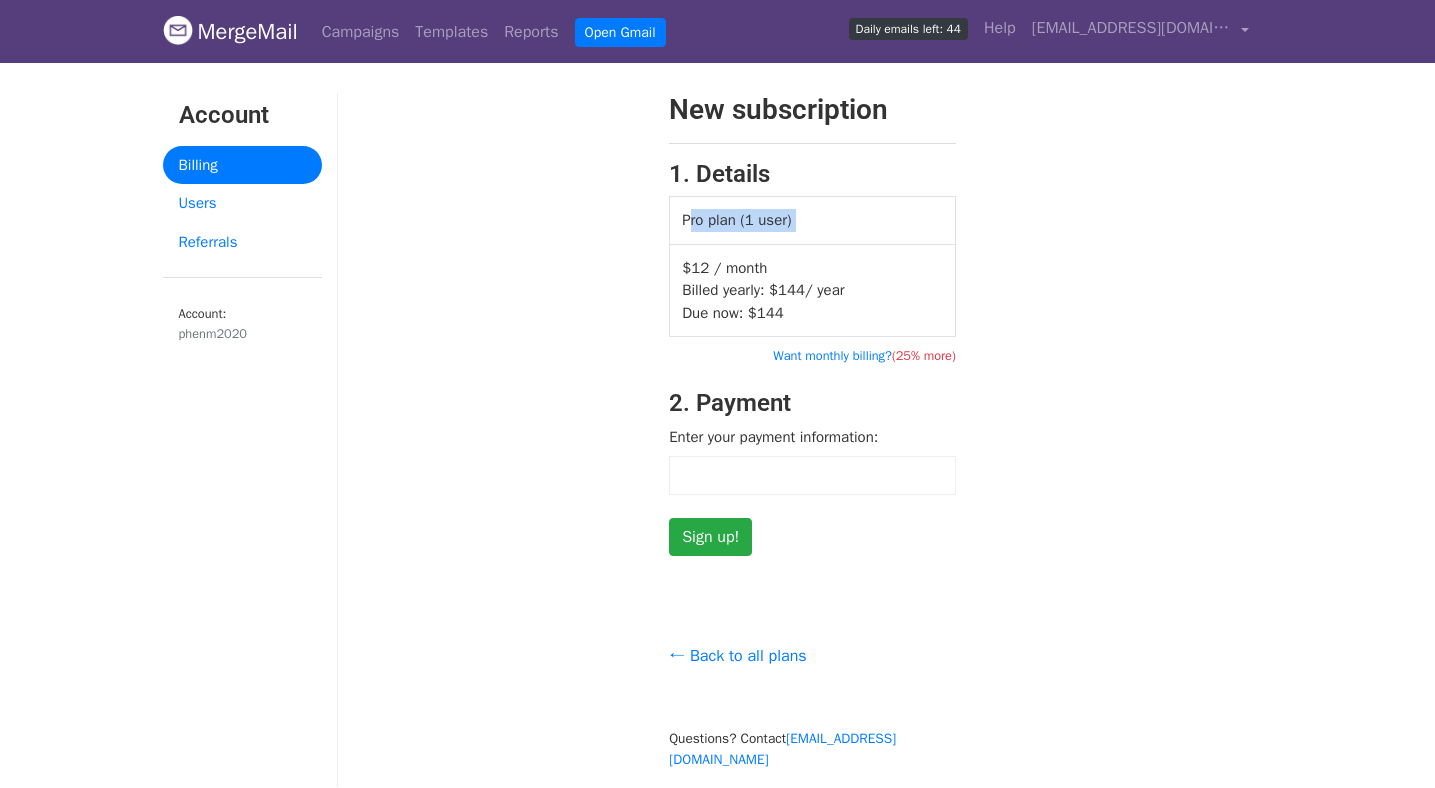click on "Pro
plan
(1 user)" at bounding box center (813, 221) 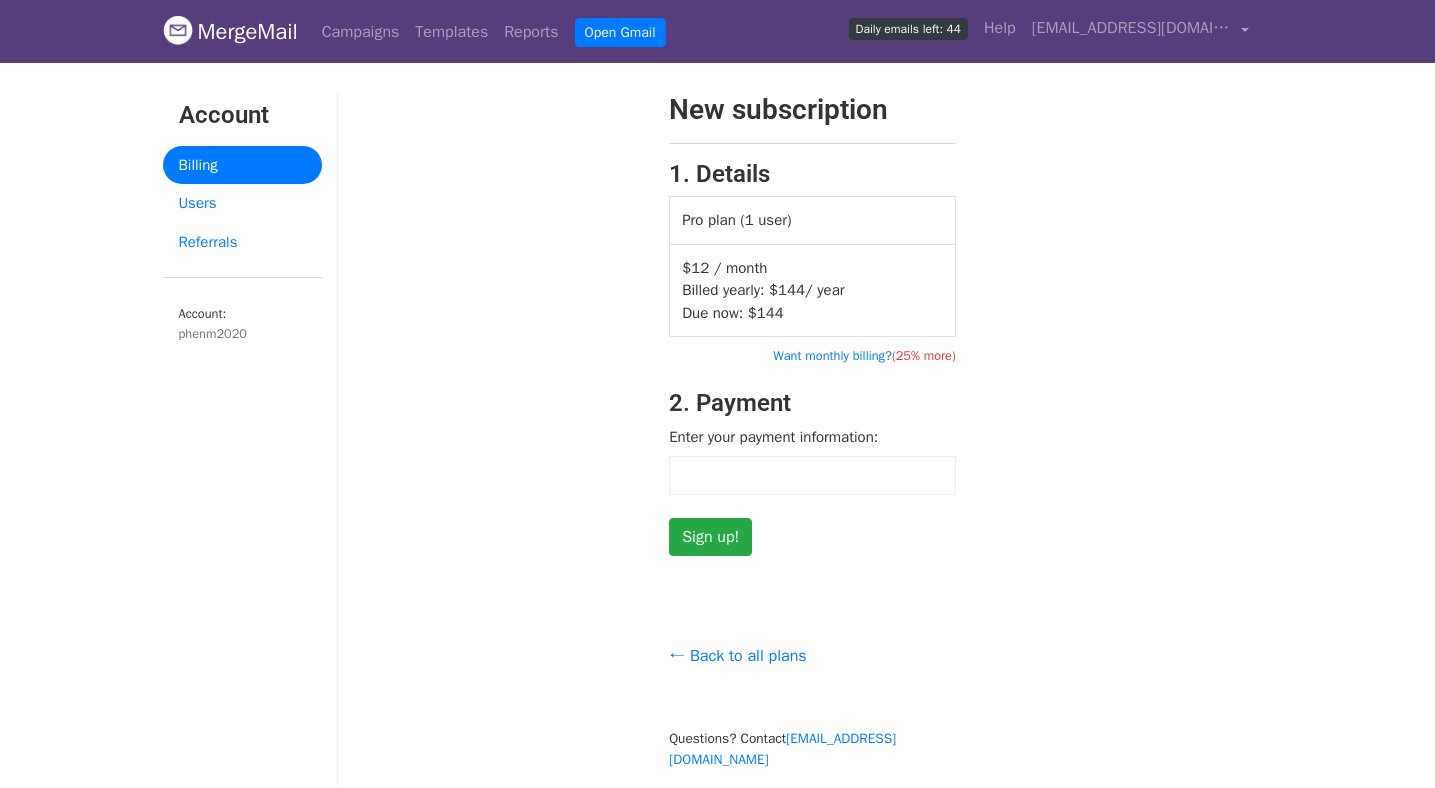 click on "Pro
plan
(1 user)" at bounding box center (813, 221) 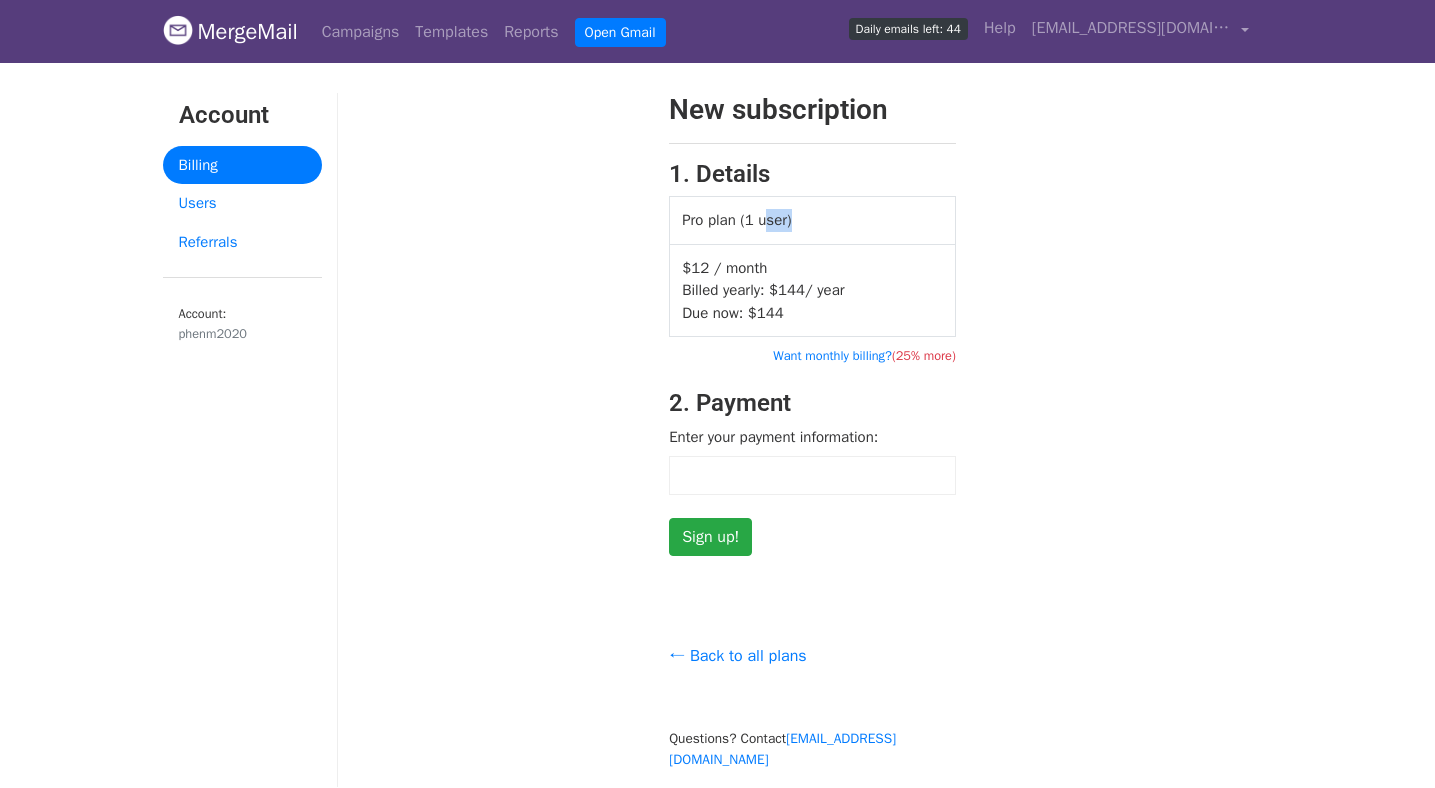 click on "Pro
plan
(1 user)" at bounding box center [813, 221] 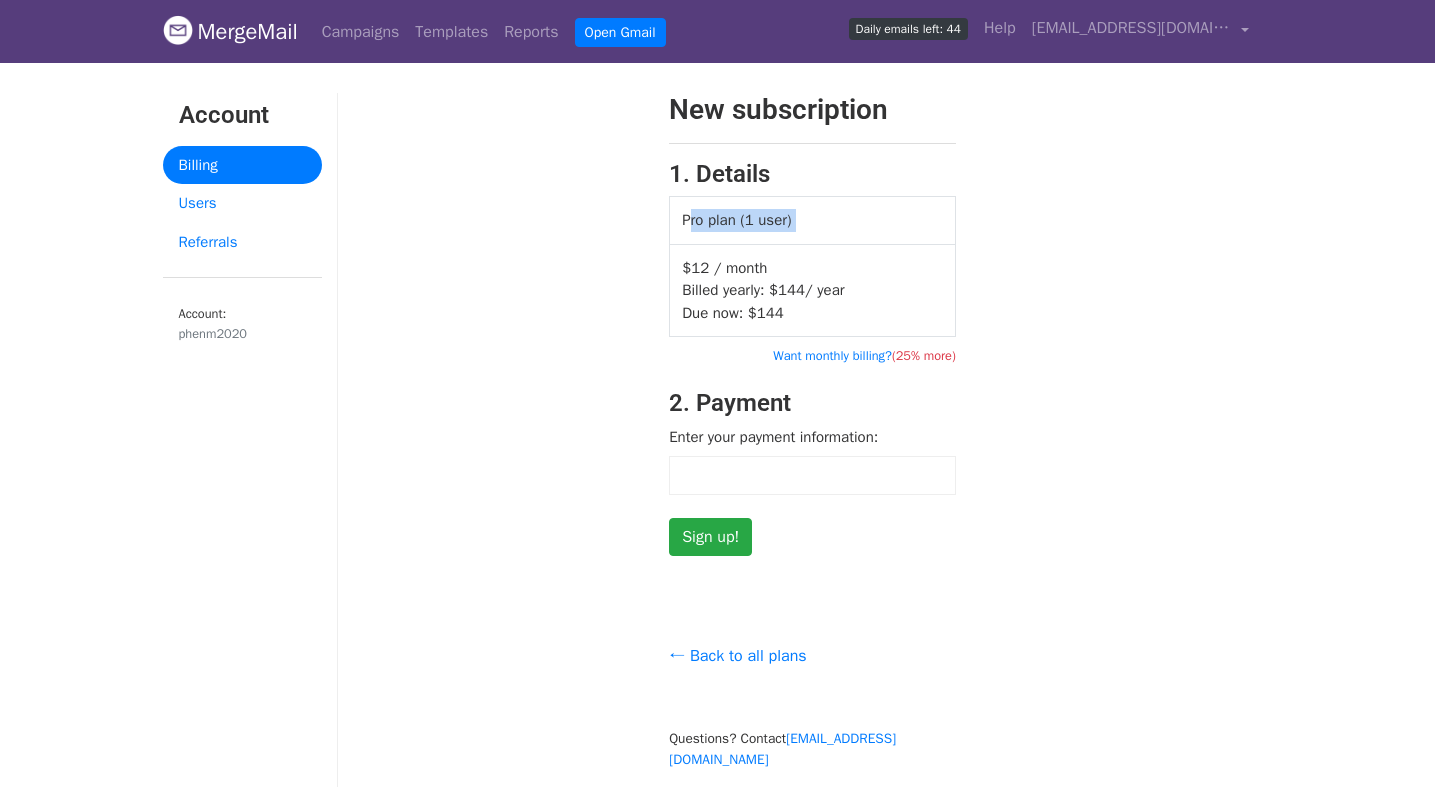 click on "$12 / month
Billed yearly:
$ 144
/ year
Due now:
$ 144" at bounding box center (813, 290) 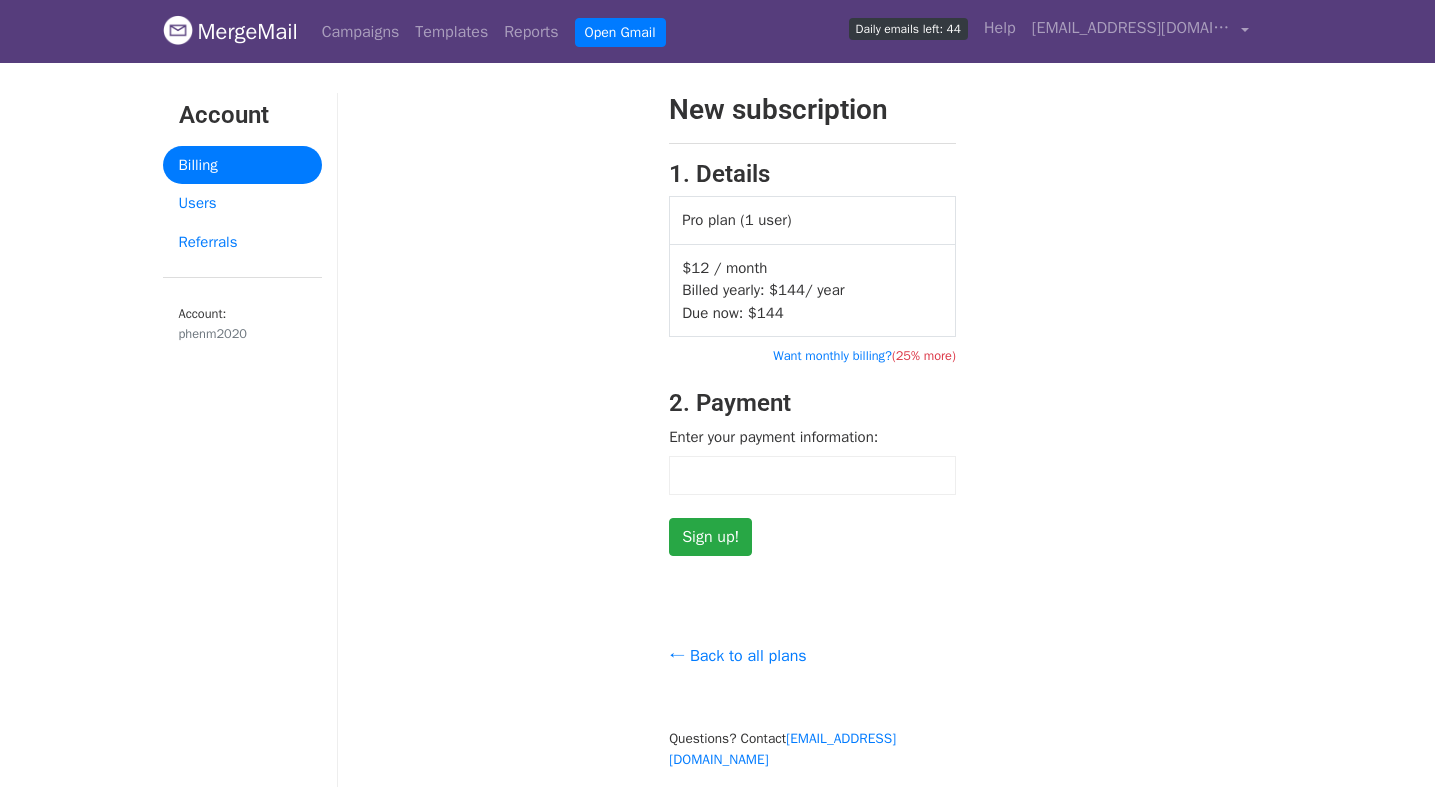 click on "$12 / month
Billed yearly:
$ 144
/ year
Due now:
$ 144" at bounding box center (813, 290) 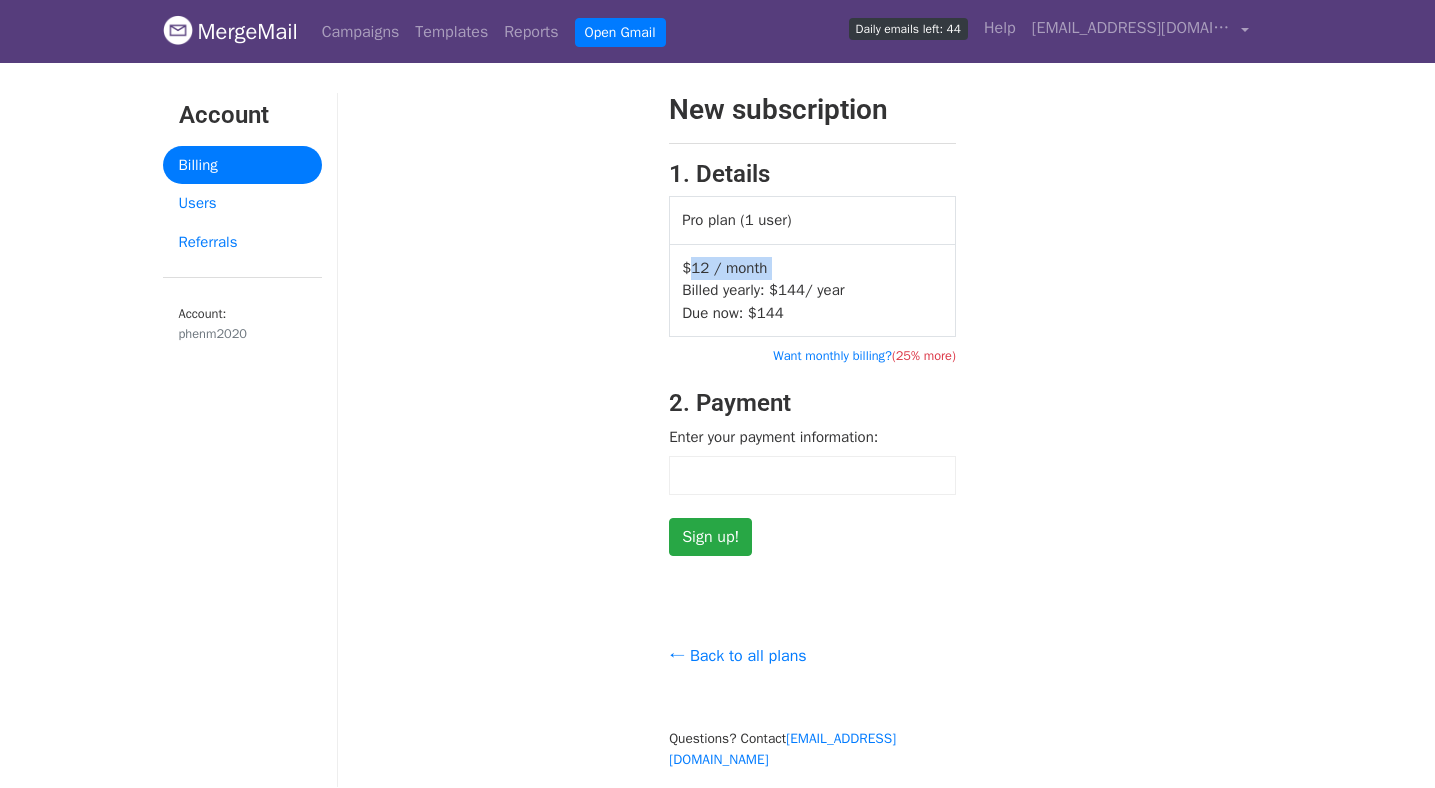 click on "$12 / month
Billed yearly:
$ 144
/ year
Due now:
$ 144" at bounding box center (813, 290) 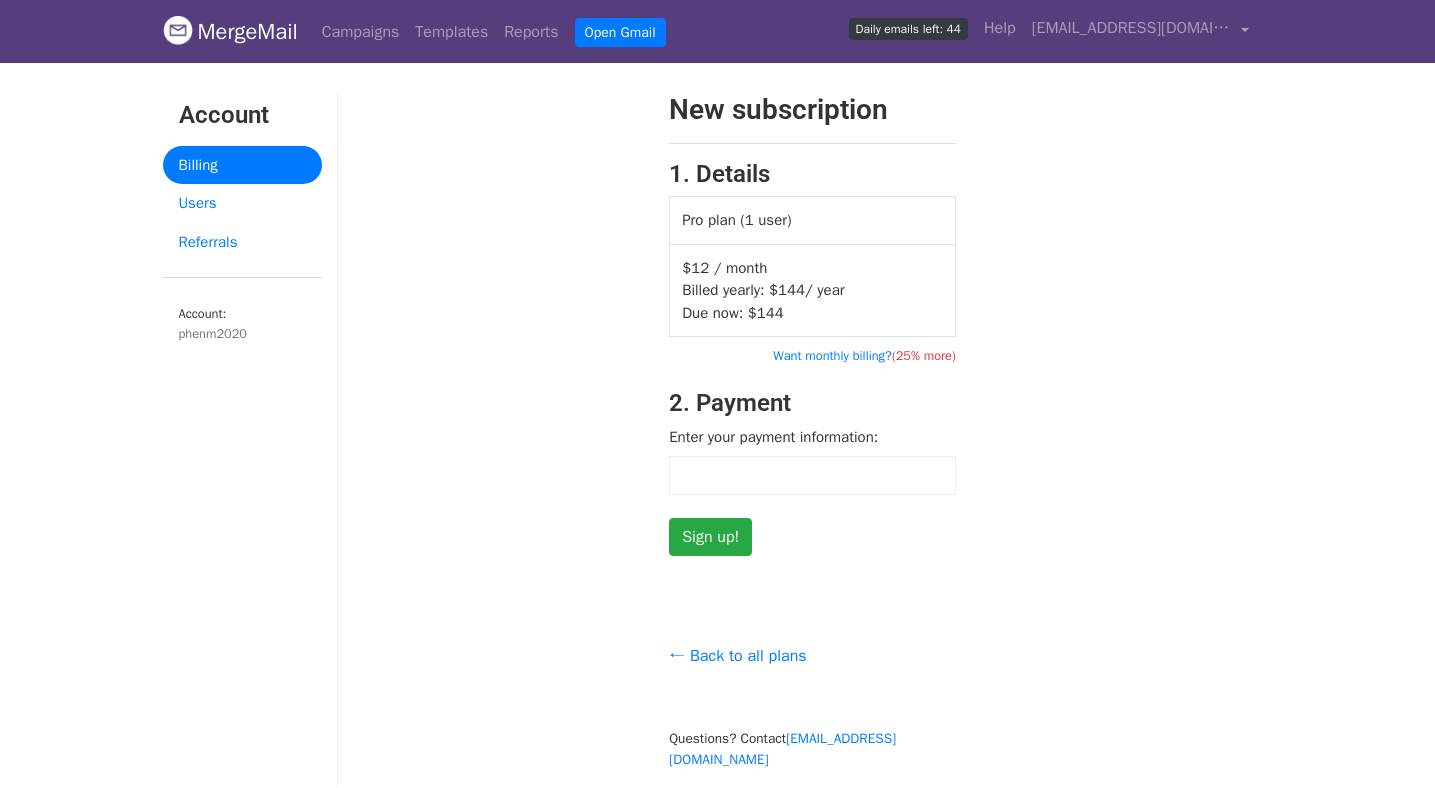 click on "$12 / month
Billed yearly:
$ 144
/ year
Due now:
$ 144" at bounding box center (813, 290) 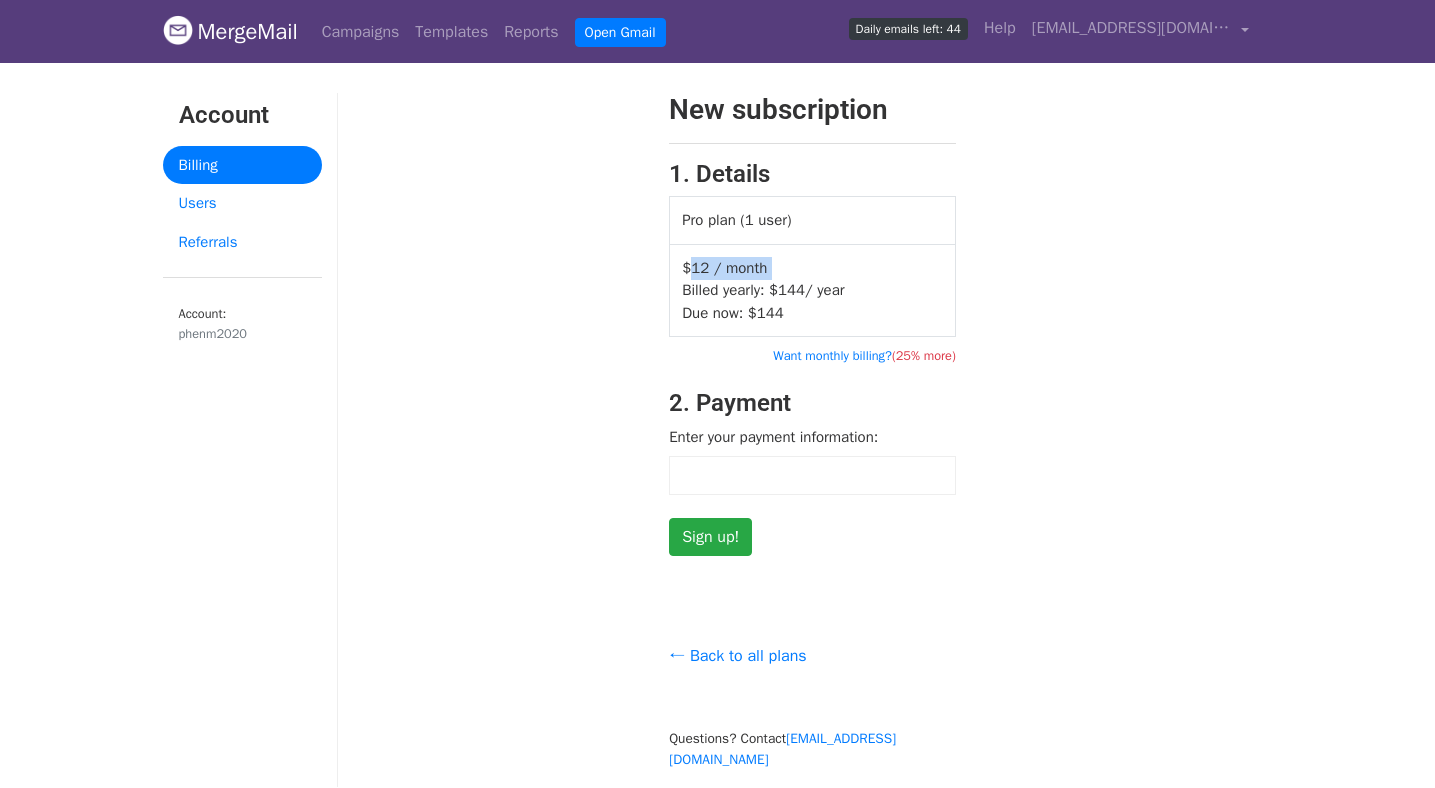 click on "$12 / month
Billed yearly:
$ 144
/ year
Due now:
$ 144" at bounding box center (813, 290) 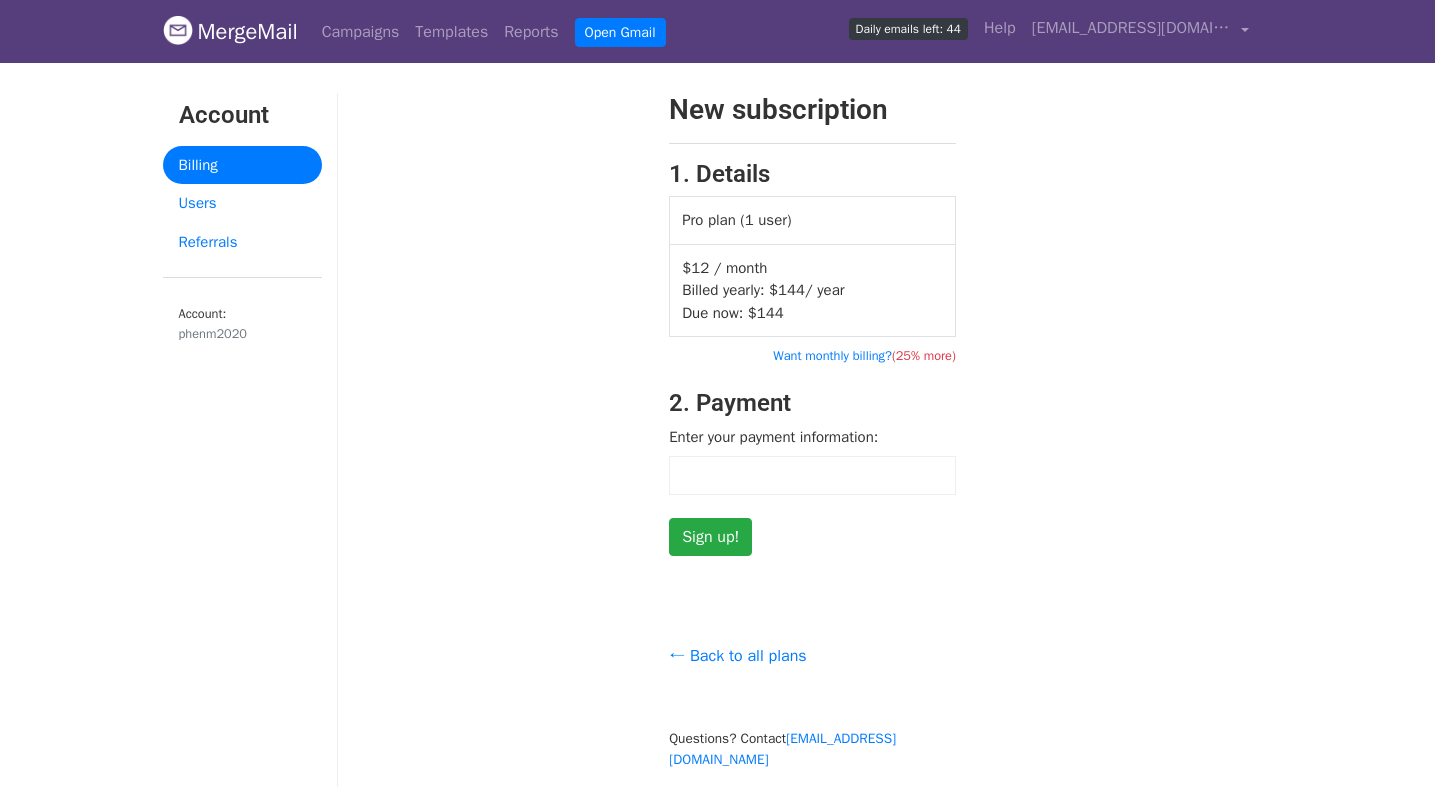 click on "$12 / month
Billed yearly:
$ 144
/ year
Due now:
$ 144" at bounding box center (813, 290) 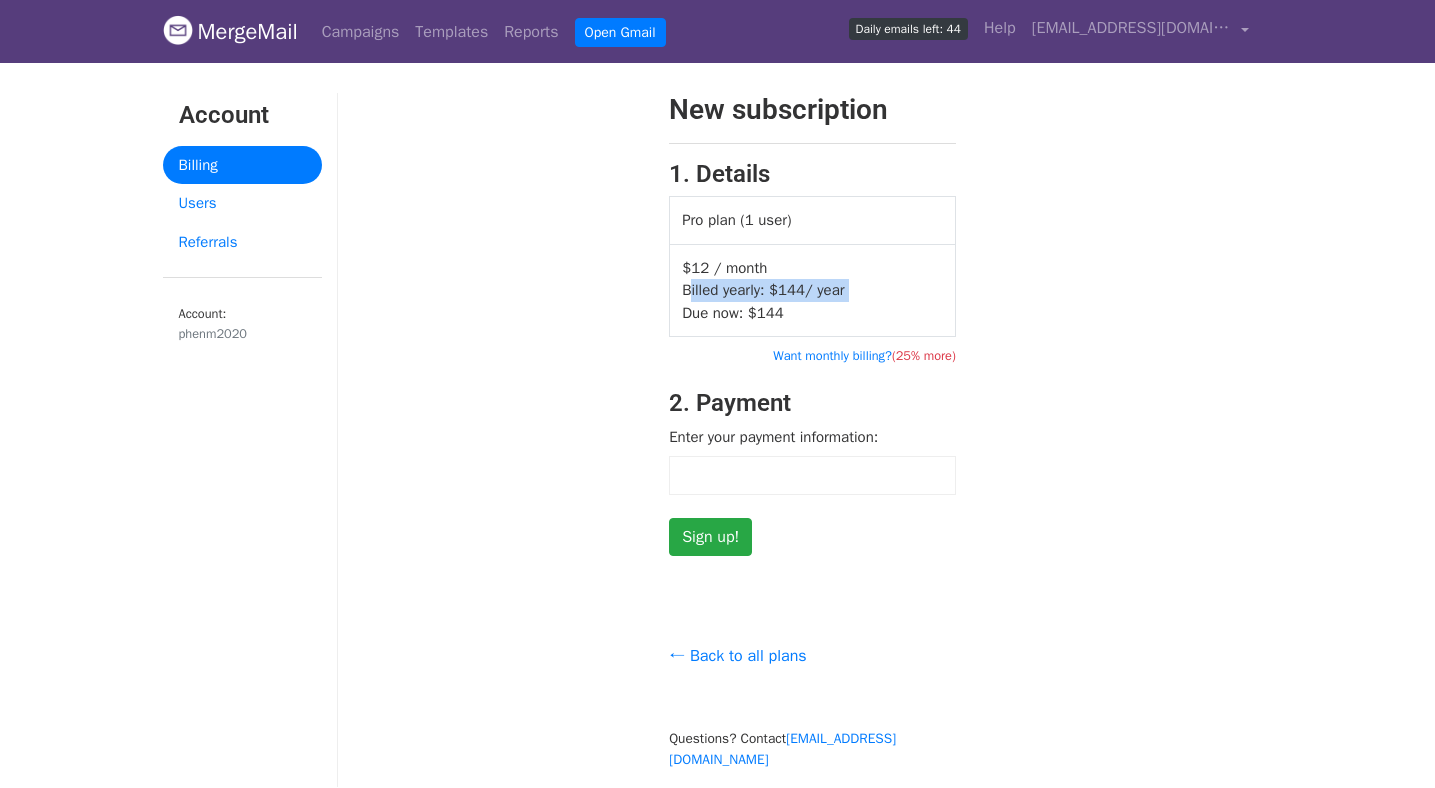 click on "$12 / month
Billed yearly:
$ 144
/ year
Due now:
$ 144" at bounding box center [813, 290] 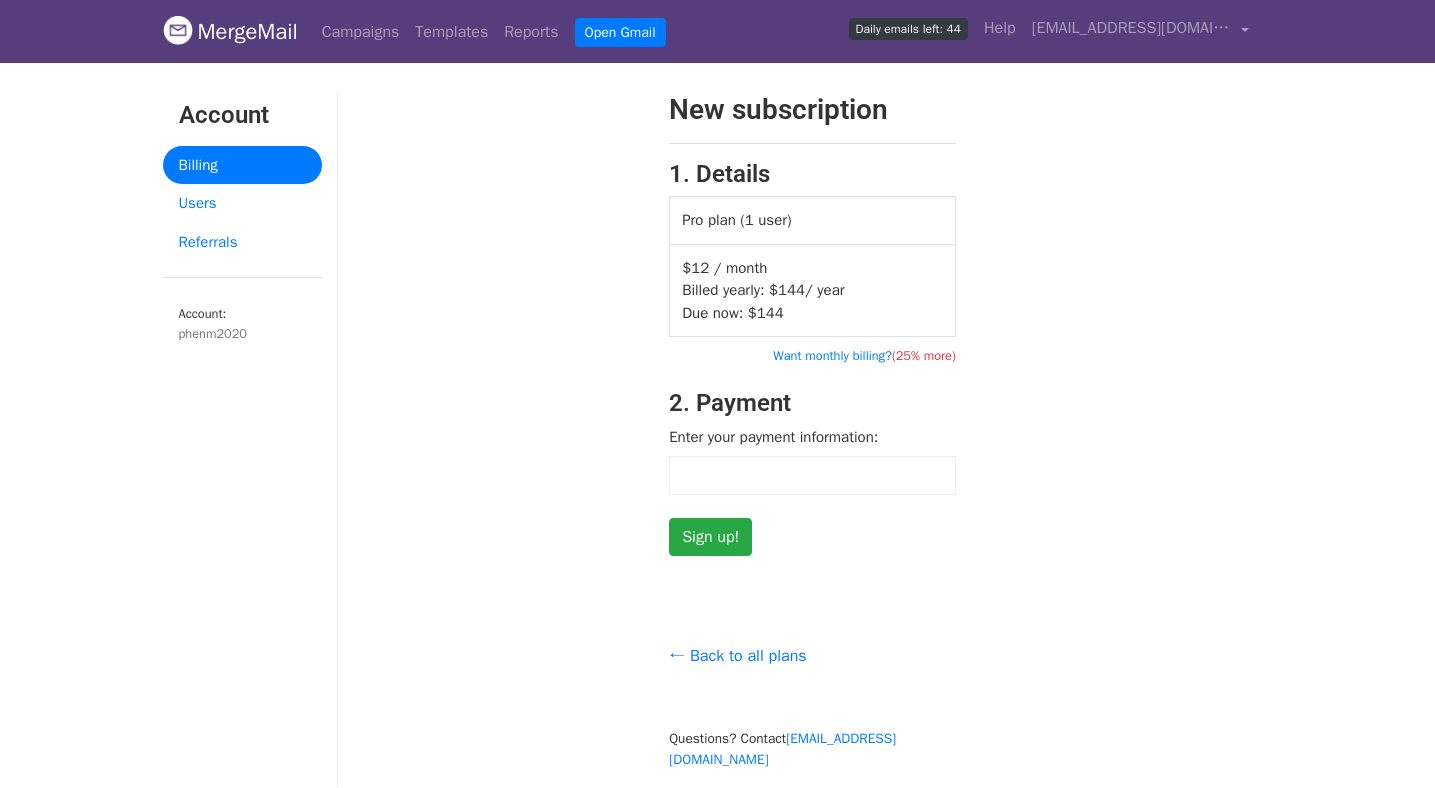 click on "$12 / month
Billed yearly:
$ 144
/ year
Due now:
$ 144" at bounding box center [813, 290] 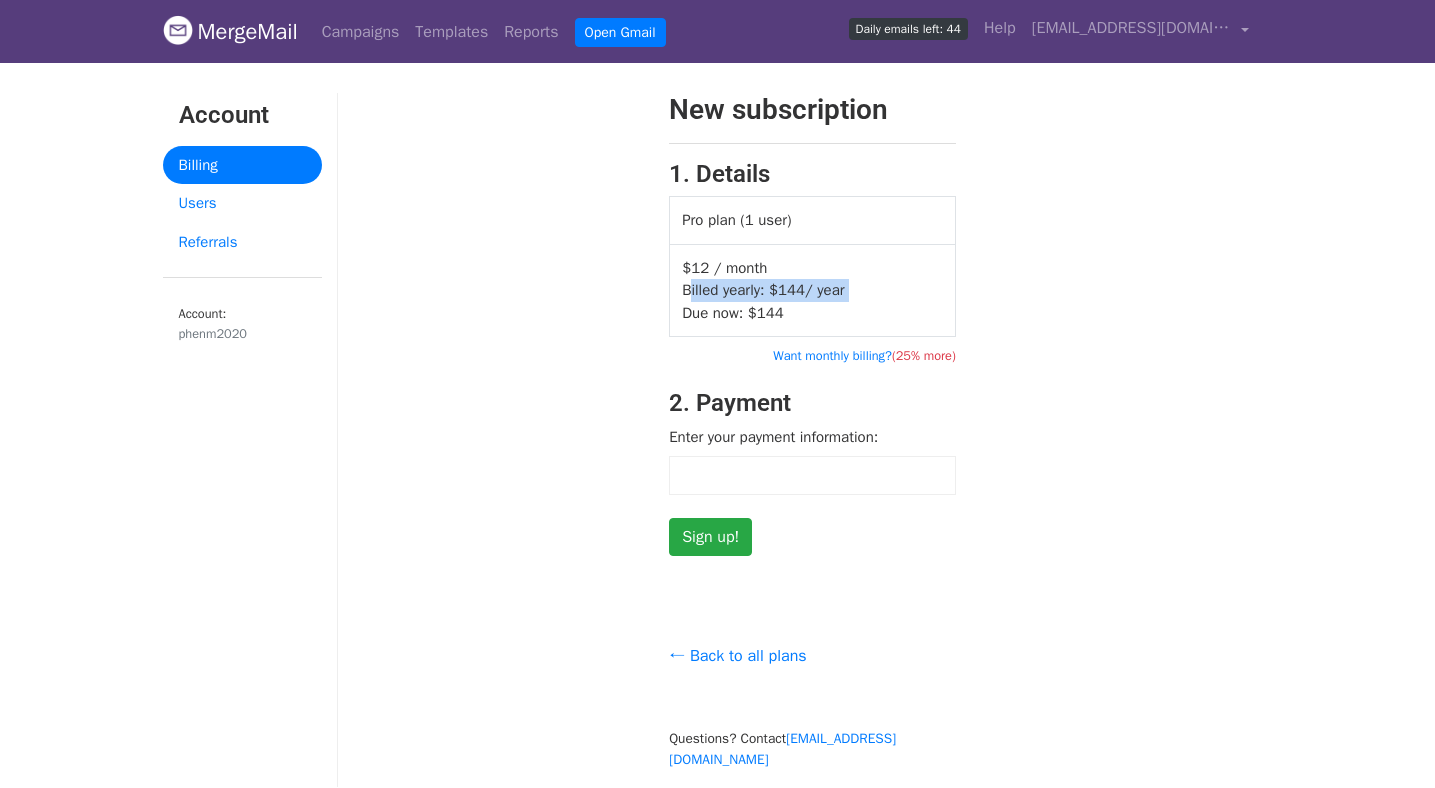 click on "$12 / month
Billed yearly:
$ 144
/ year
Due now:
$ 144" at bounding box center (813, 290) 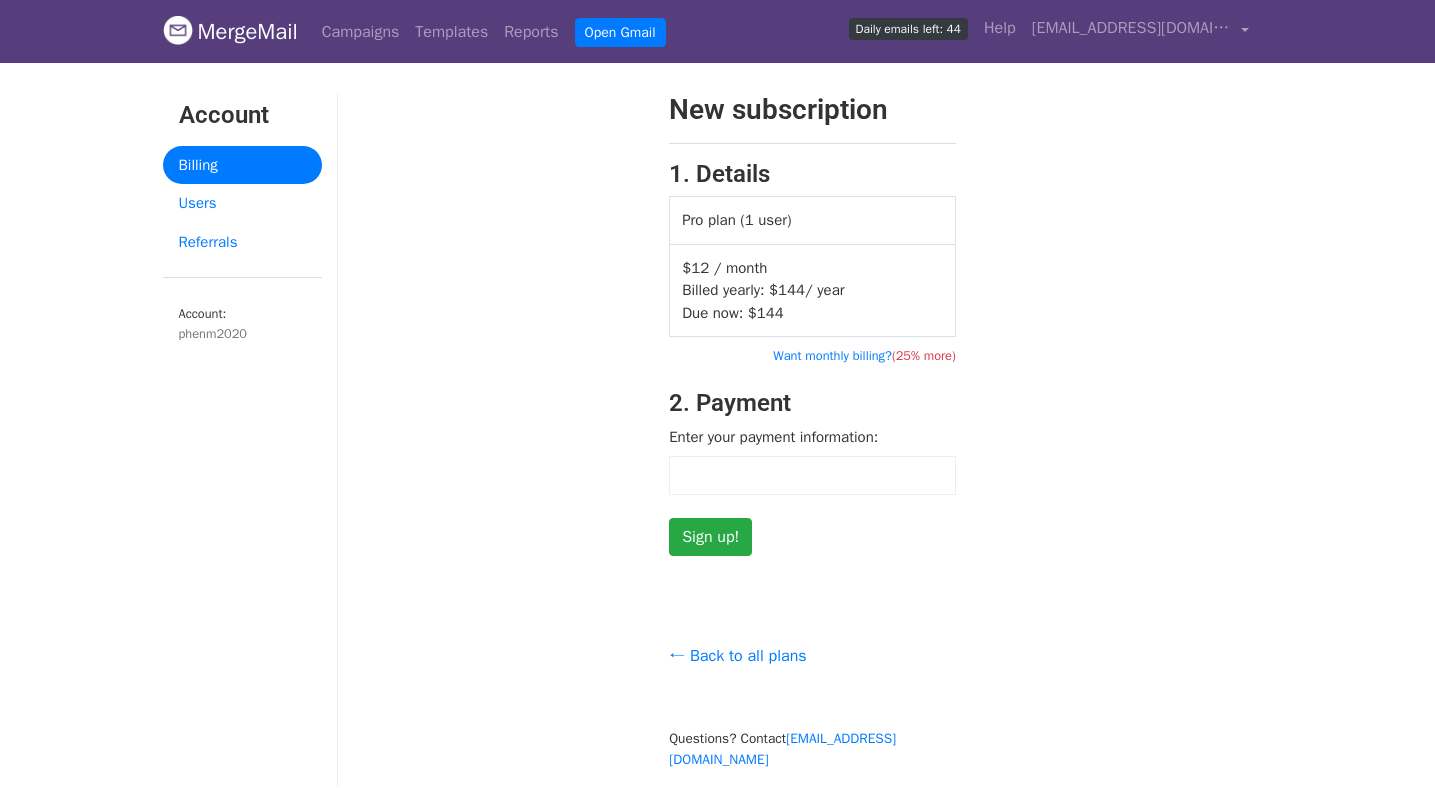 click on "New subscription
1. Details
Pro
plan
(1 user)
$12 / month
Billed yearly:
$ 144
/ year
Due now:
$ 144
Want monthly billing?
(25% more)
2. Payment
Enter your payment information:
Sign up!" at bounding box center [813, 324] 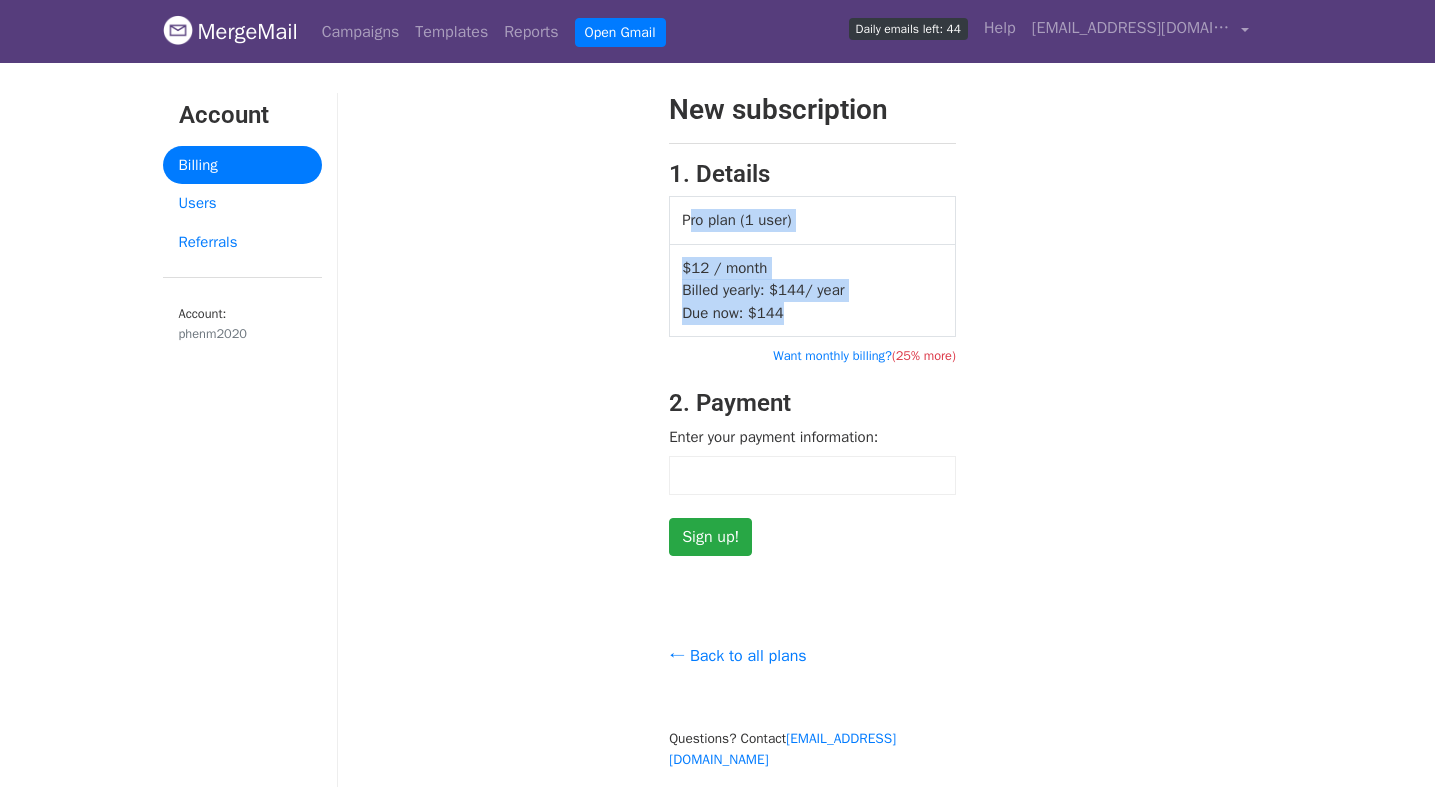 drag, startPoint x: 828, startPoint y: 317, endPoint x: 787, endPoint y: 208, distance: 116.456 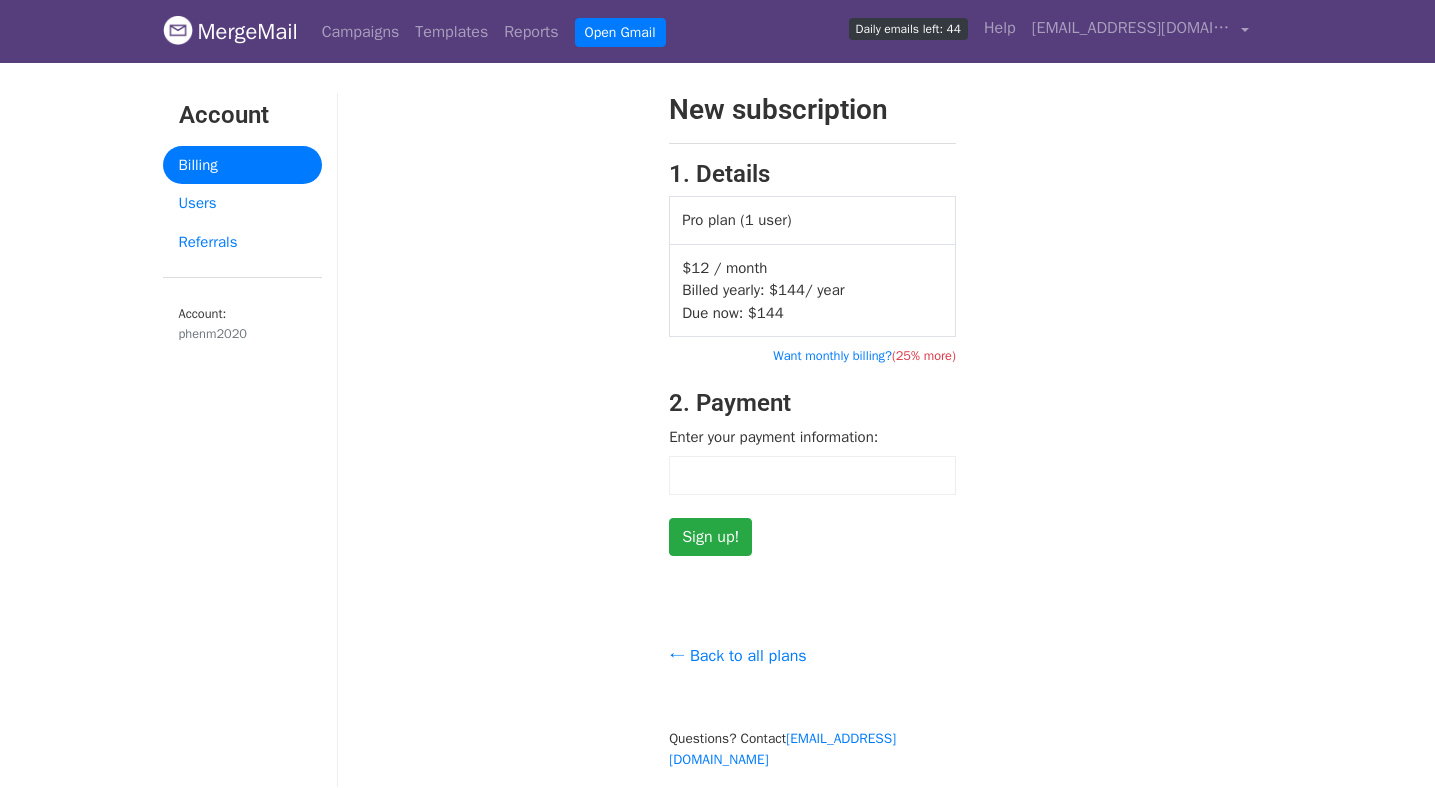 click on "Pro
plan
(1 user)" at bounding box center [813, 221] 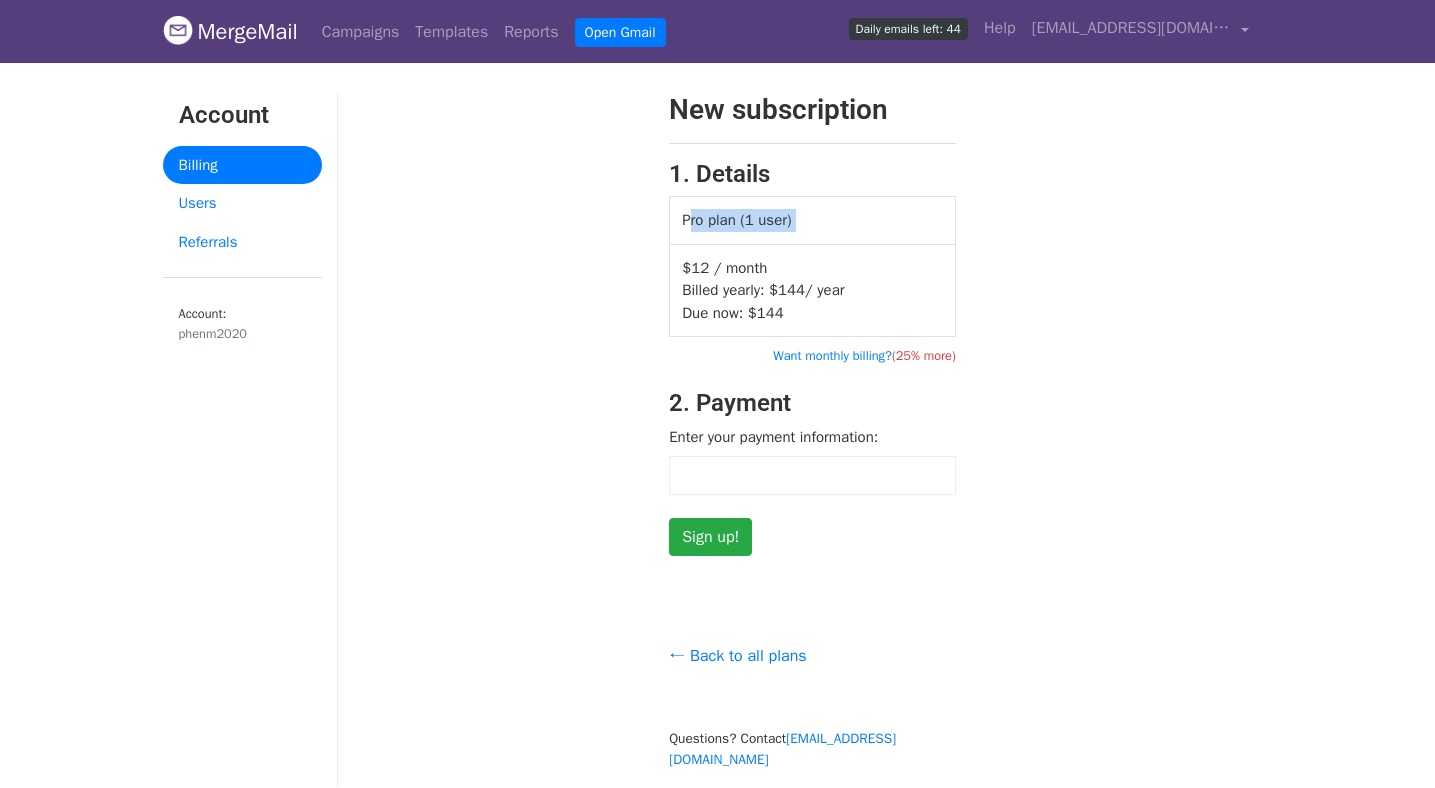 click on "$12 / month
Billed yearly:
$ 144
/ year
Due now:
$ 144" at bounding box center [813, 290] 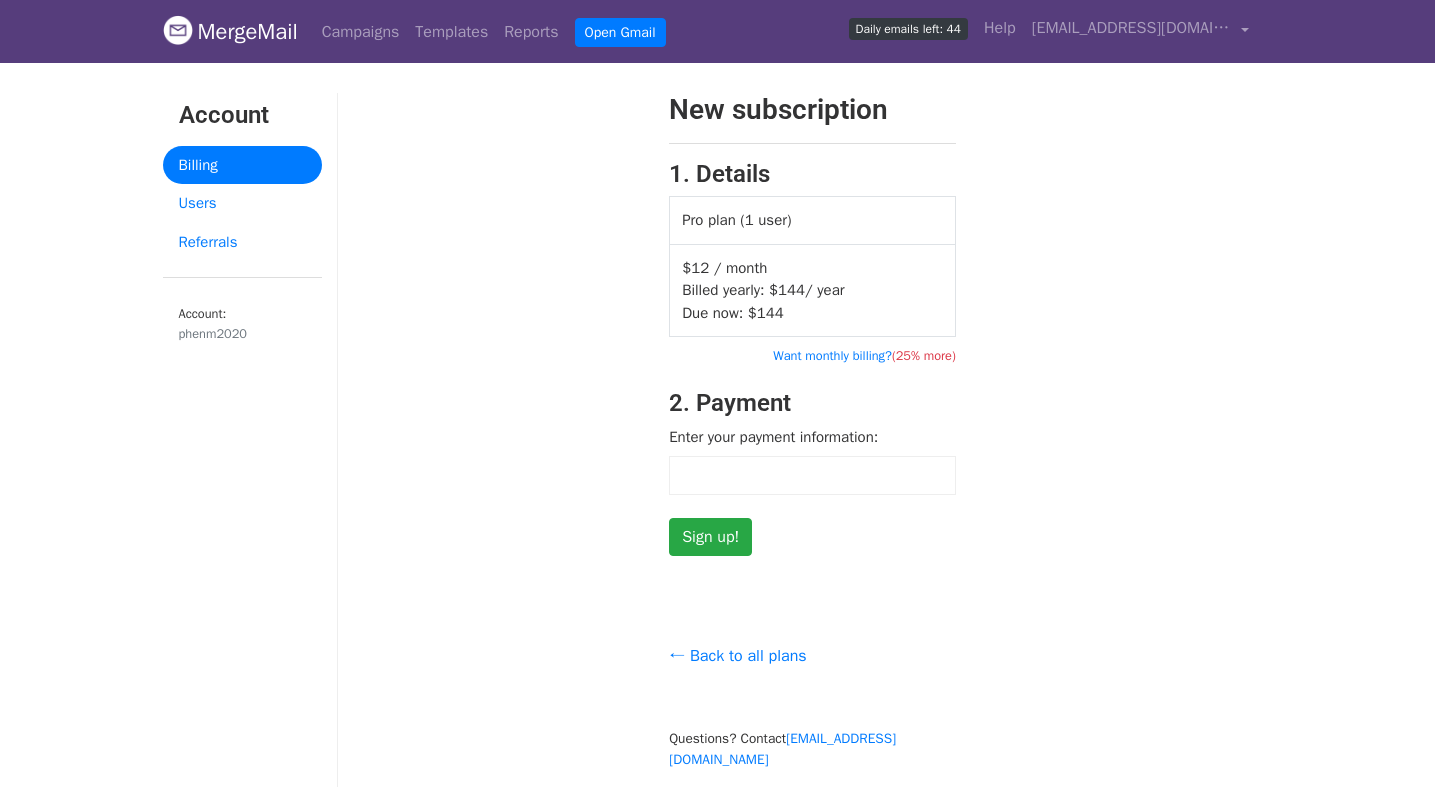 click on "$12 / month
Billed yearly:
$ 144
/ year
Due now:
$ 144" at bounding box center [813, 290] 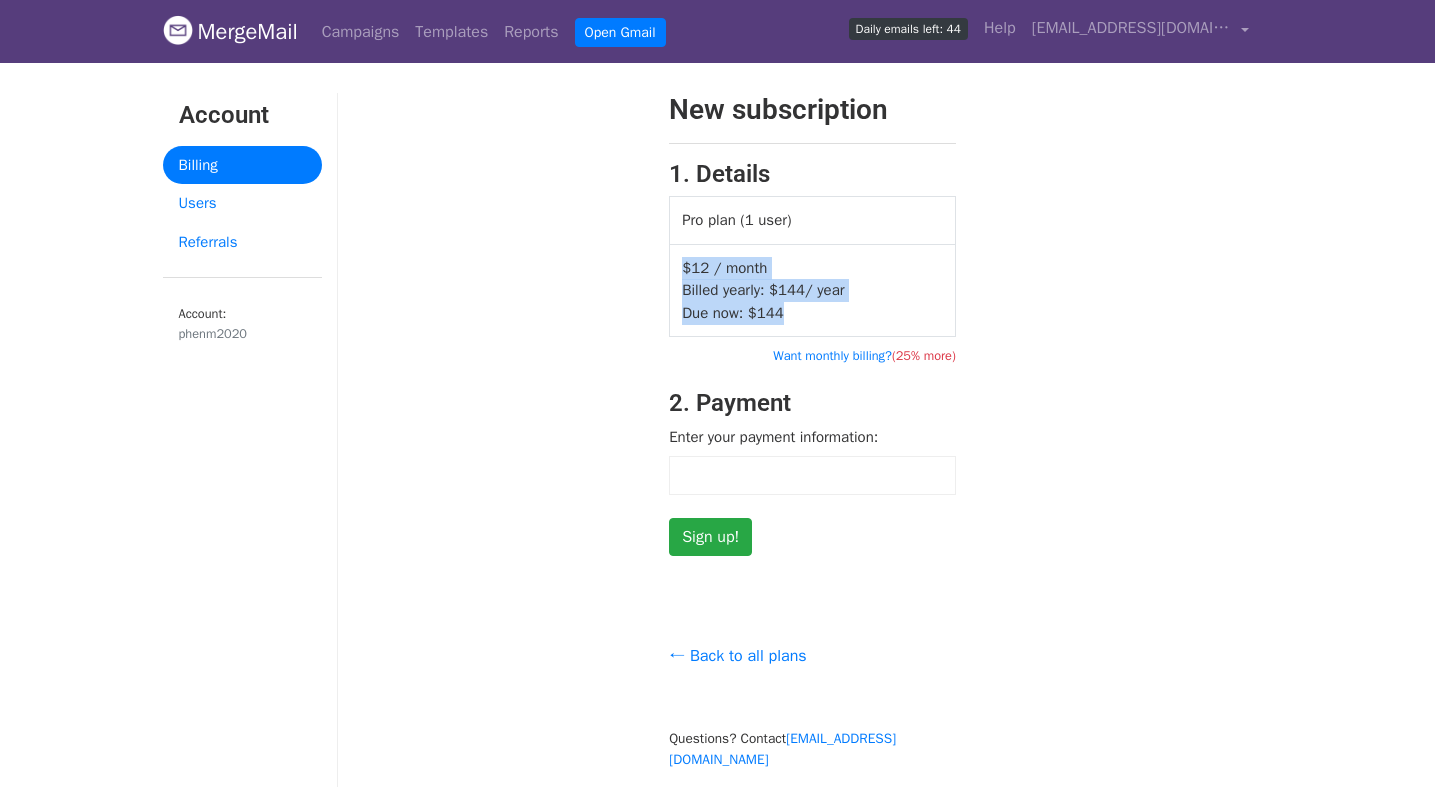 drag, startPoint x: 826, startPoint y: 257, endPoint x: 845, endPoint y: 306, distance: 52.554733 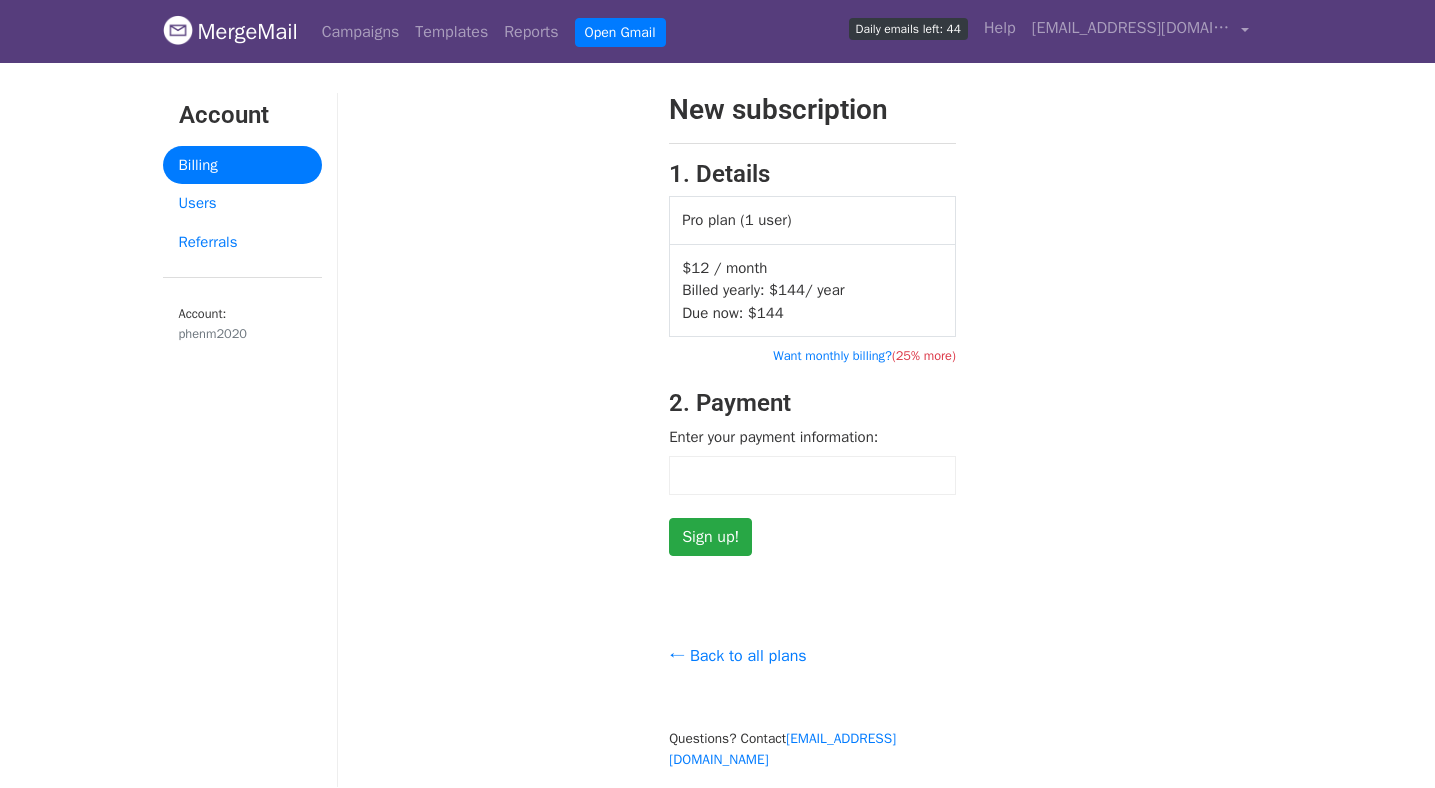 click on "$12 / month
Billed yearly:
$ 144
/ year
Due now:
$ 144" at bounding box center [813, 290] 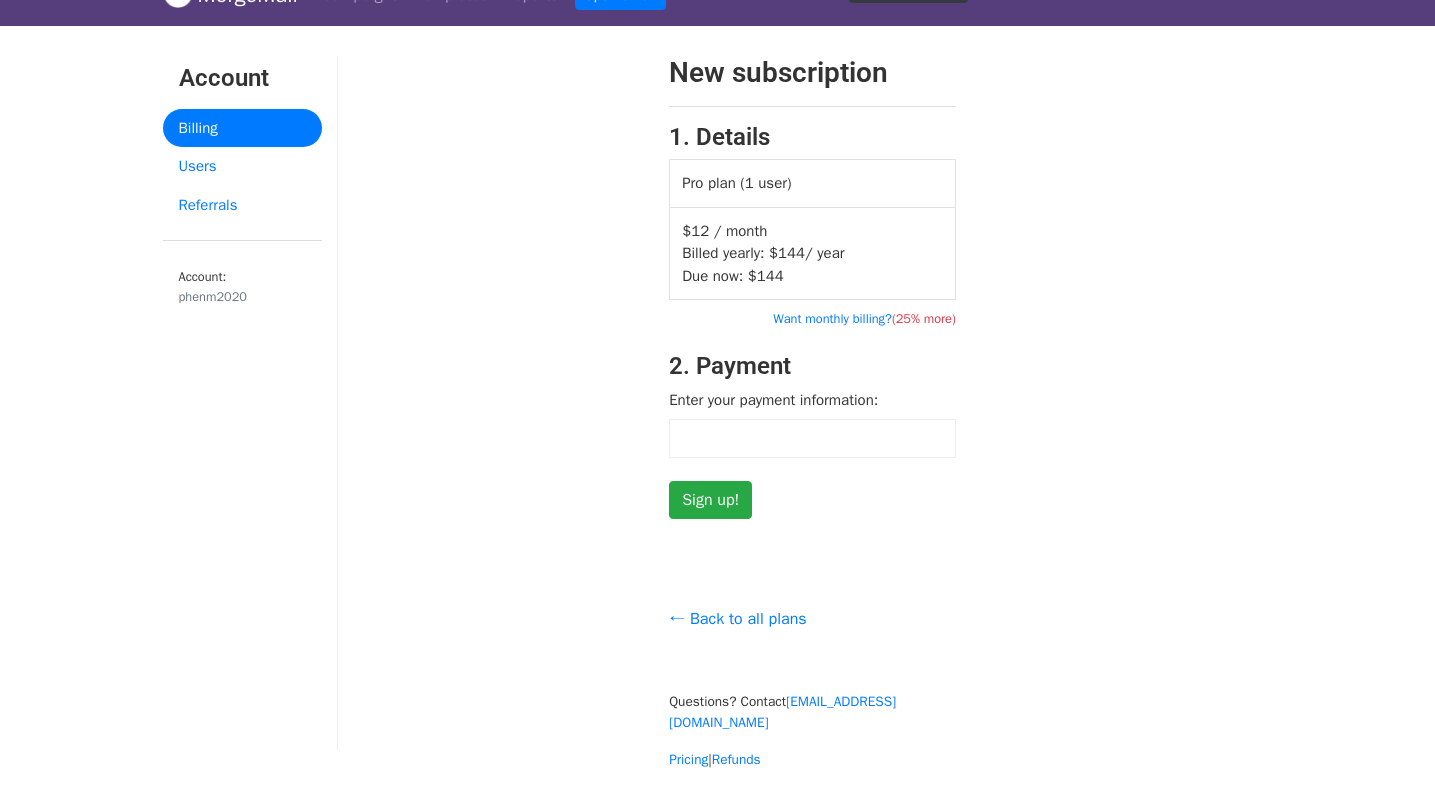 scroll, scrollTop: 0, scrollLeft: 0, axis: both 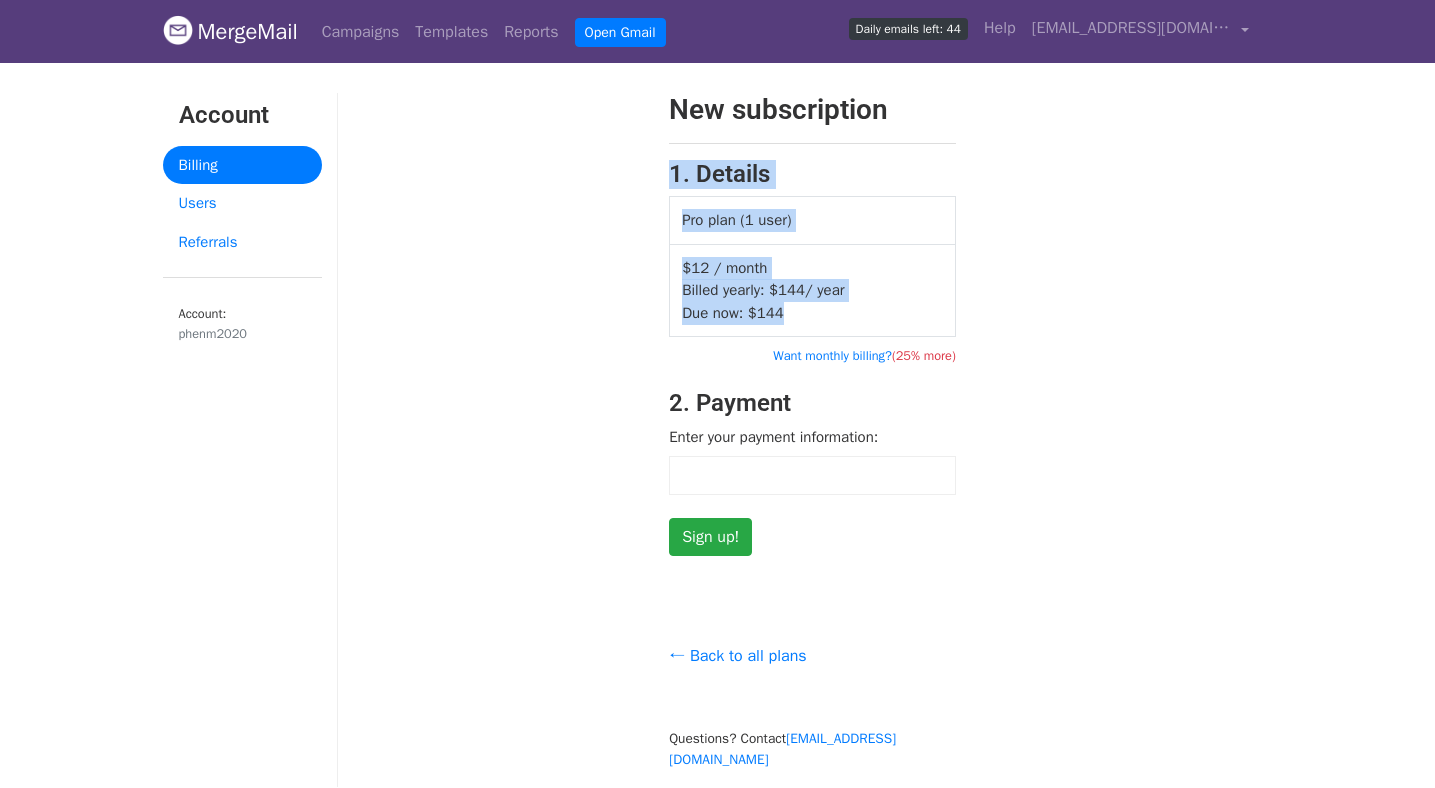 drag, startPoint x: 857, startPoint y: 318, endPoint x: 766, endPoint y: 128, distance: 210.66798 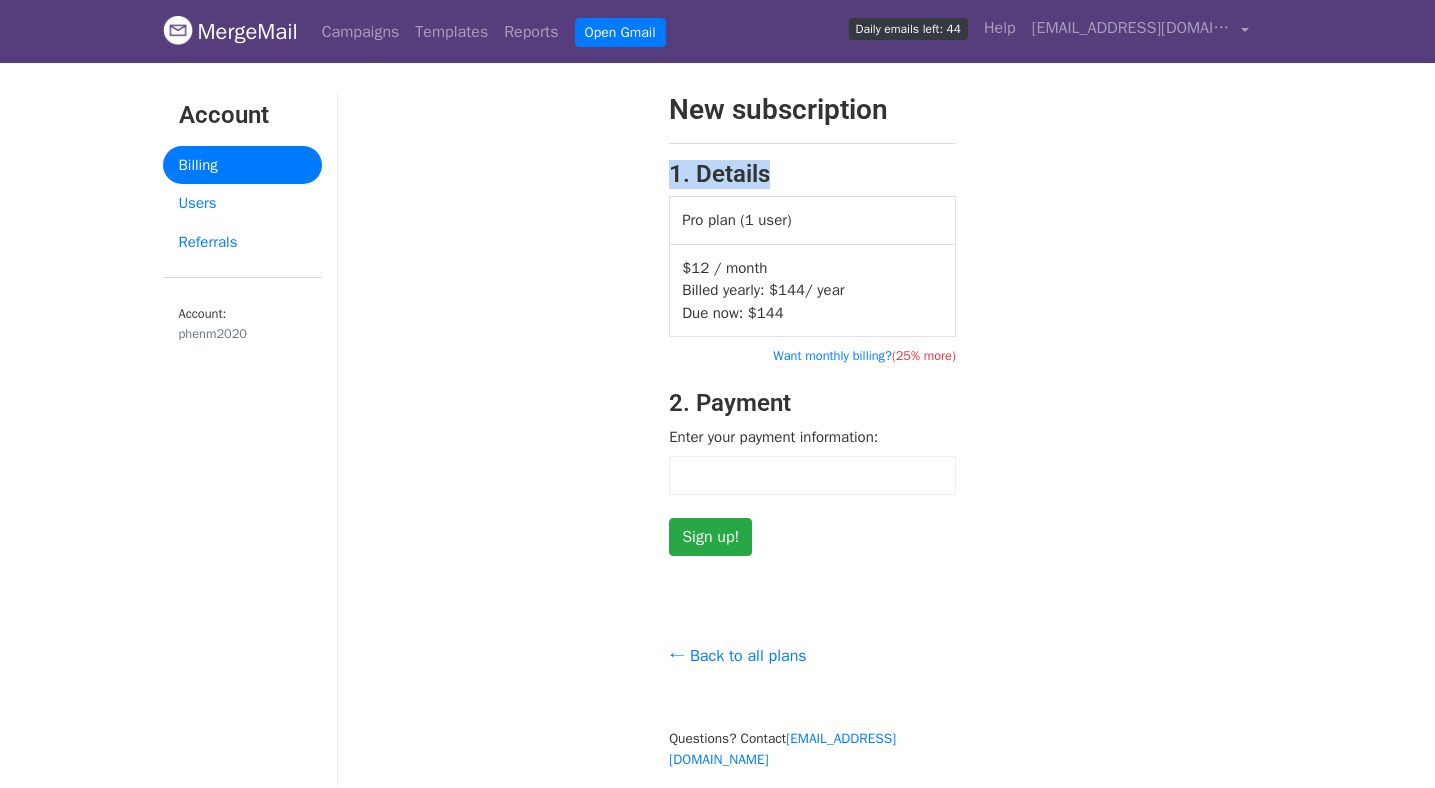 drag, startPoint x: 734, startPoint y: 154, endPoint x: 835, endPoint y: 345, distance: 216.06018 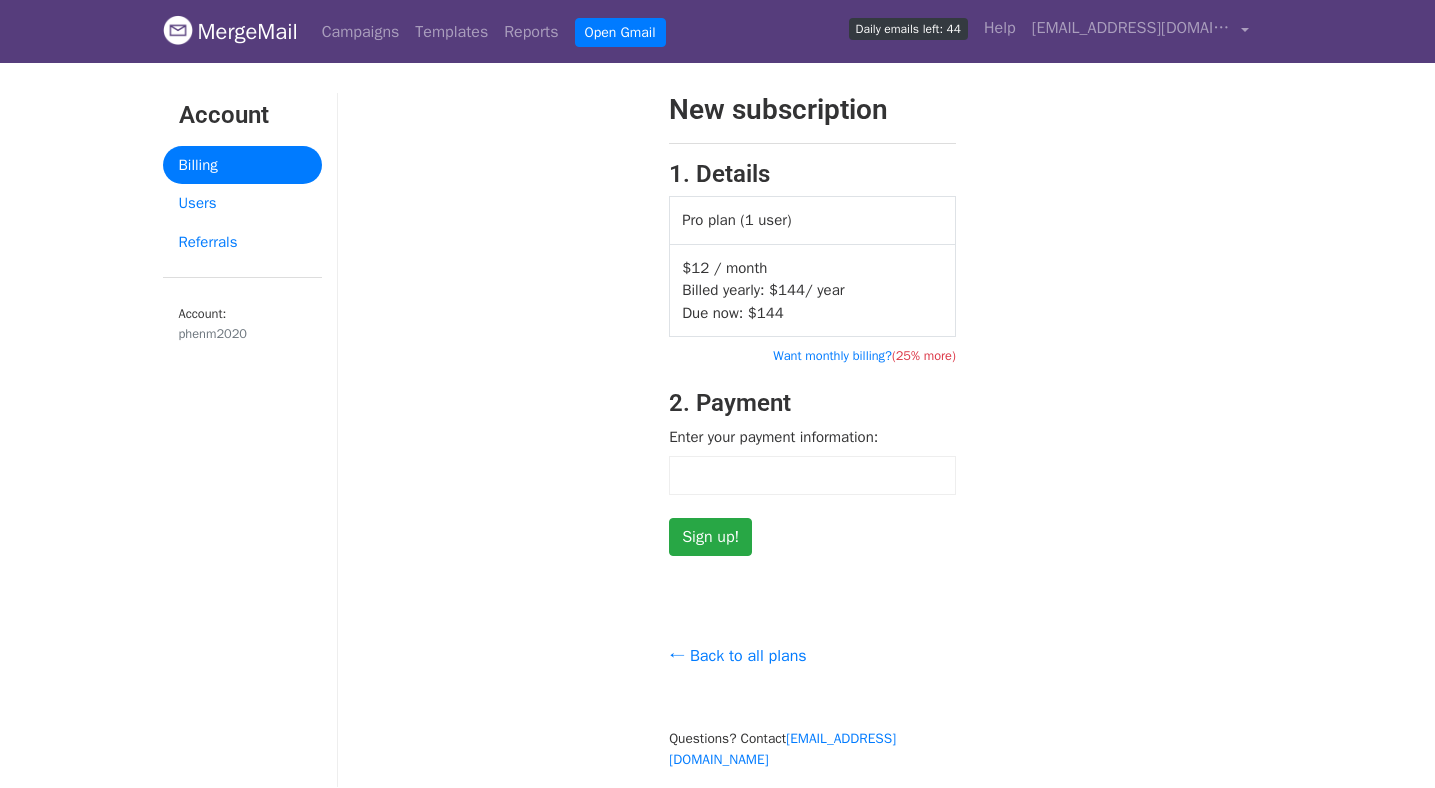 click on "Want monthly billing?
(25% more)" at bounding box center (864, 356) 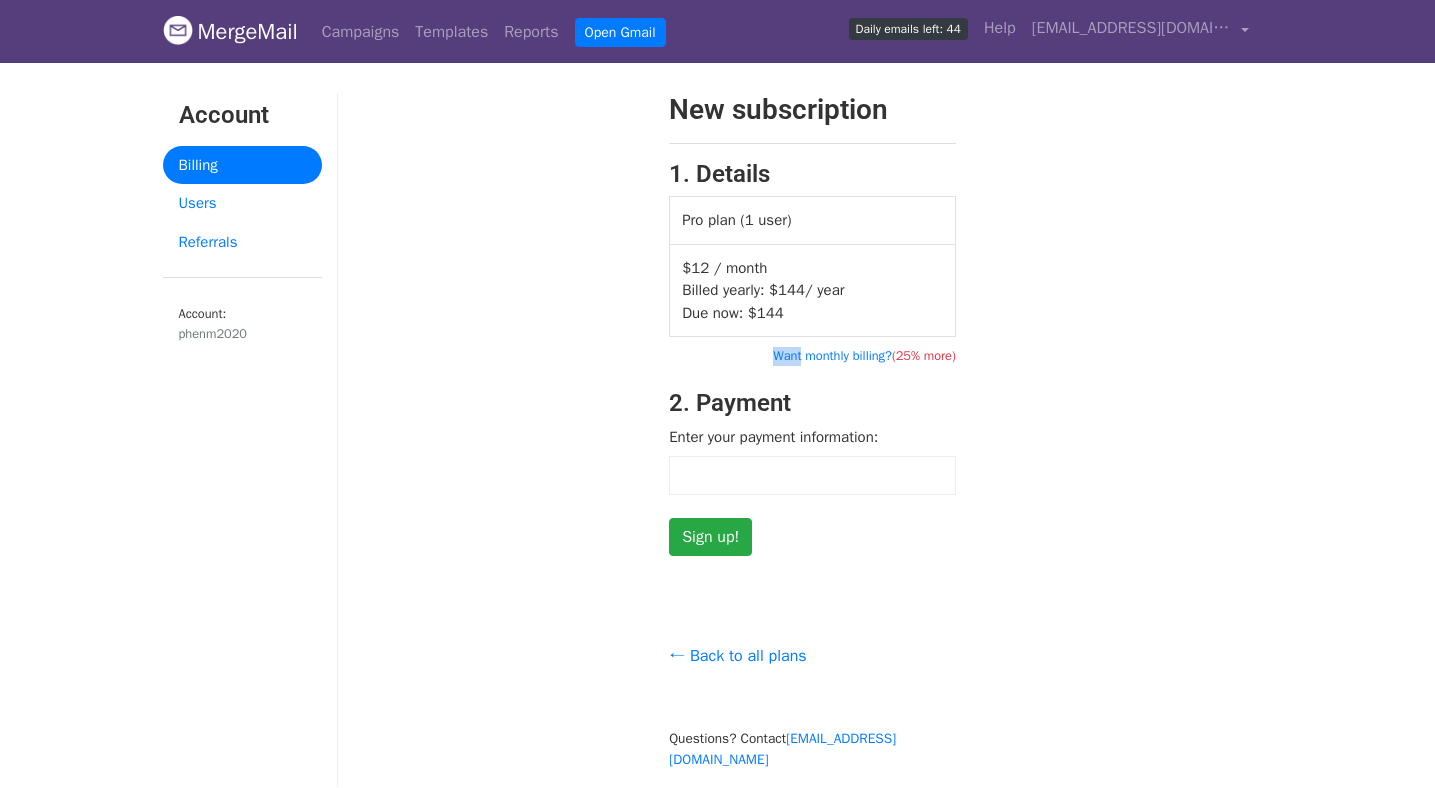 click on "Pro
plan
(1 user)
$12 / month
Billed yearly:
$ 144
/ year
Due now:
$ 144" at bounding box center (812, 266) 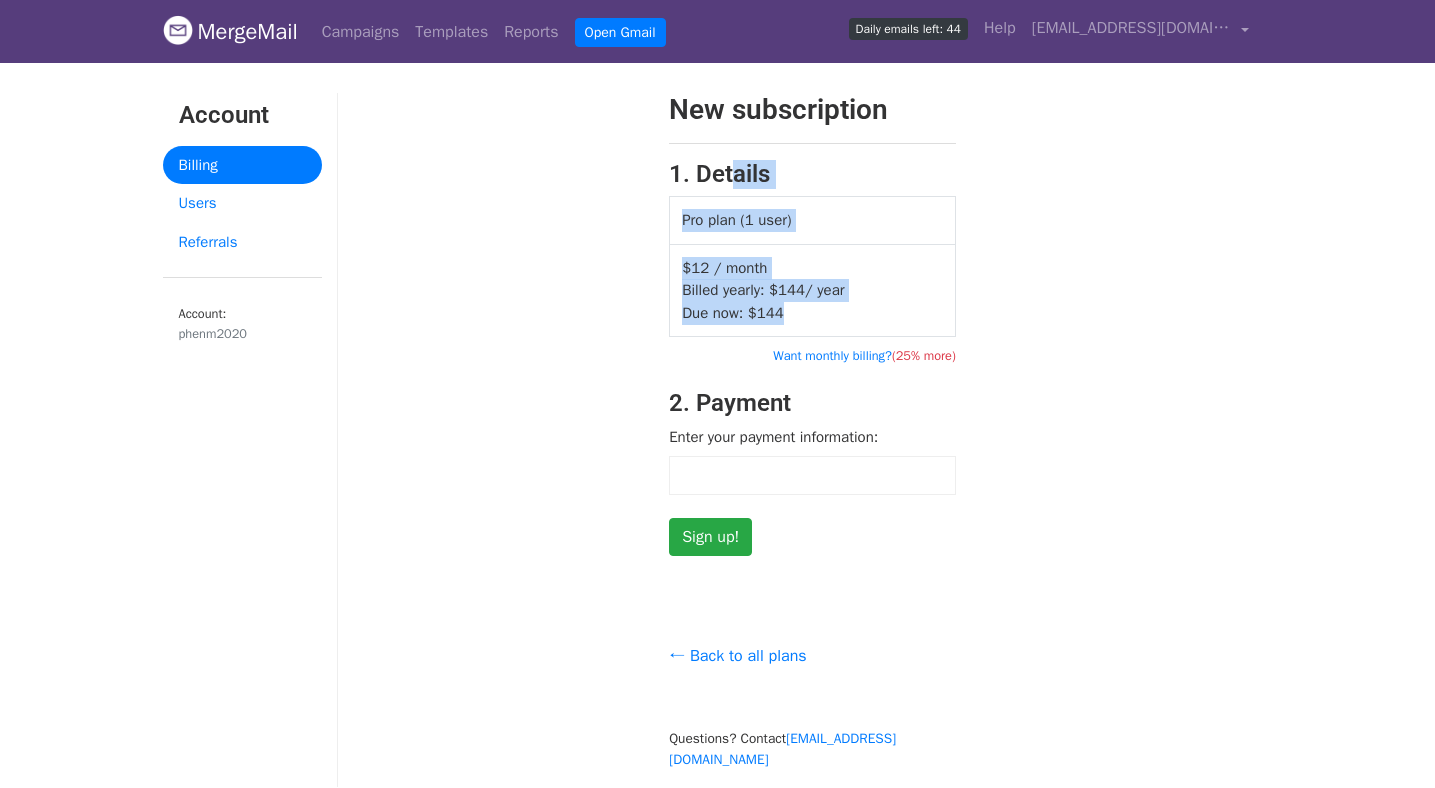 drag, startPoint x: 843, startPoint y: 288, endPoint x: 730, endPoint y: 172, distance: 161.94135 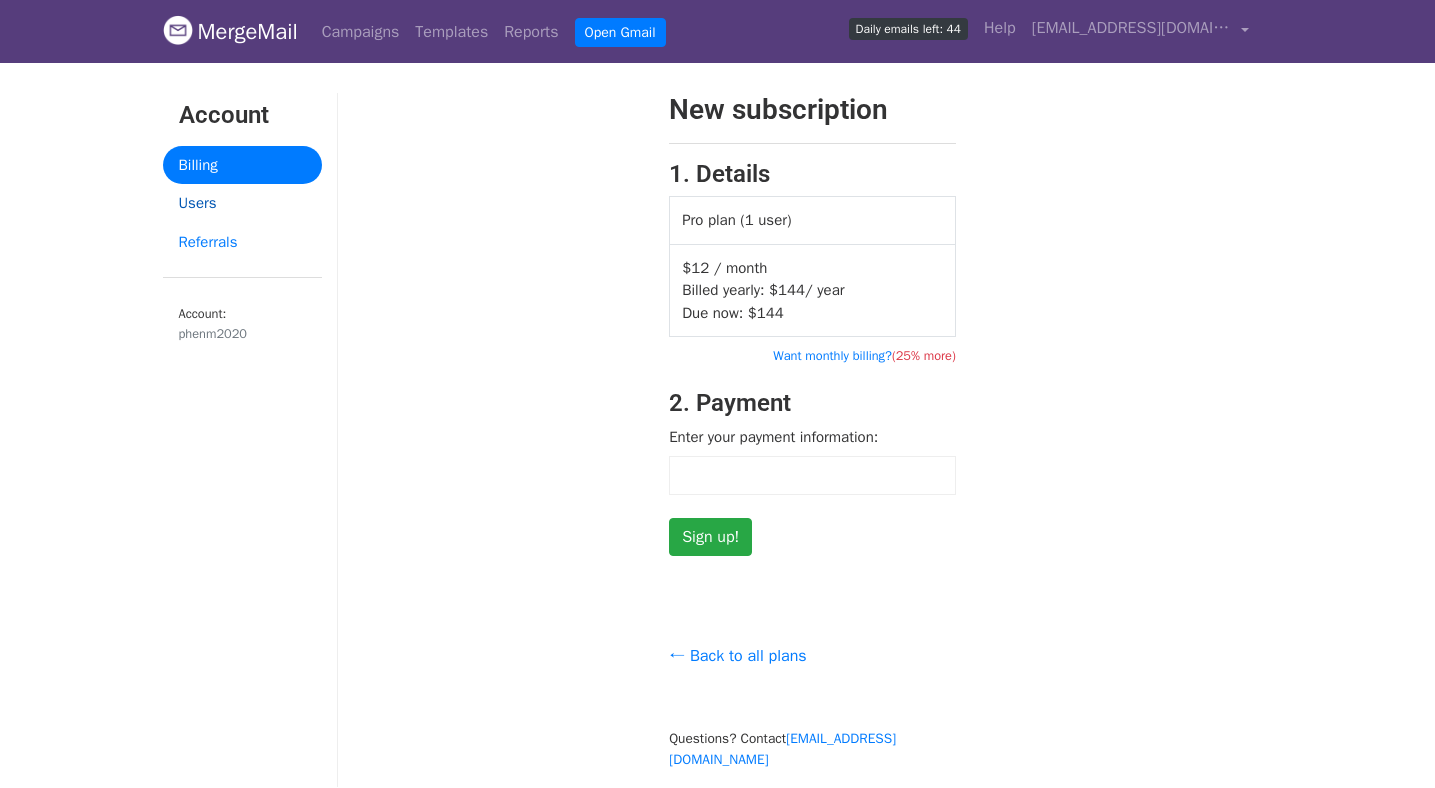 click on "Users" at bounding box center (242, 203) 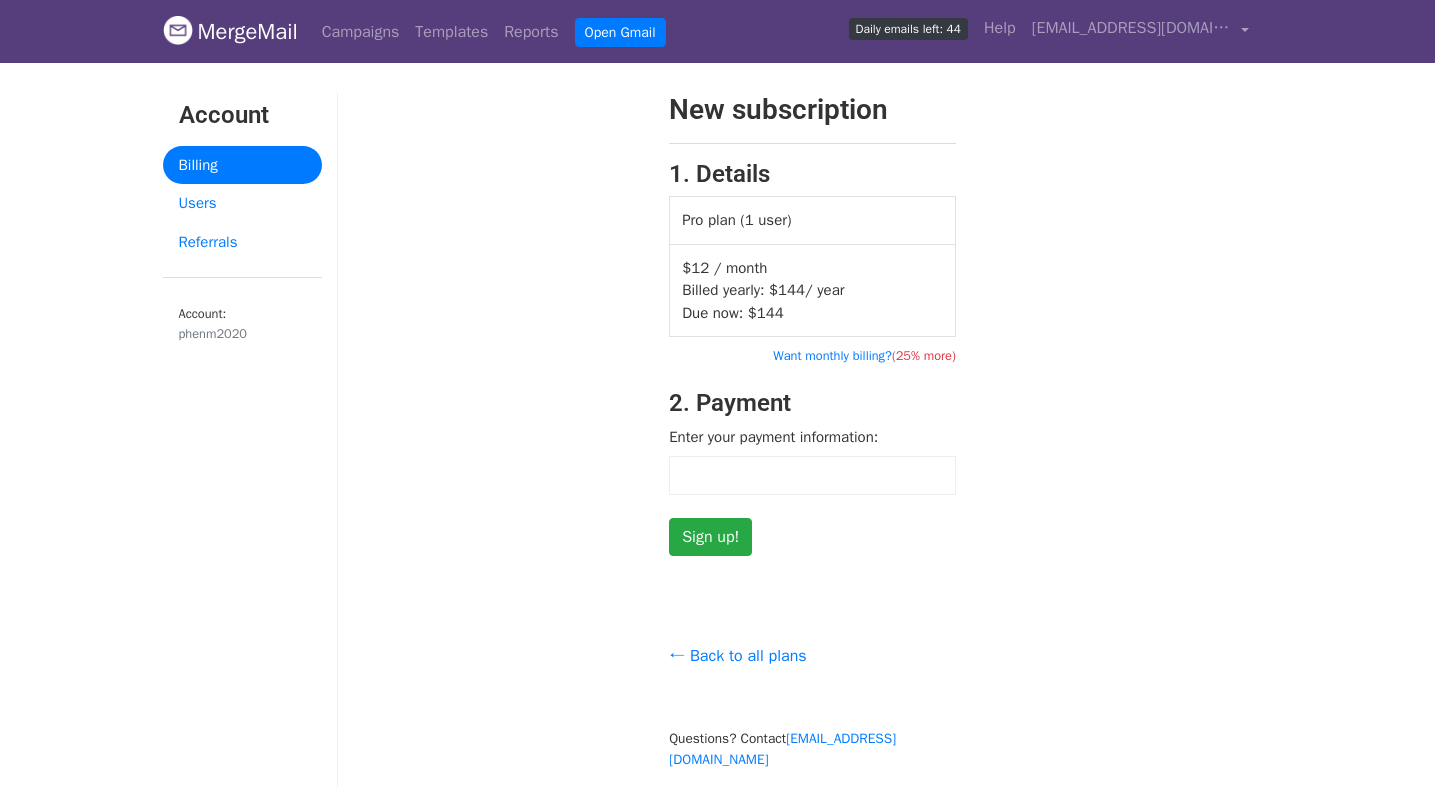 click on "New subscription
1. Details
Pro
plan
(1 user)
$12 / month
Billed yearly:
$ 144
/ year
Due now:
$ 144
Want monthly billing?
(25% more)
2. Payment
Enter your payment information:
Sign up!" at bounding box center [813, 324] 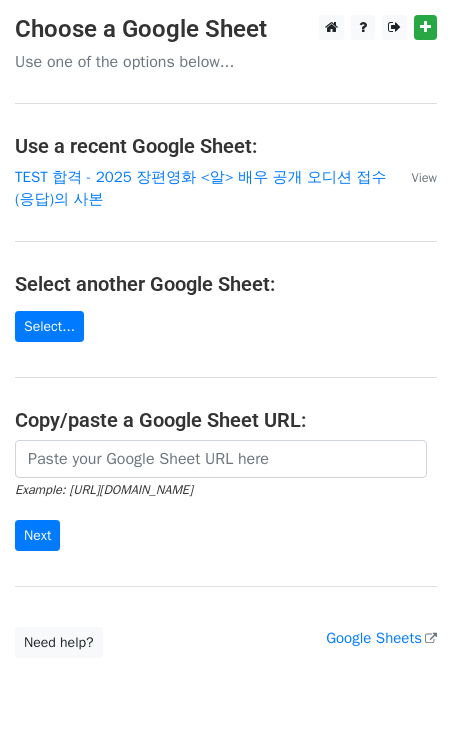 scroll, scrollTop: 0, scrollLeft: 0, axis: both 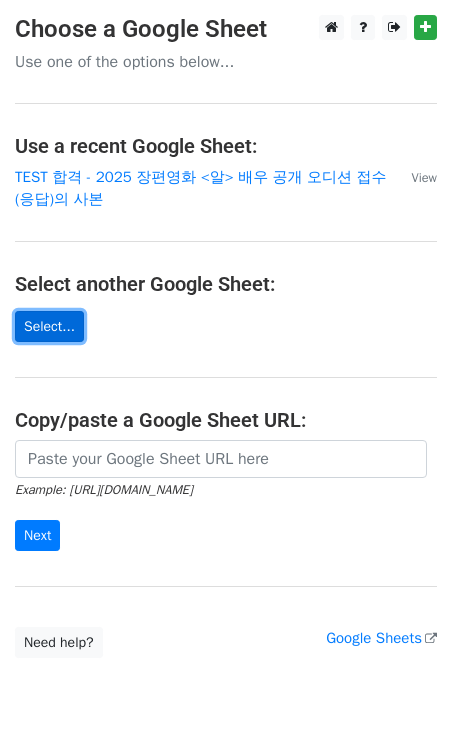 click on "Select..." at bounding box center (49, 326) 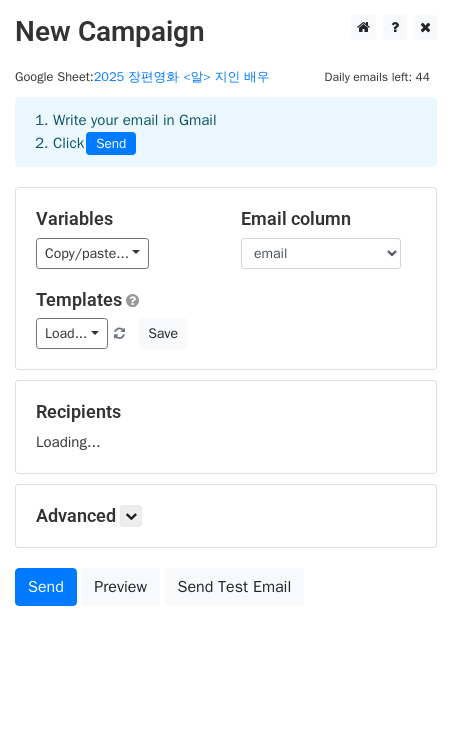 scroll, scrollTop: 0, scrollLeft: 0, axis: both 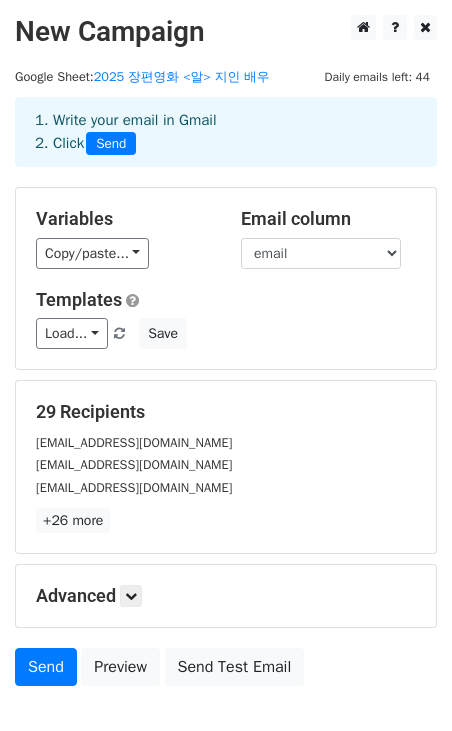 click on "Email column" at bounding box center [328, 219] 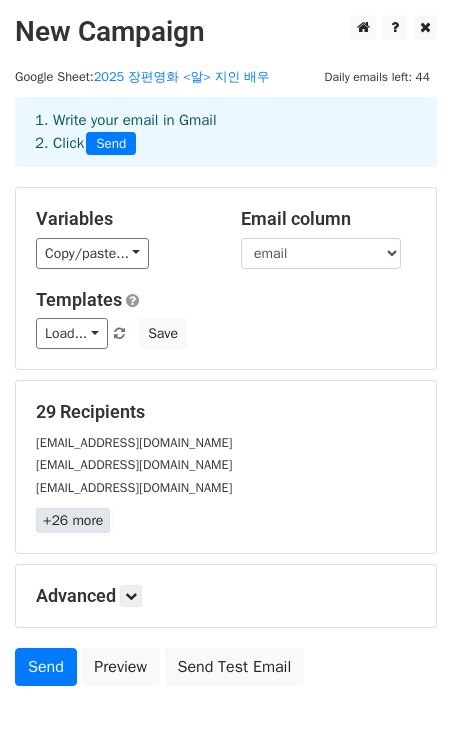 click on "+26 more" at bounding box center (73, 520) 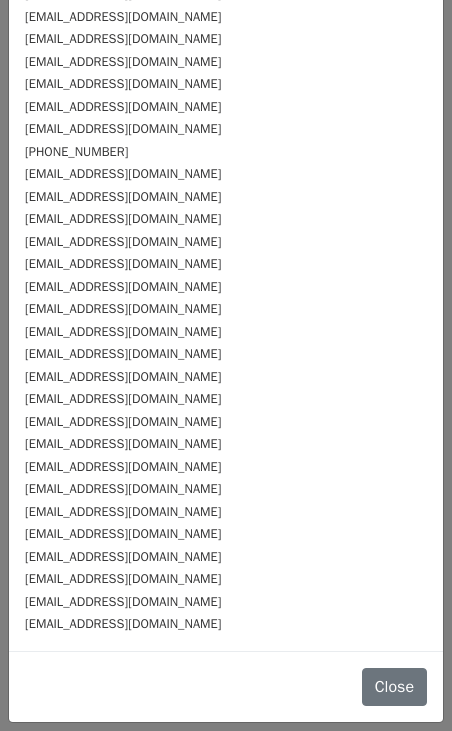 scroll, scrollTop: 0, scrollLeft: 0, axis: both 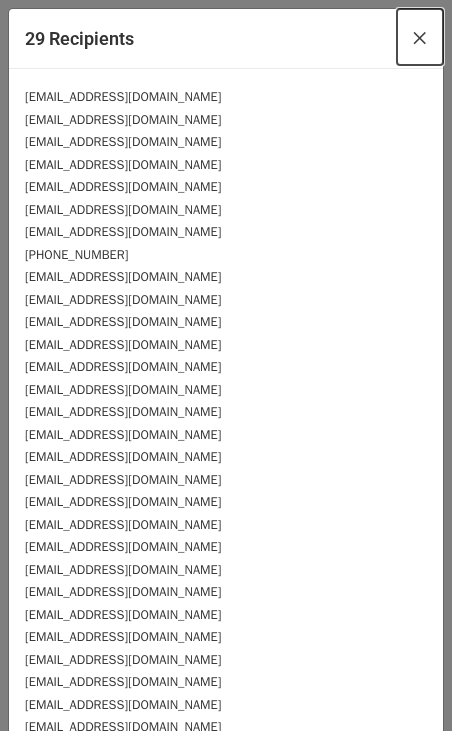 click on "×" at bounding box center (420, 37) 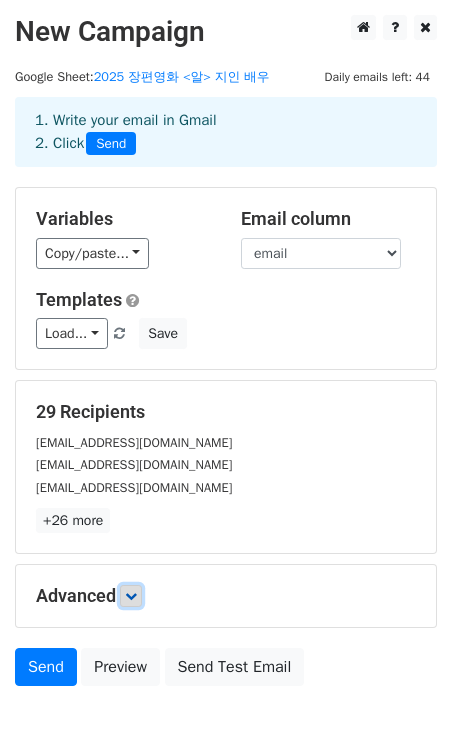 click at bounding box center [131, 596] 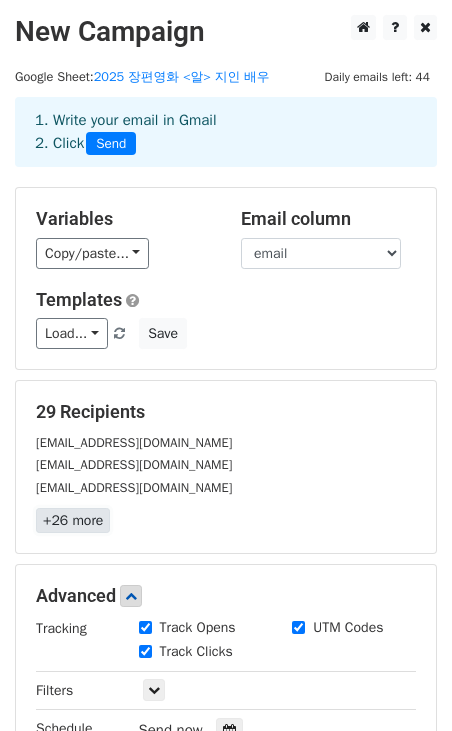 click on "+26 more" at bounding box center (73, 520) 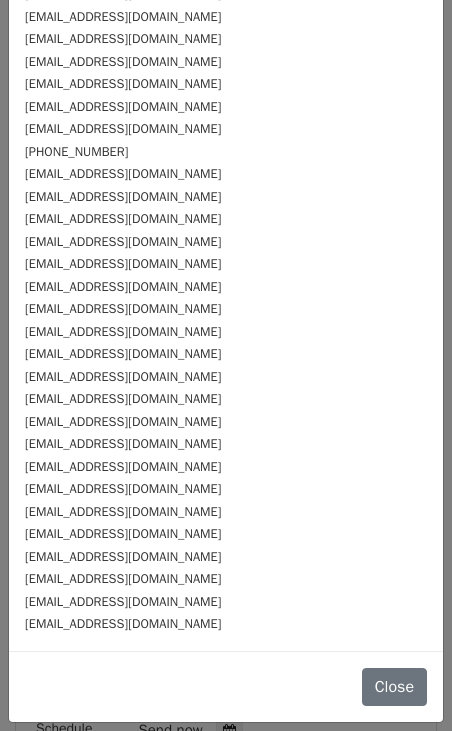 scroll, scrollTop: 0, scrollLeft: 0, axis: both 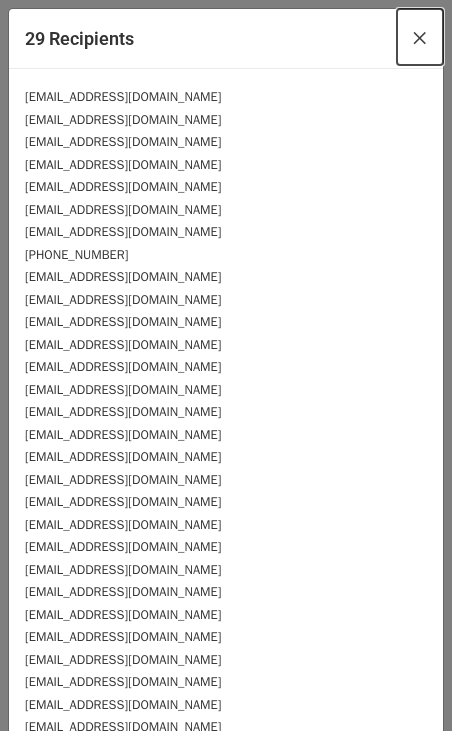 click on "×" at bounding box center [420, 37] 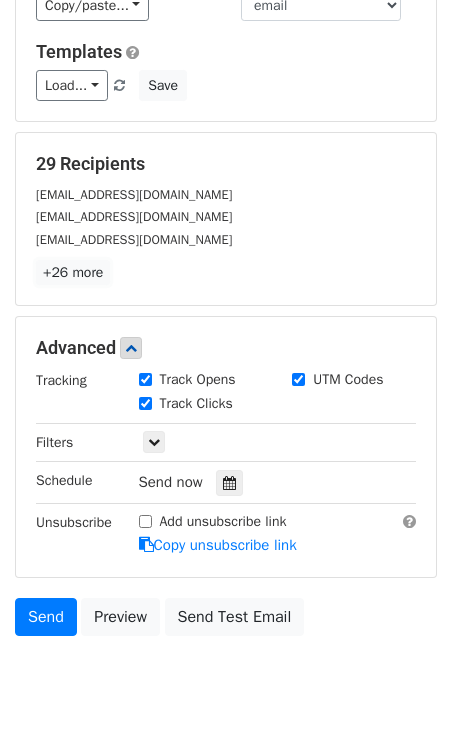 scroll, scrollTop: 322, scrollLeft: 0, axis: vertical 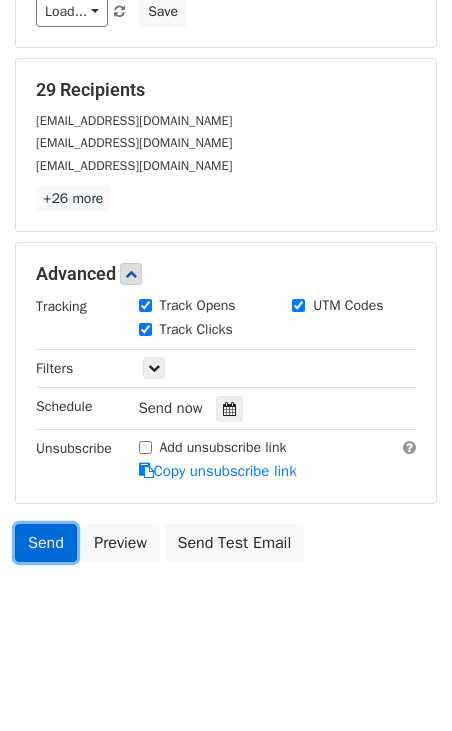 click on "Send" at bounding box center [46, 543] 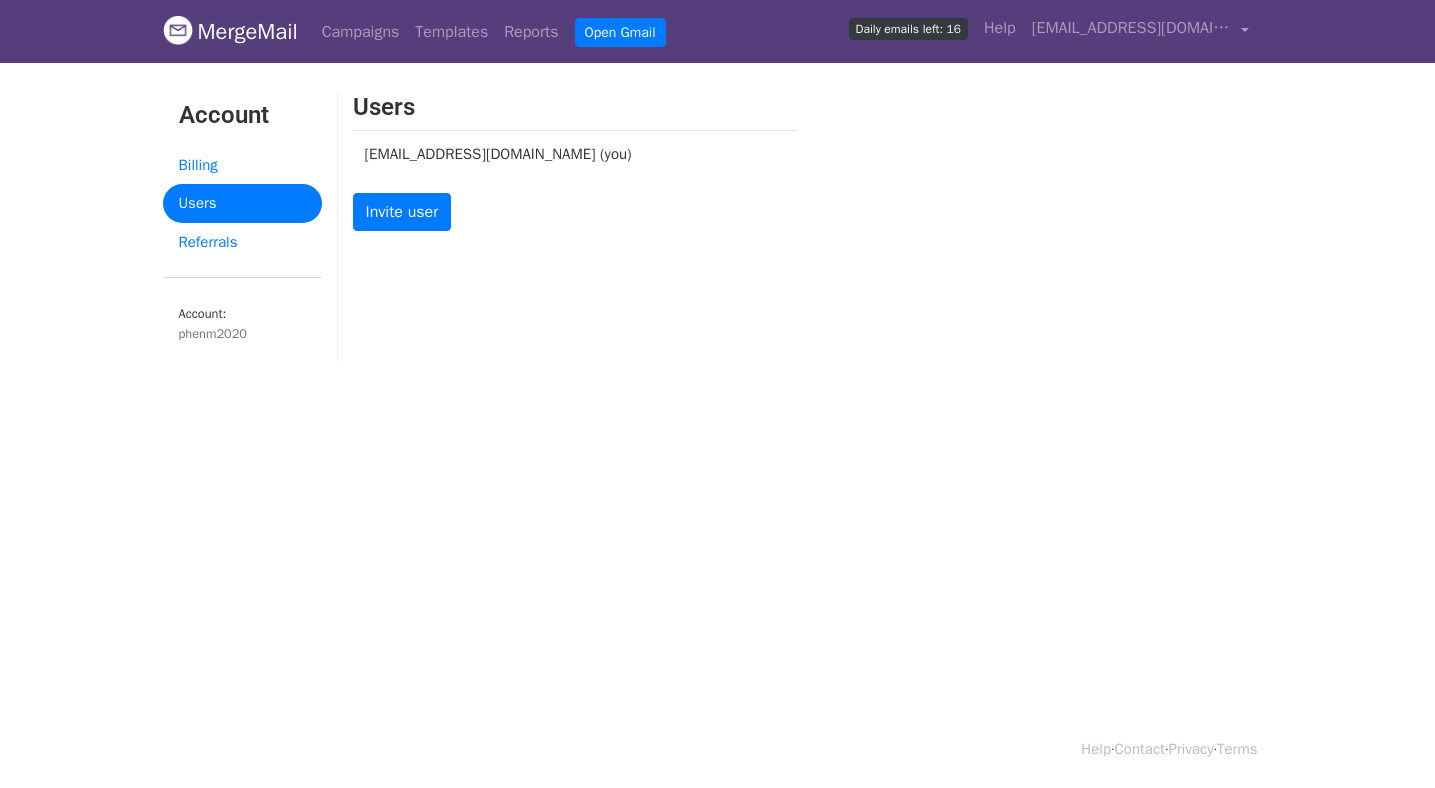 scroll, scrollTop: 0, scrollLeft: 0, axis: both 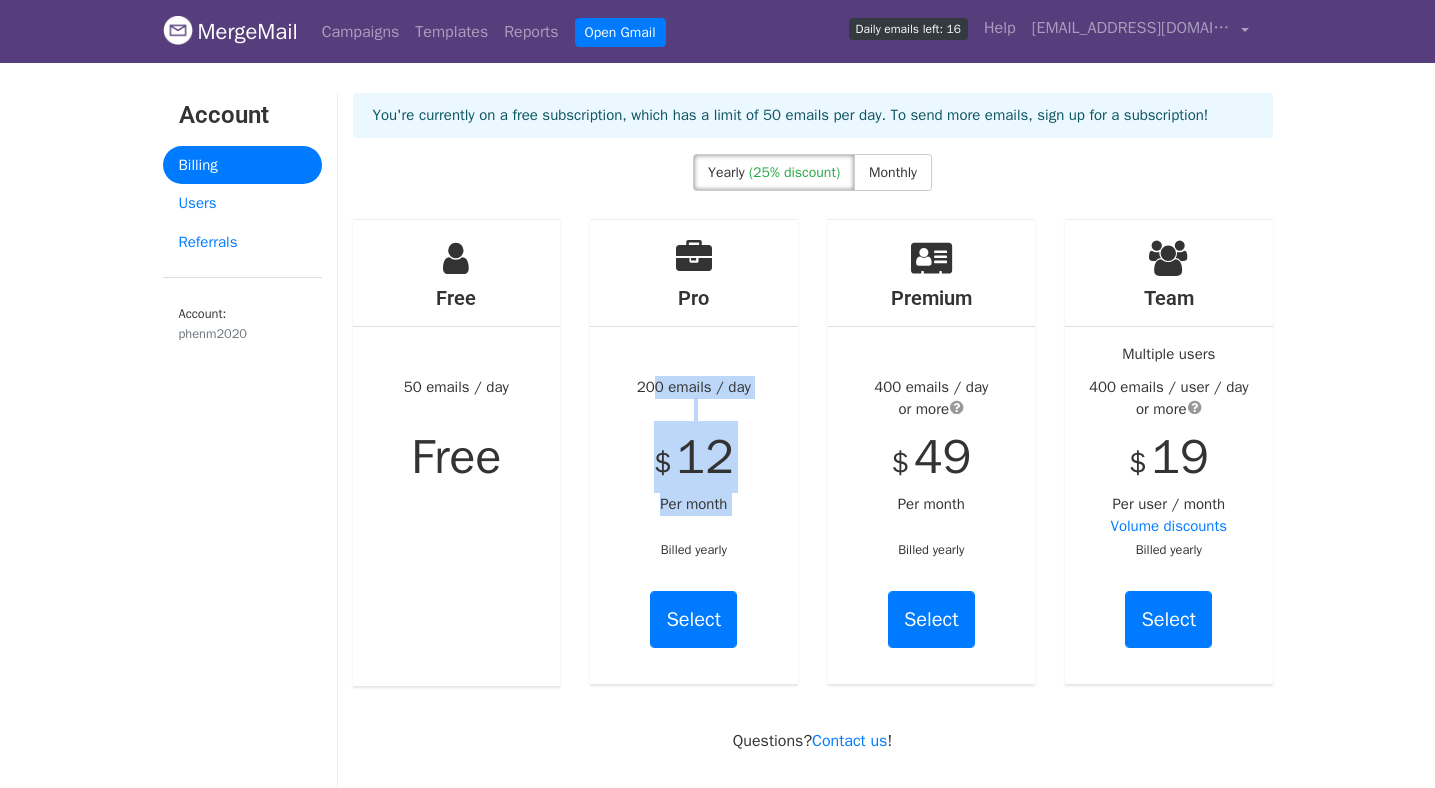 drag, startPoint x: 643, startPoint y: 375, endPoint x: 742, endPoint y: 519, distance: 174.7484 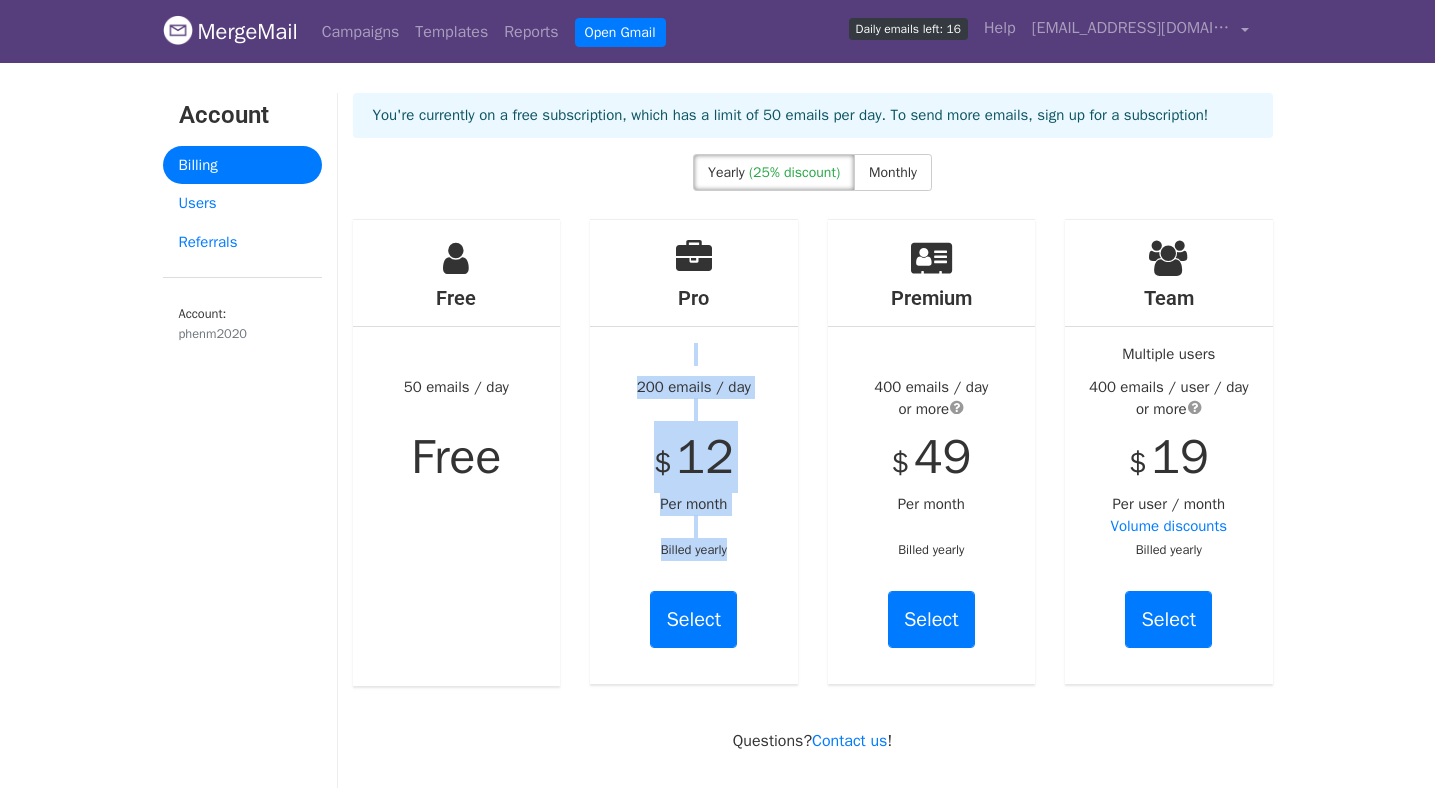 drag, startPoint x: 748, startPoint y: 552, endPoint x: 640, endPoint y: 329, distance: 247.77611 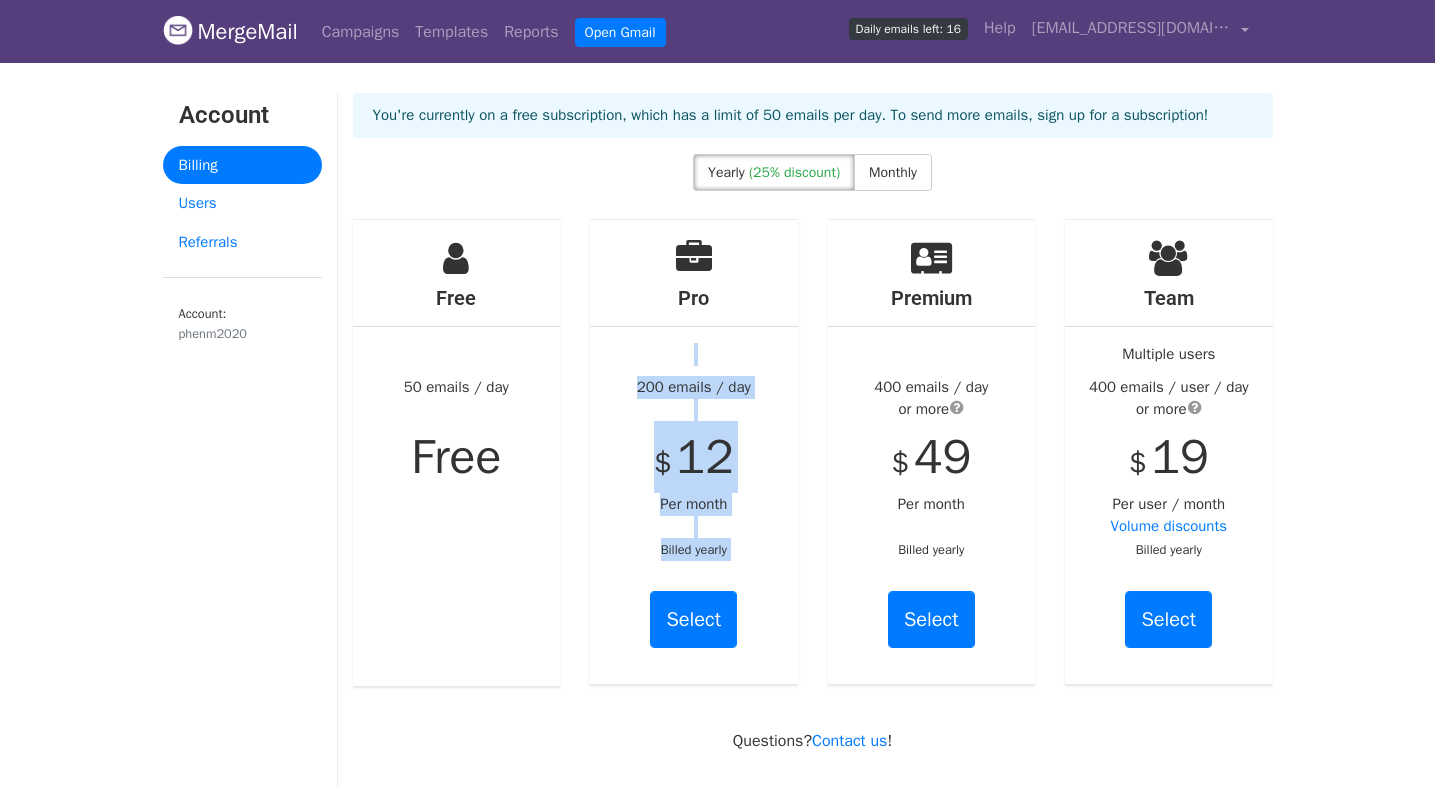 drag, startPoint x: 700, startPoint y: 380, endPoint x: 782, endPoint y: 576, distance: 212.46176 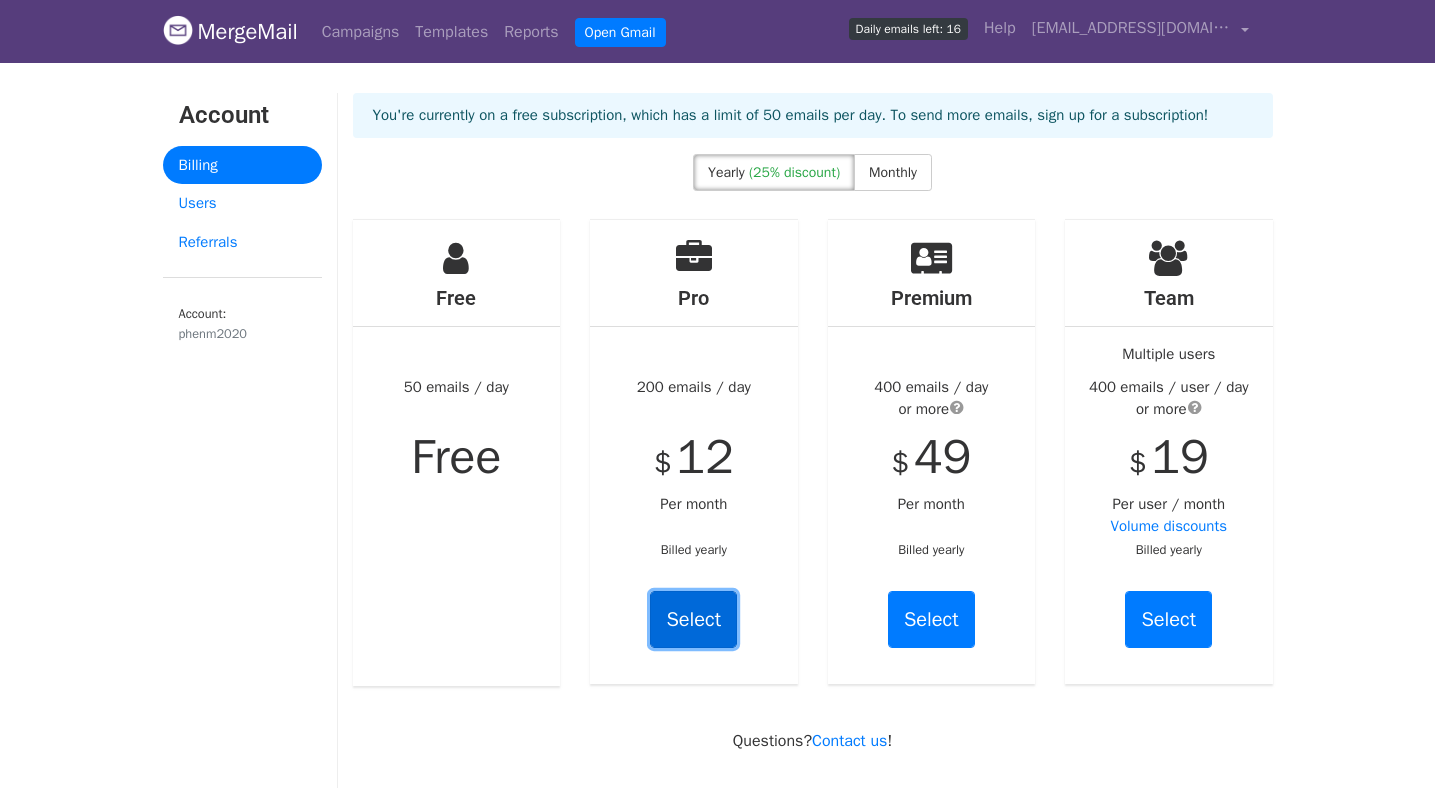 click on "Select" at bounding box center (693, 619) 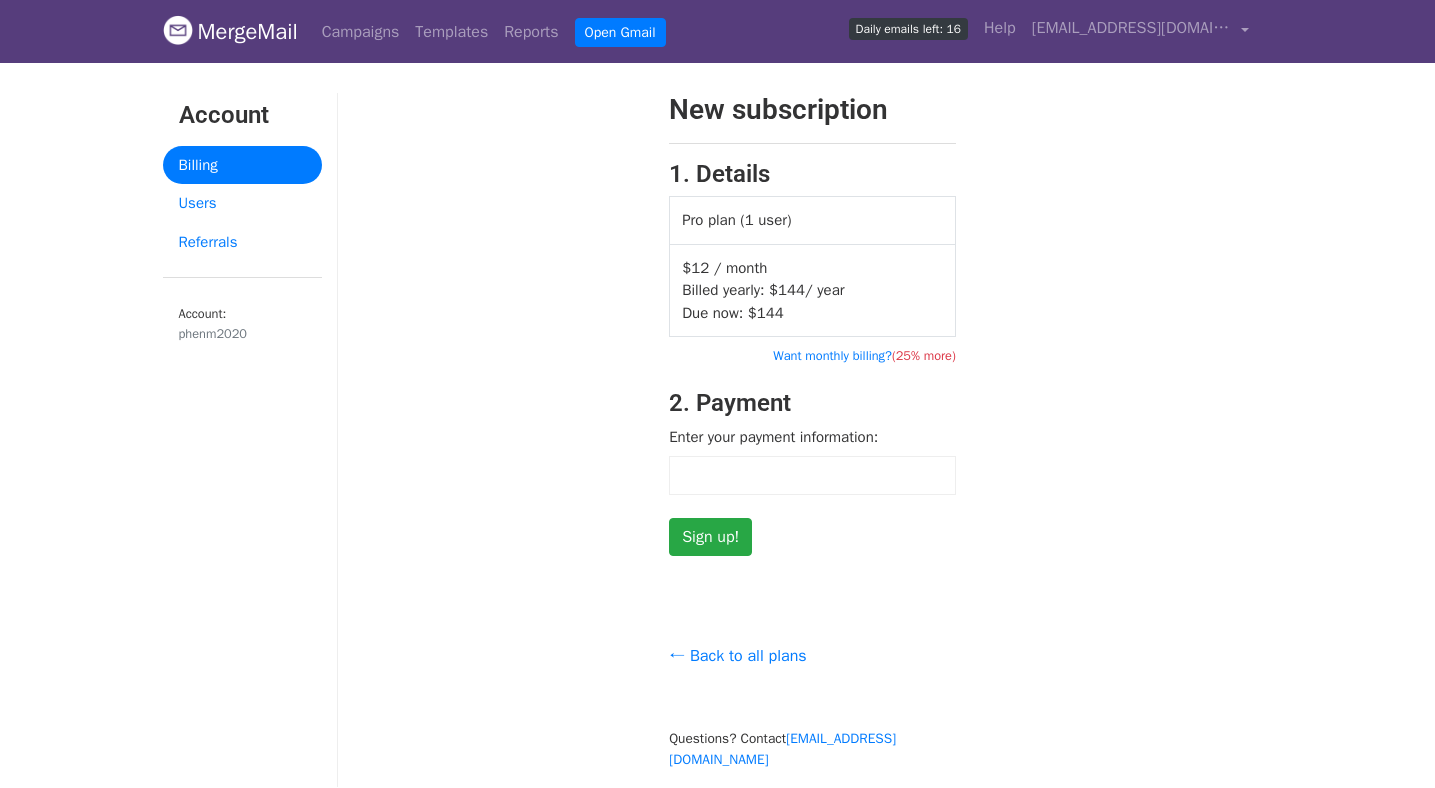 scroll, scrollTop: 0, scrollLeft: 0, axis: both 